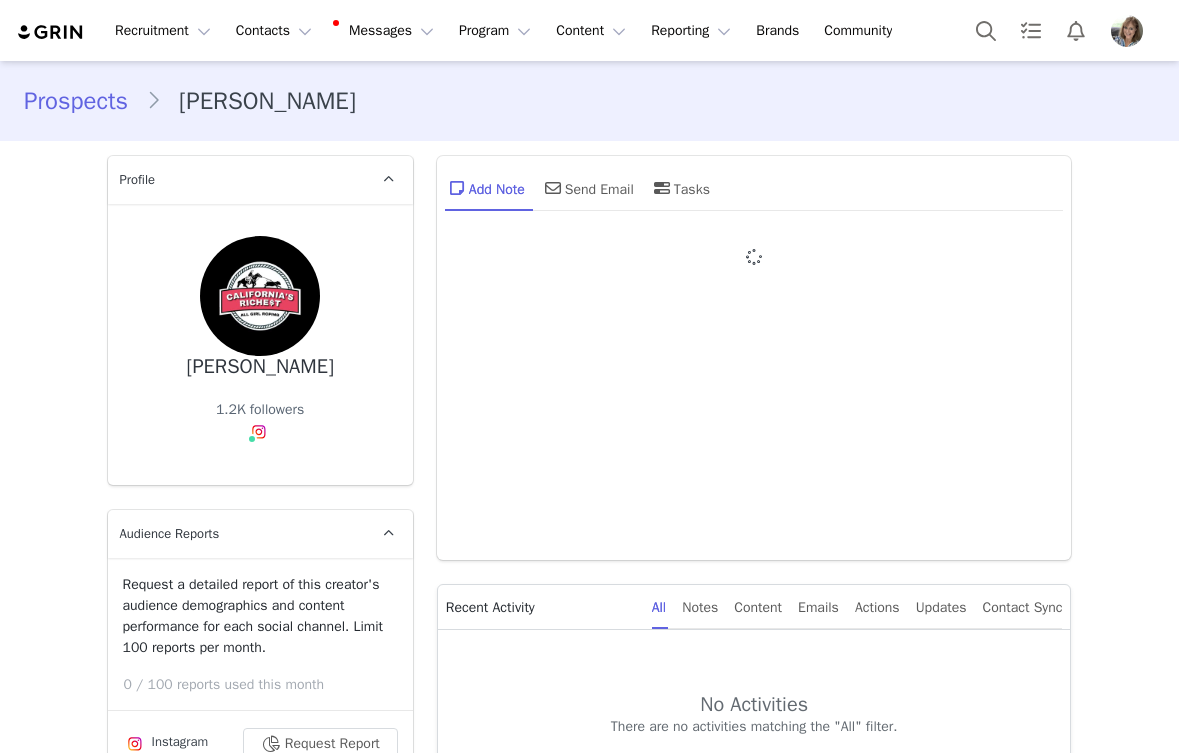 scroll, scrollTop: 0, scrollLeft: 0, axis: both 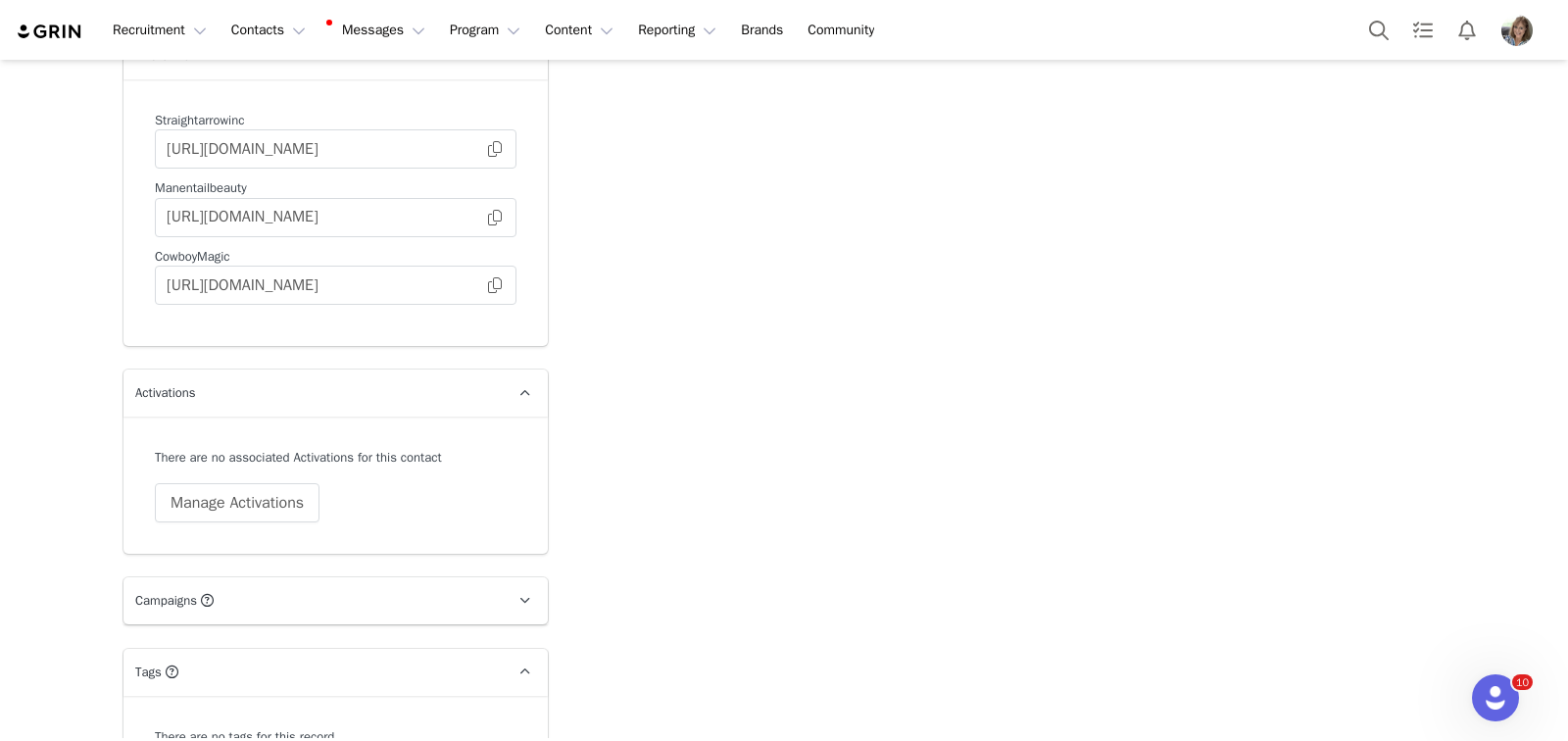 click on "Change Tags" at bounding box center (216, 779) 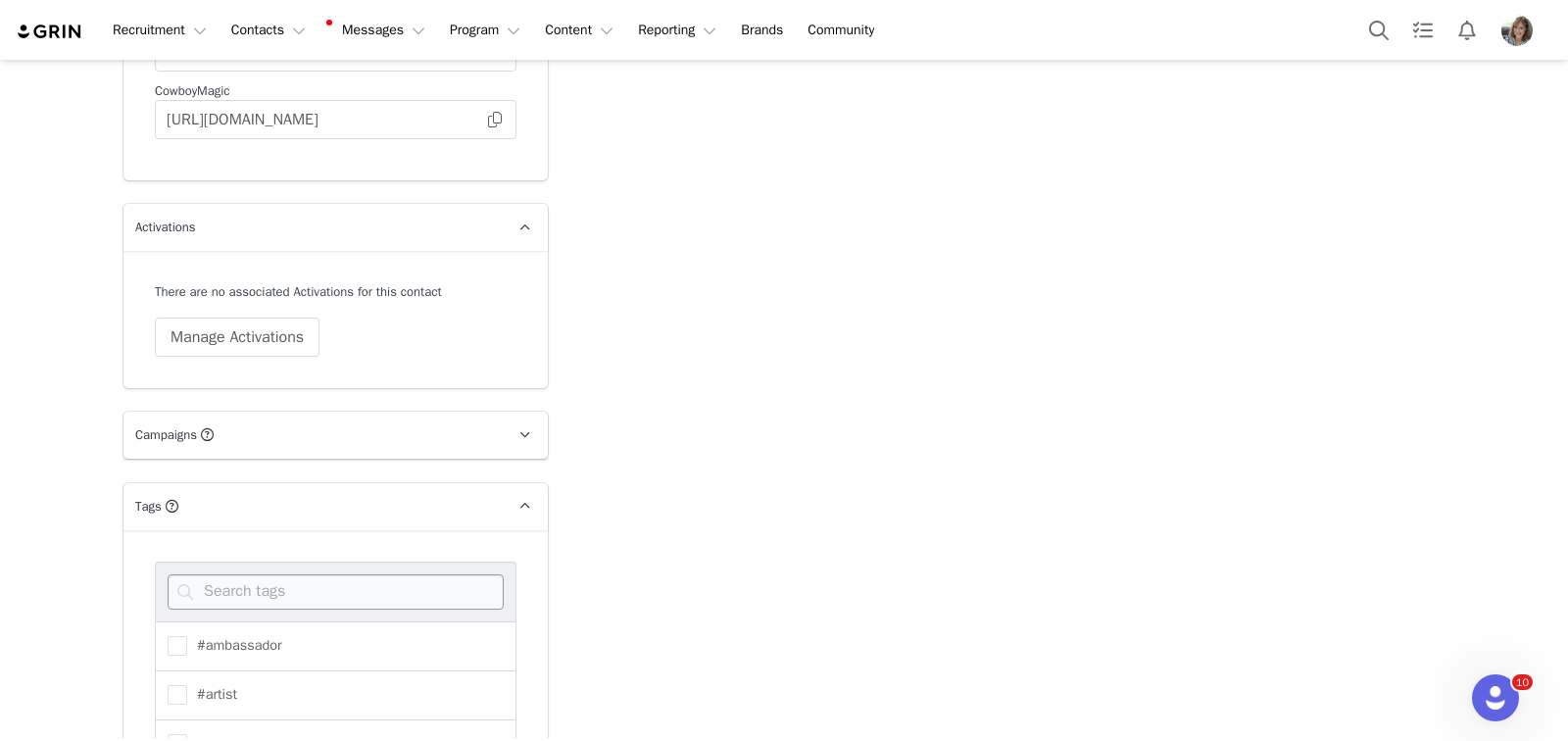 scroll, scrollTop: 3907, scrollLeft: 0, axis: vertical 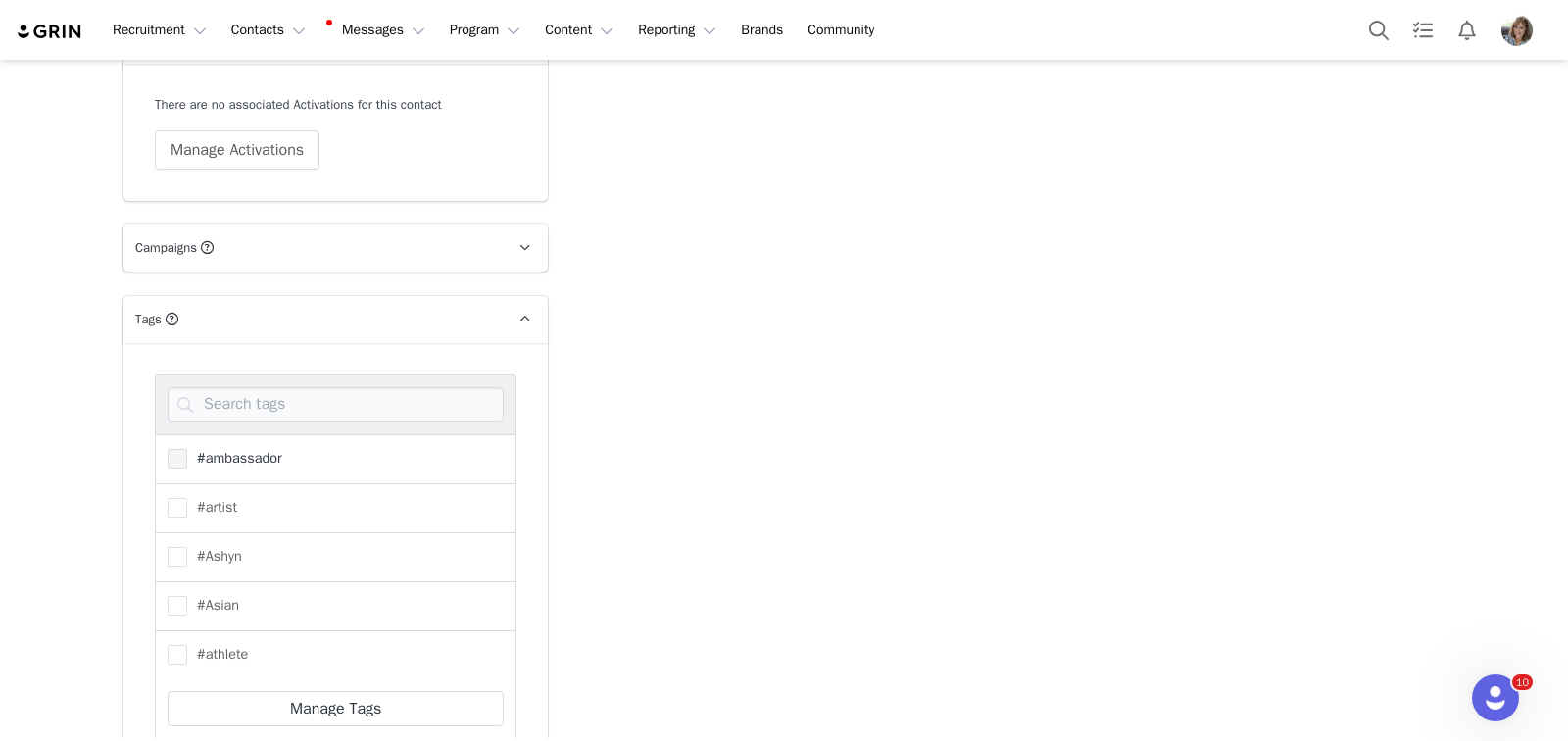 click at bounding box center [177, 459] 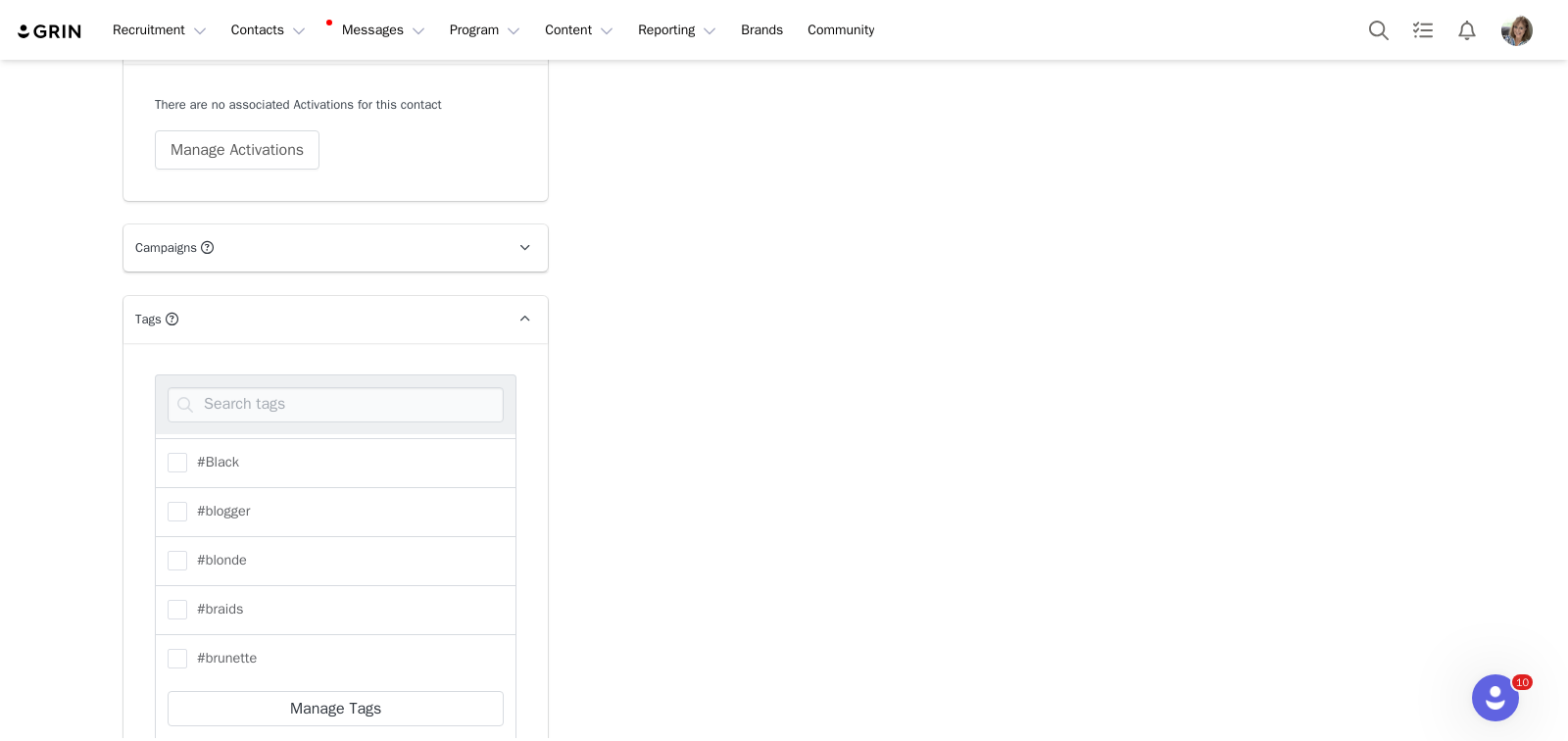 scroll, scrollTop: 344, scrollLeft: 0, axis: vertical 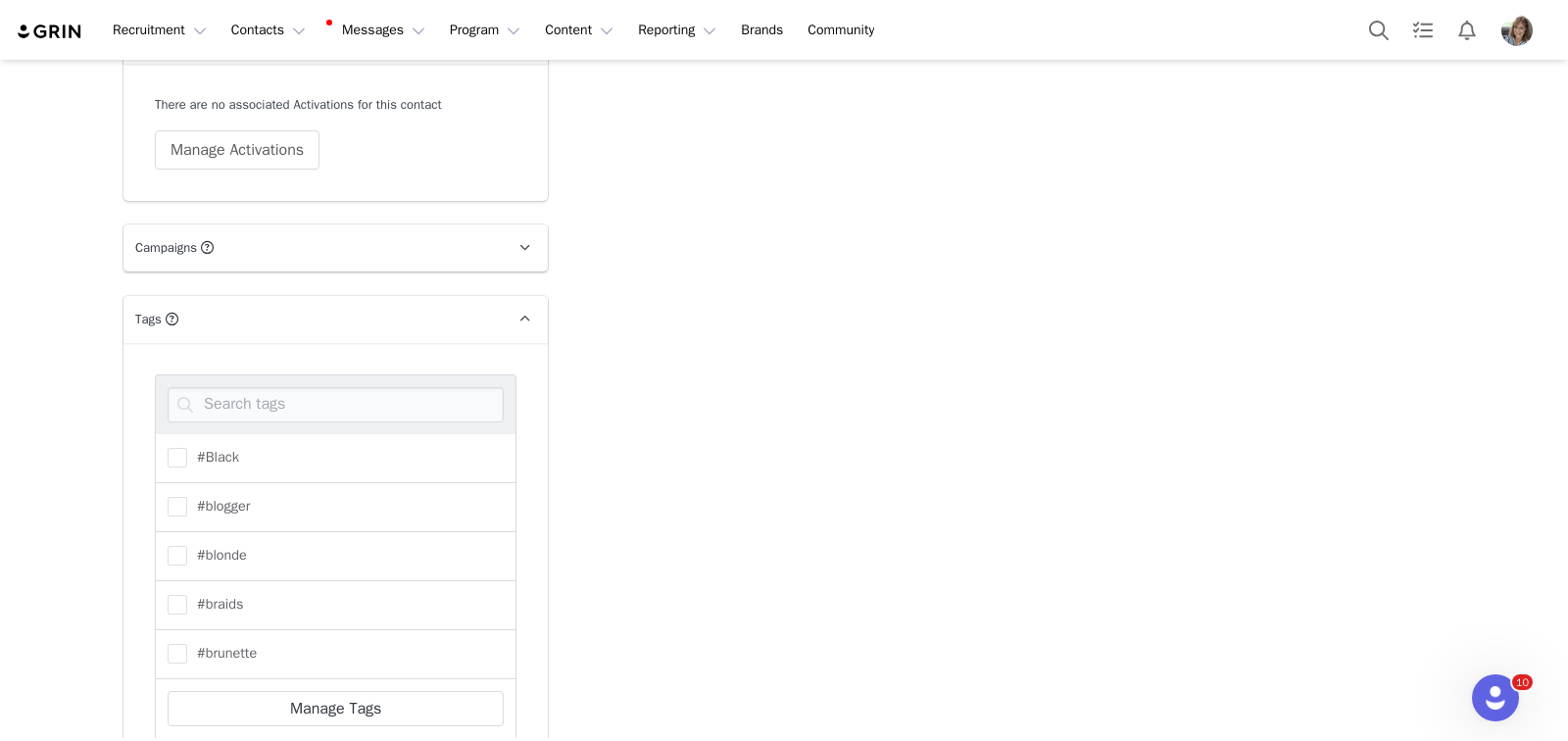 drag, startPoint x: 176, startPoint y: 436, endPoint x: 262, endPoint y: 434, distance: 86.02325 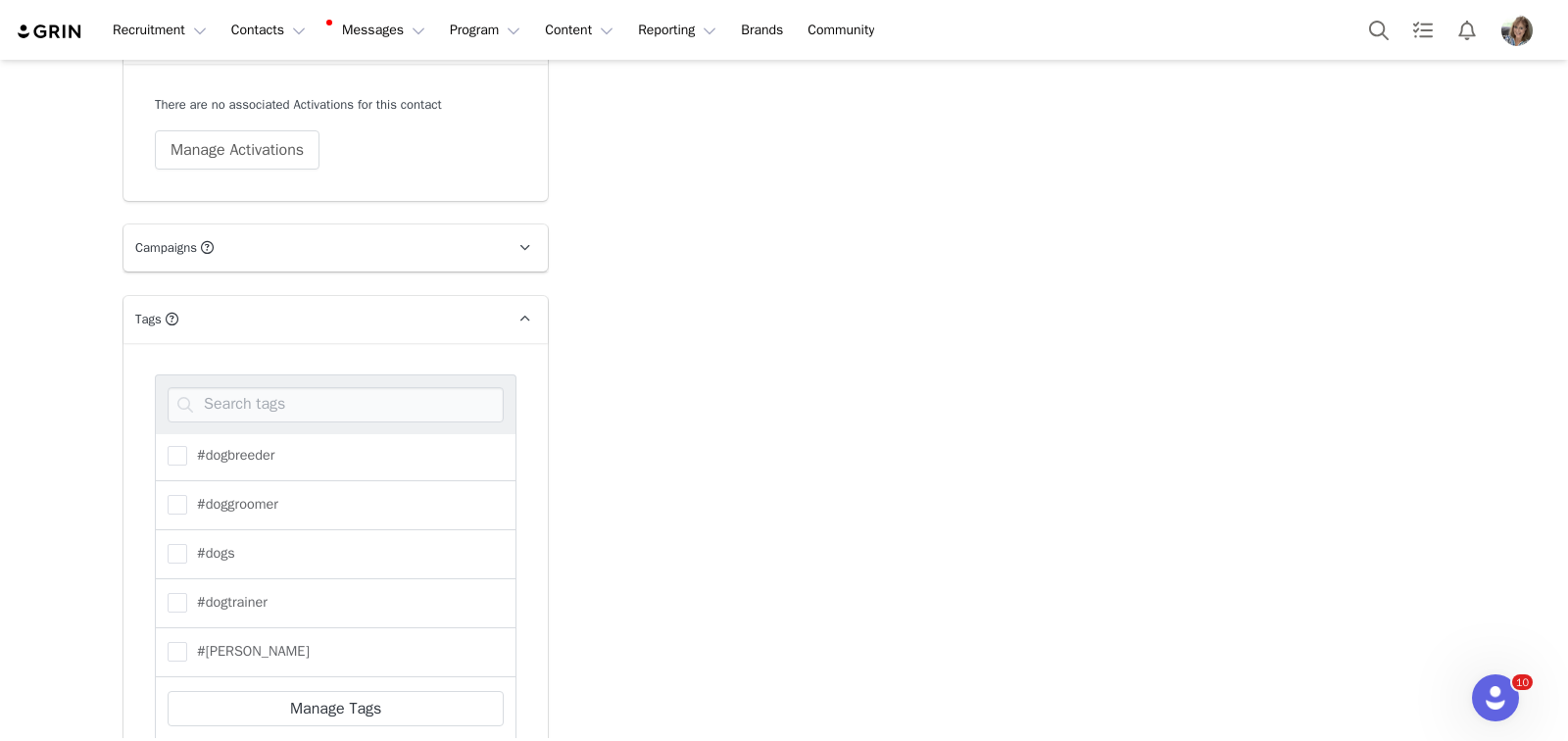 scroll, scrollTop: 1225, scrollLeft: 0, axis: vertical 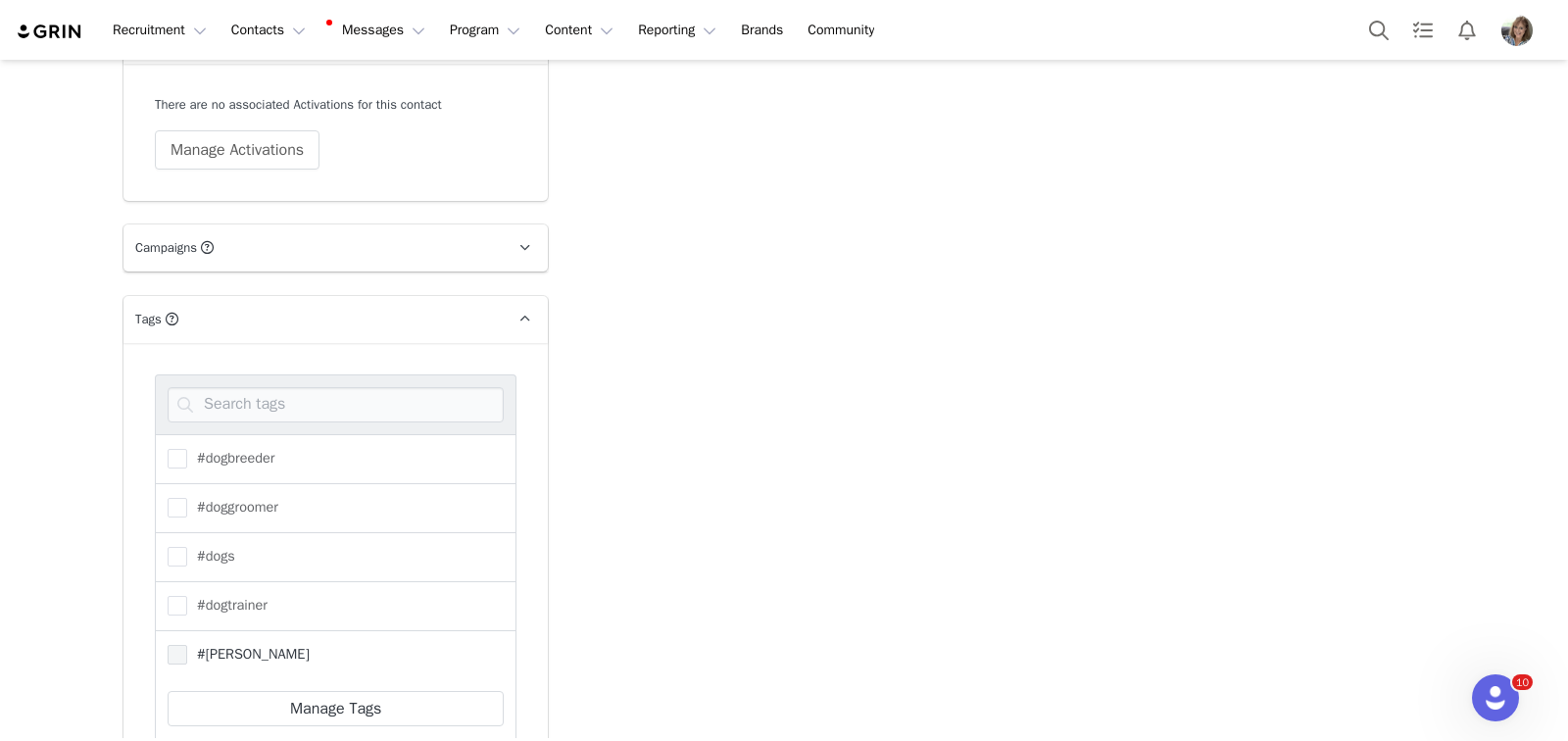 click at bounding box center (177, 655) 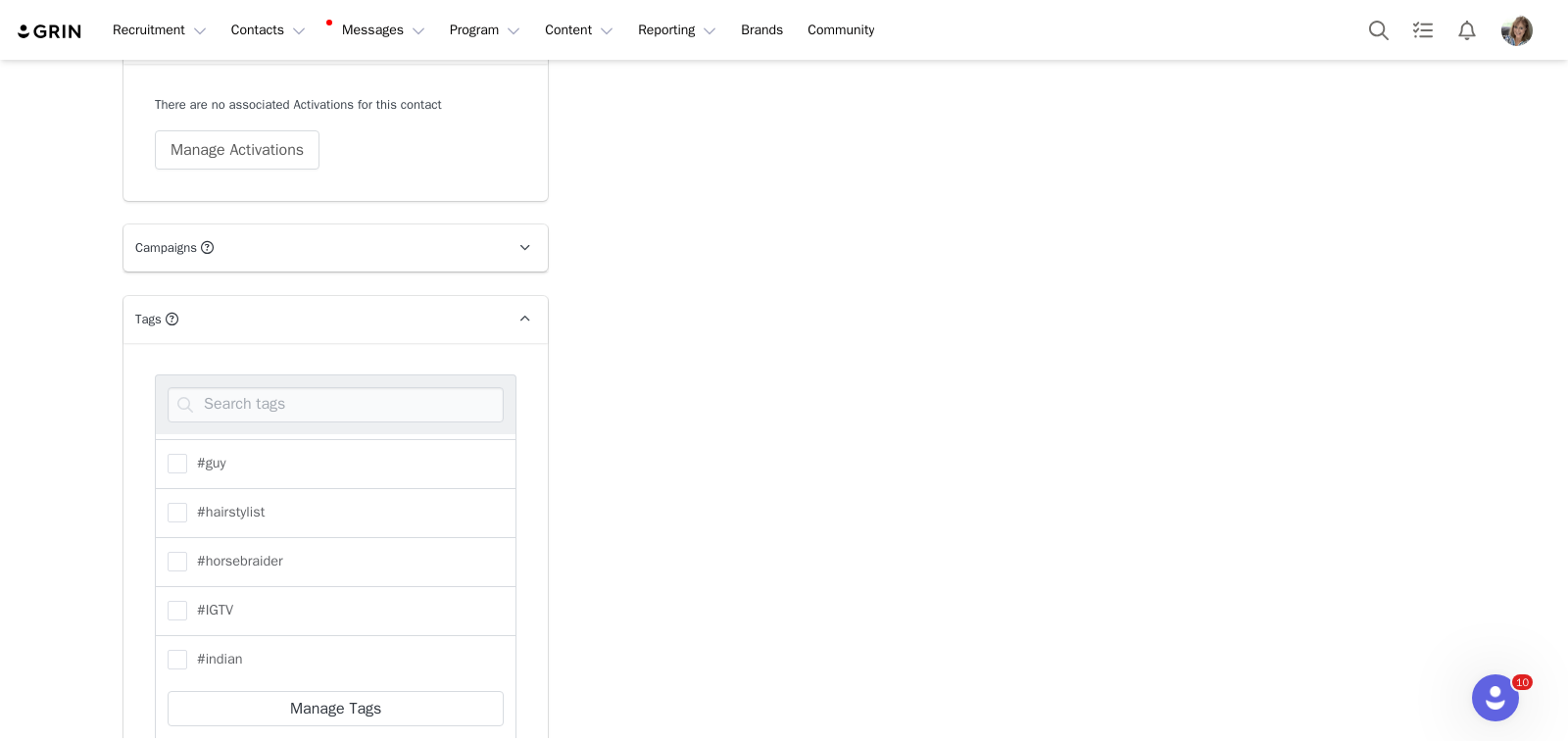 scroll, scrollTop: 1865, scrollLeft: 0, axis: vertical 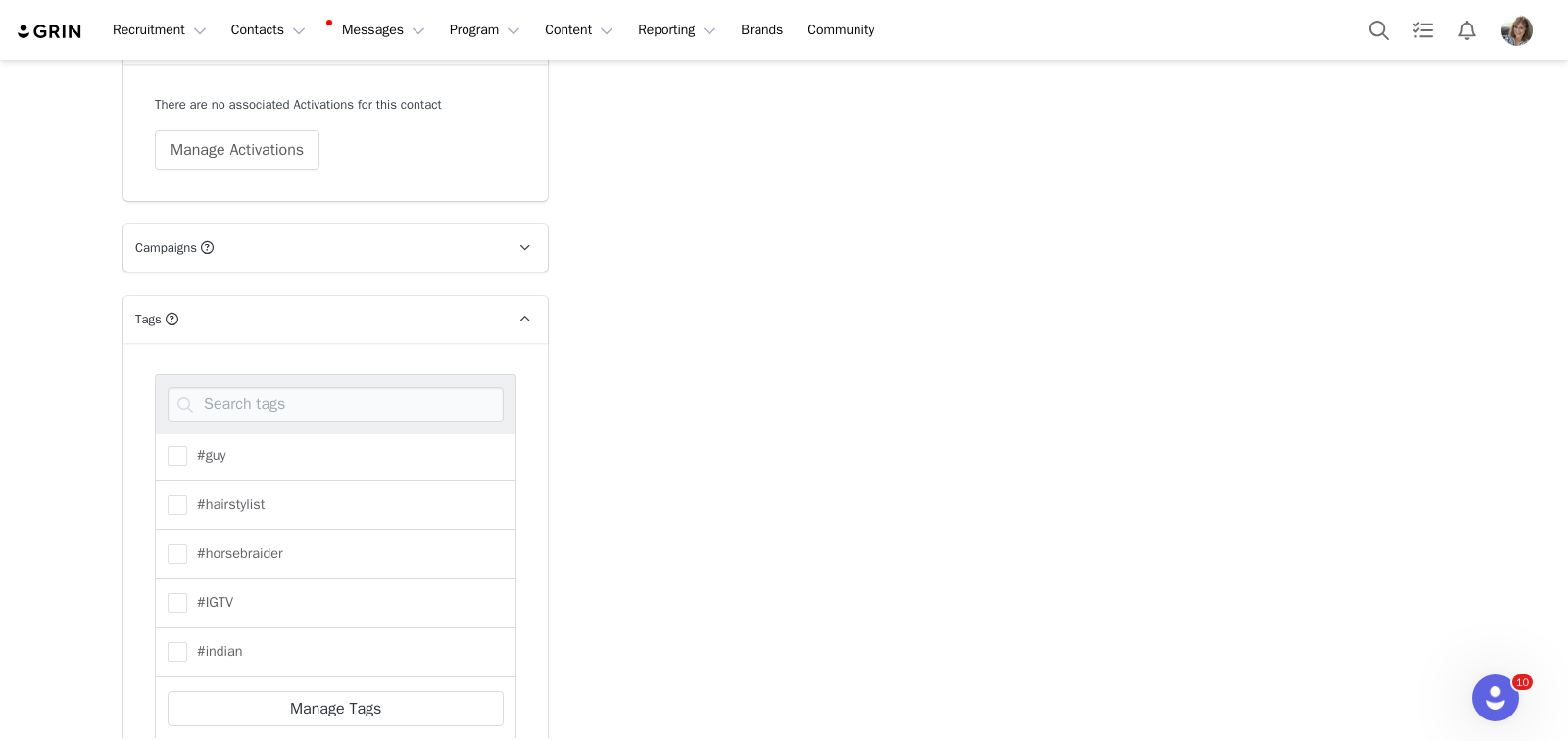 click at bounding box center (177, 701) 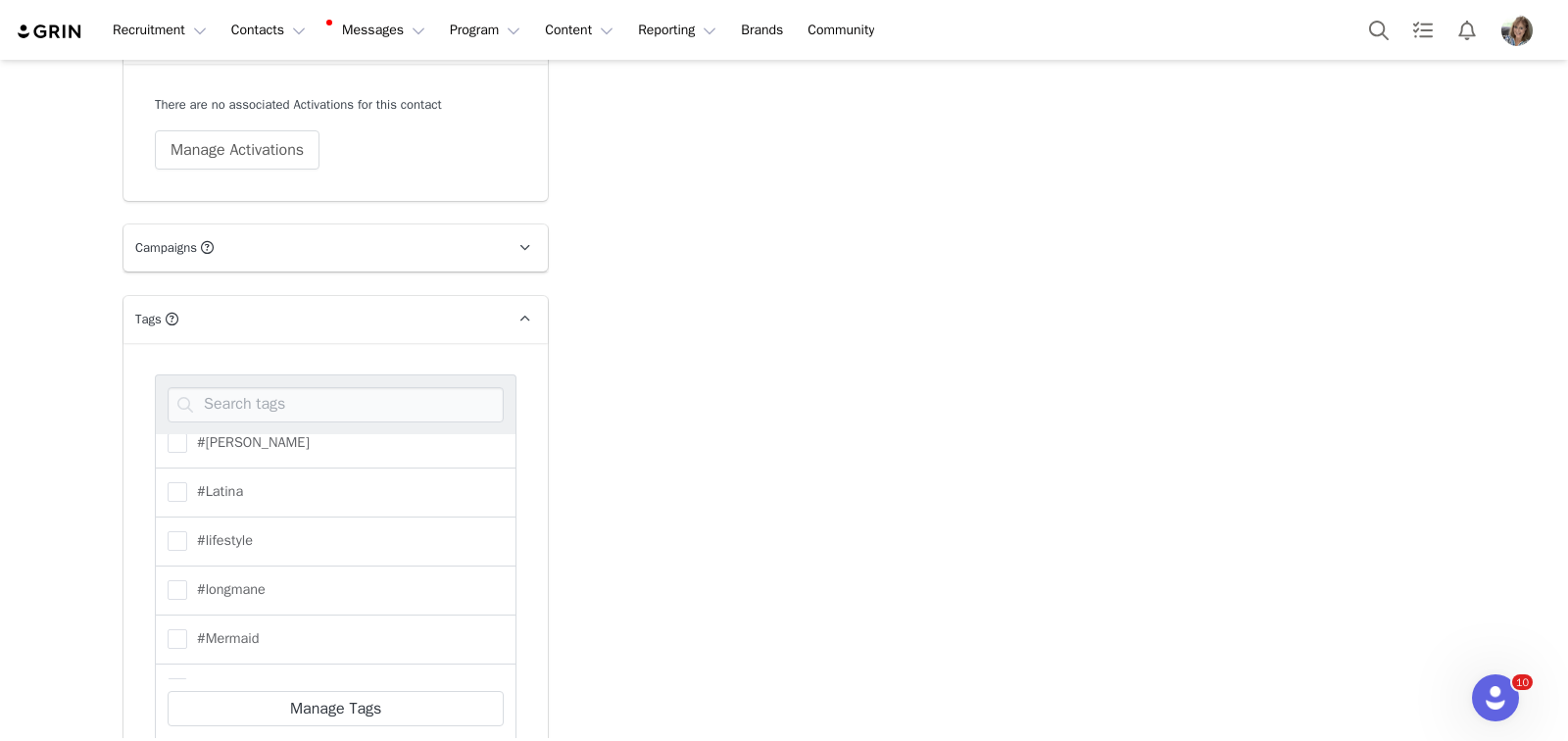 scroll, scrollTop: 2173, scrollLeft: 0, axis: vertical 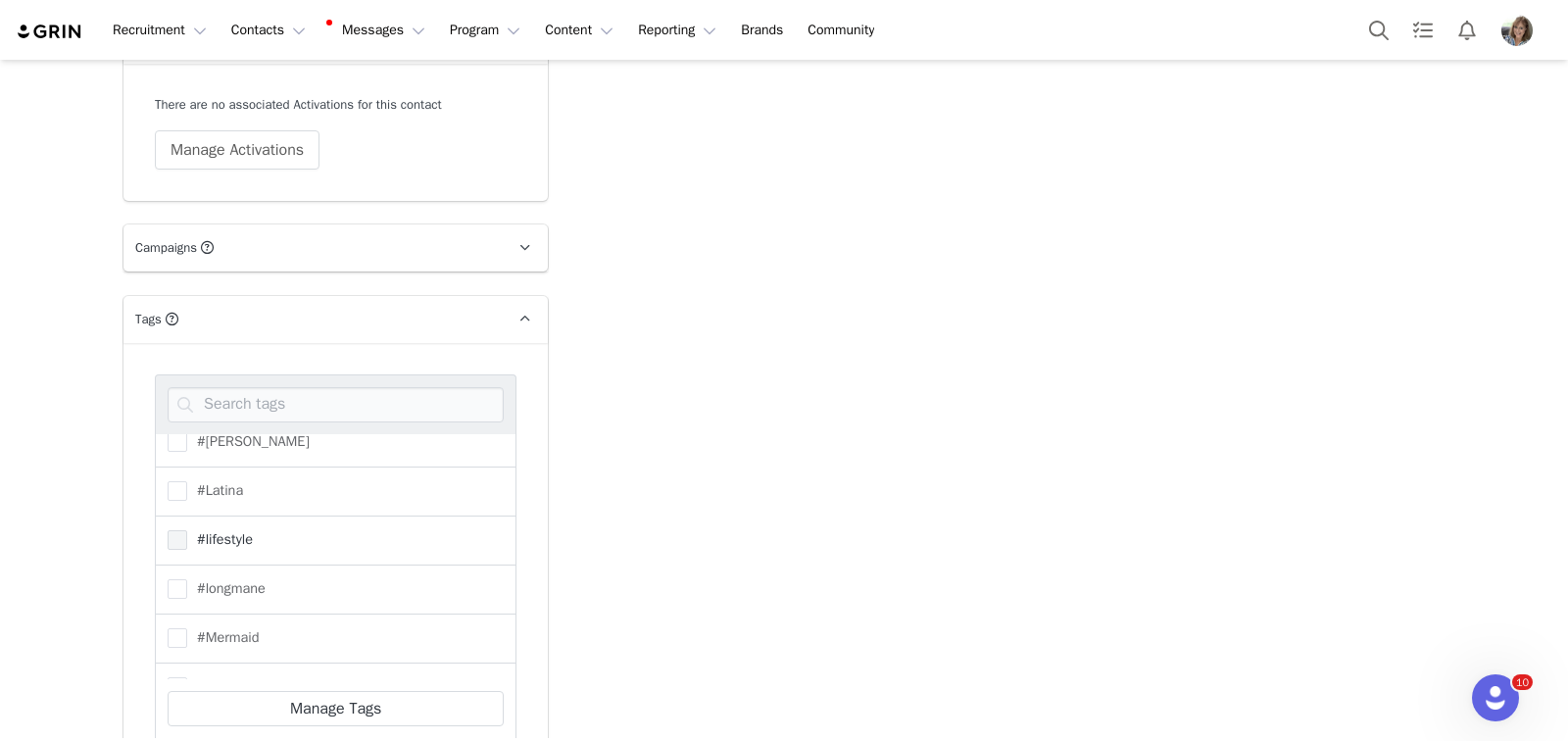 click at bounding box center [177, 540] 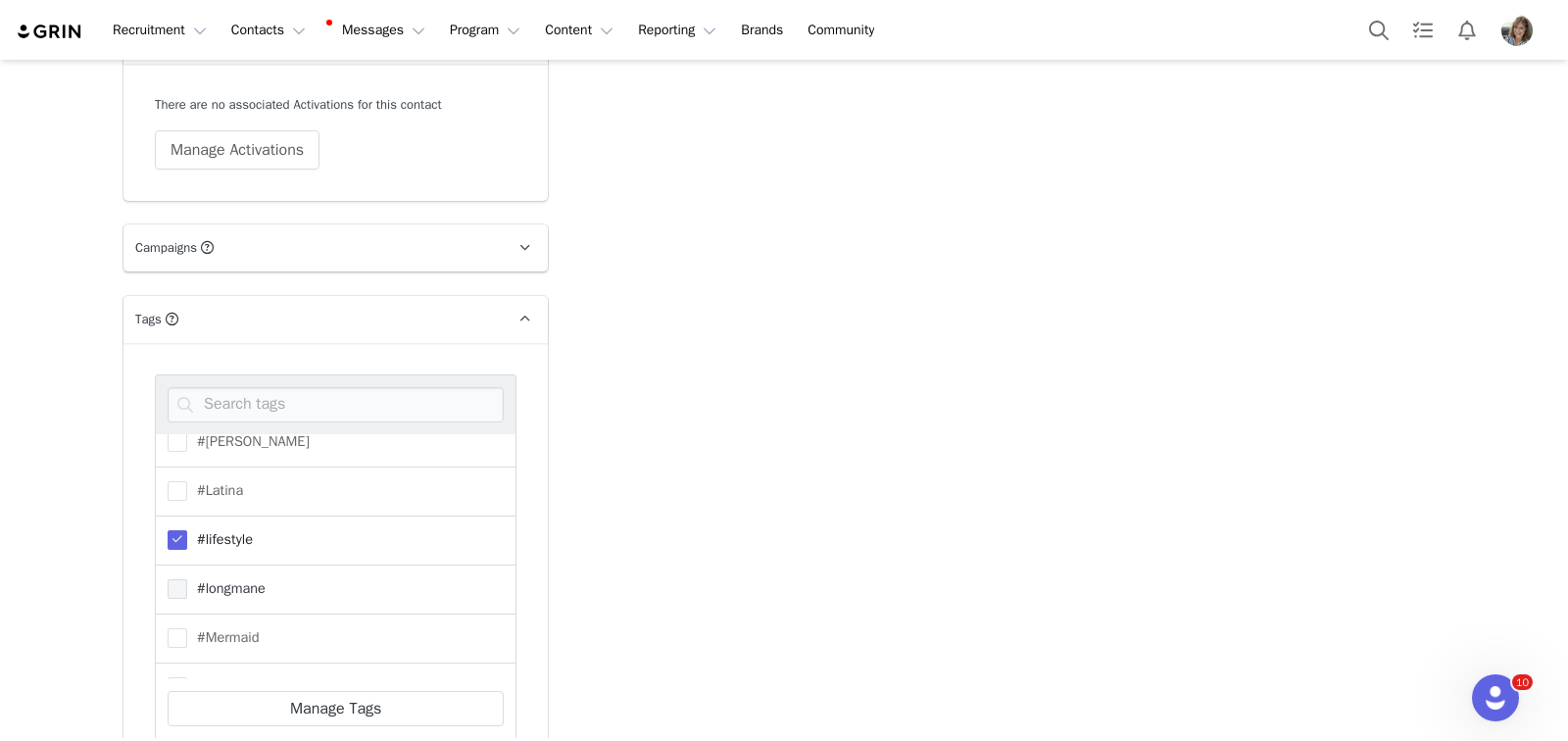 click at bounding box center [177, 589] 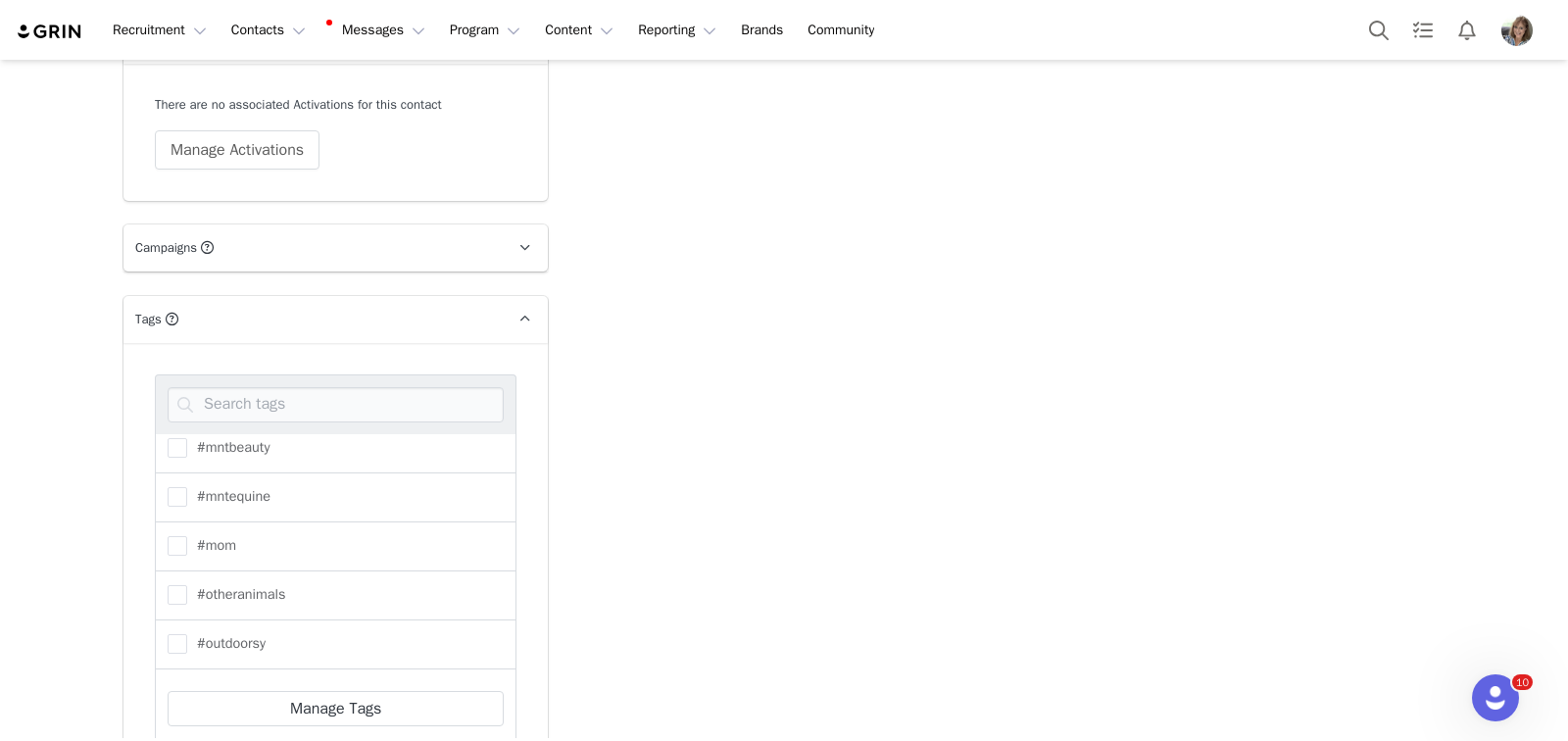 scroll, scrollTop: 2523, scrollLeft: 0, axis: vertical 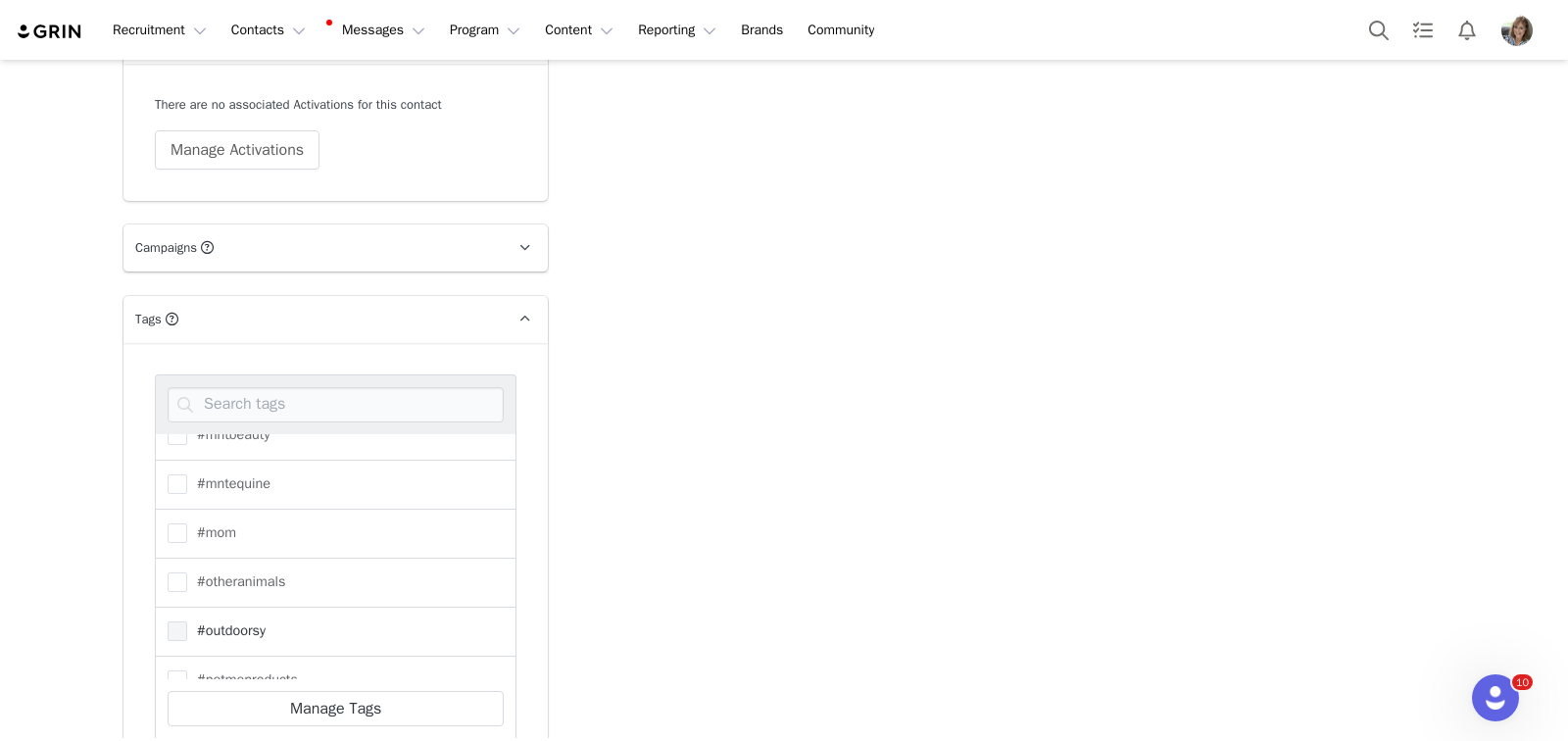 click at bounding box center [177, 631] 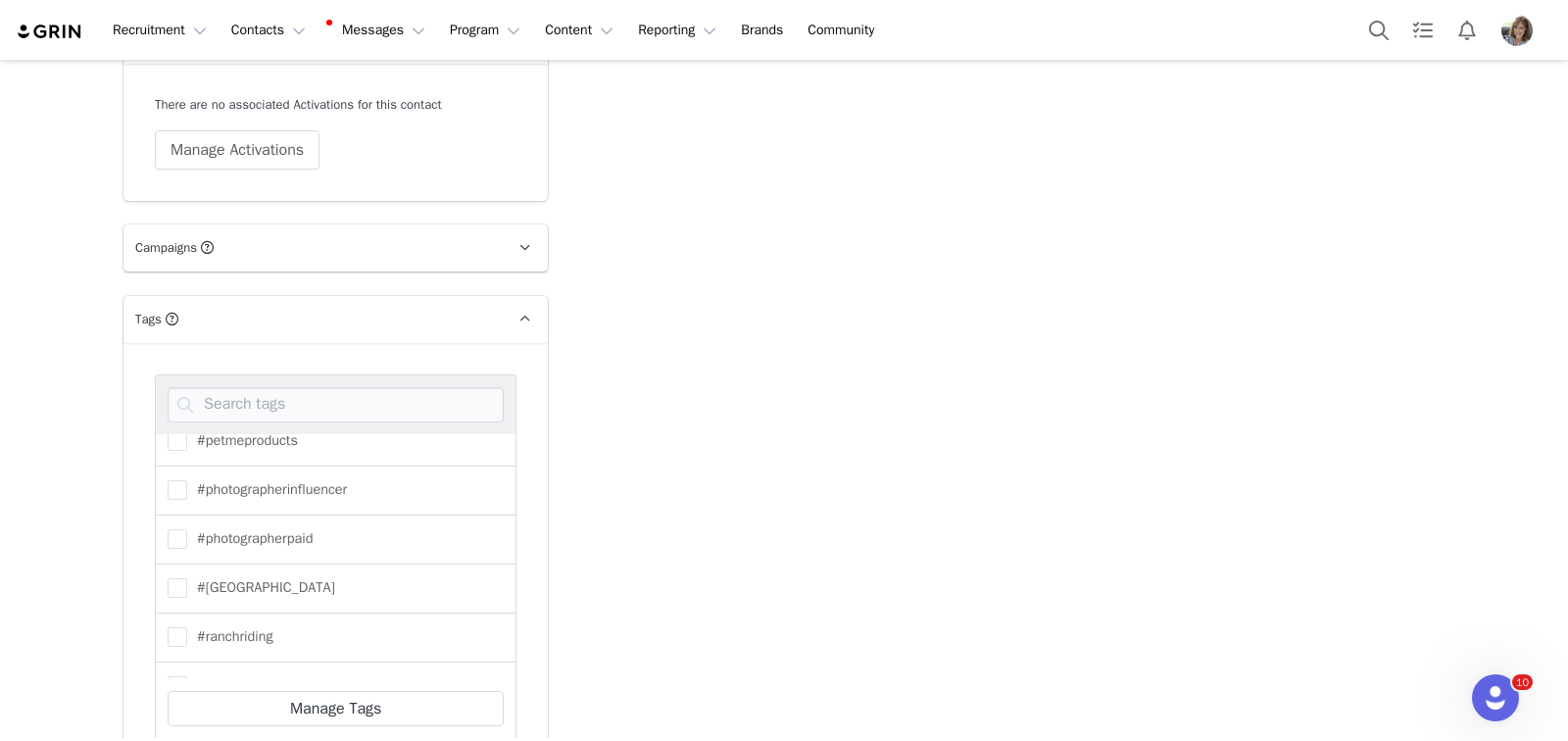 scroll, scrollTop: 2774, scrollLeft: 0, axis: vertical 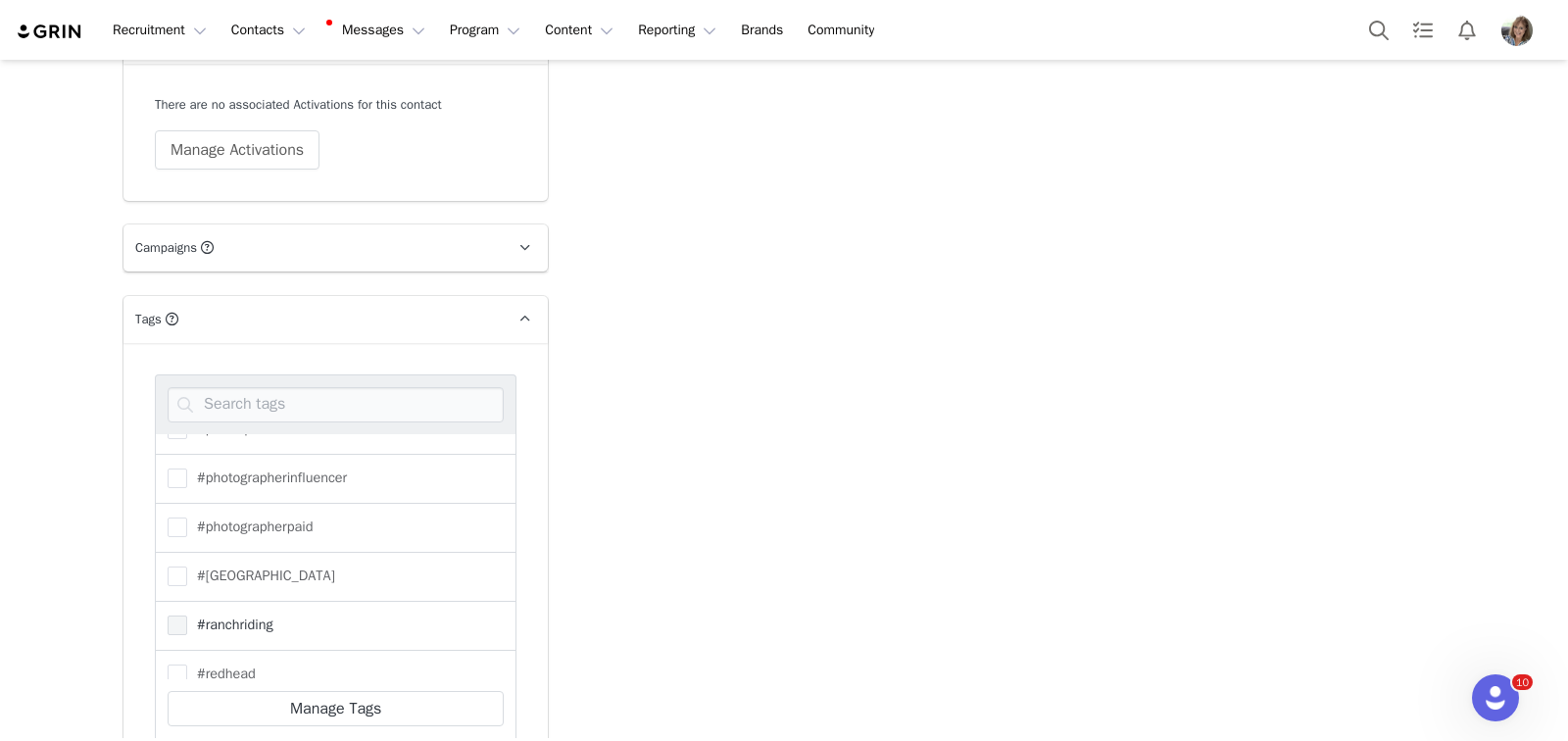 click at bounding box center (177, 625) 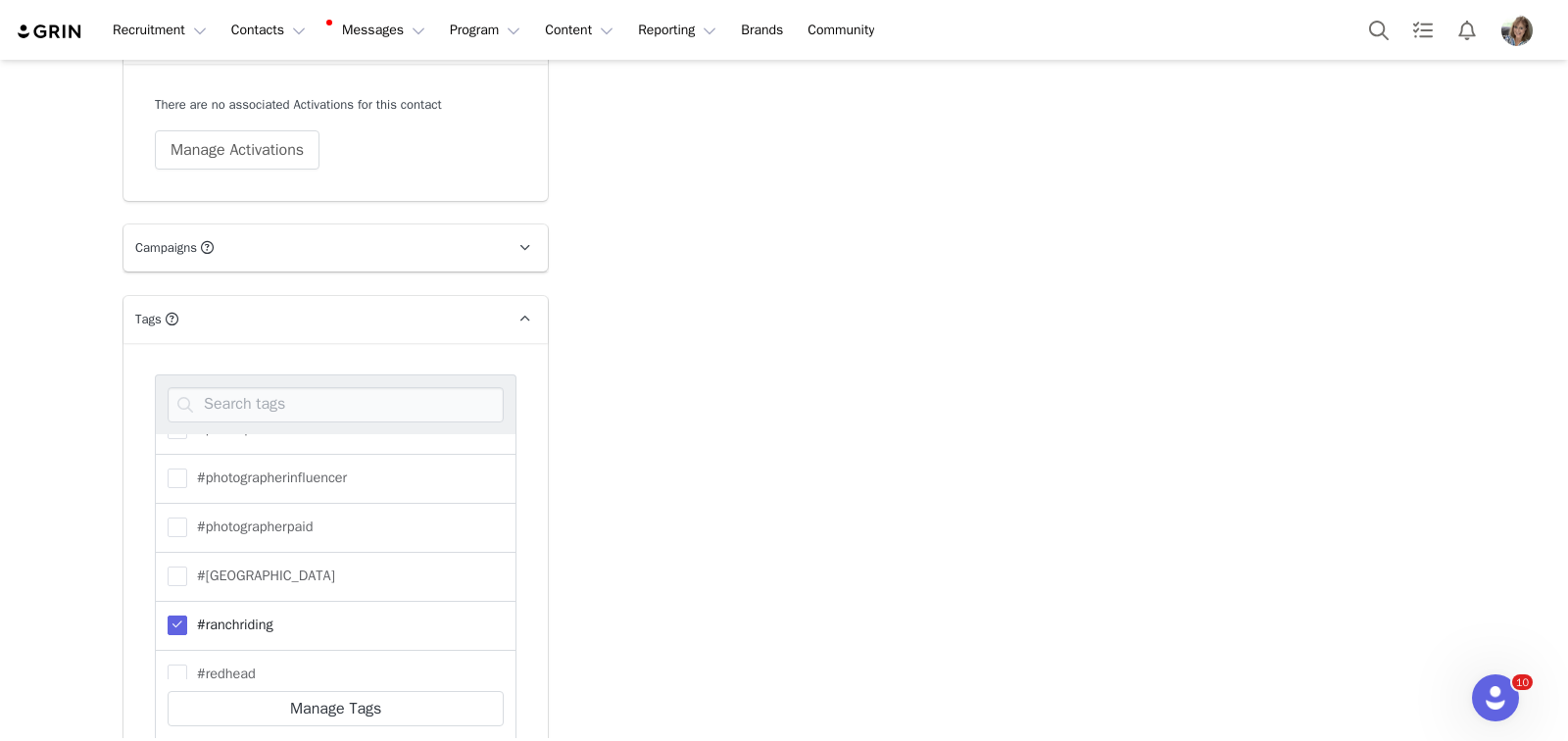 click at bounding box center (177, 723) 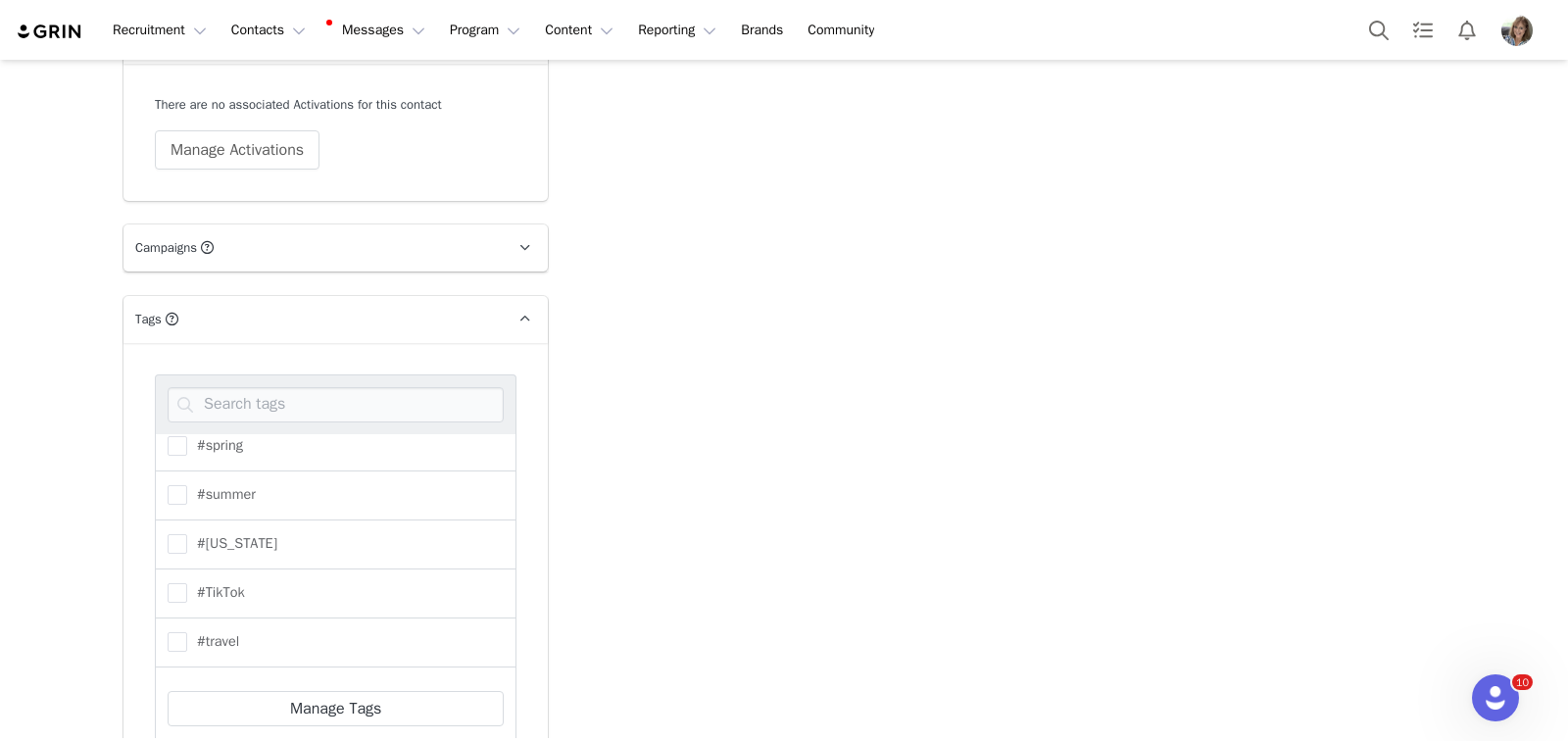 scroll, scrollTop: 3248, scrollLeft: 0, axis: vertical 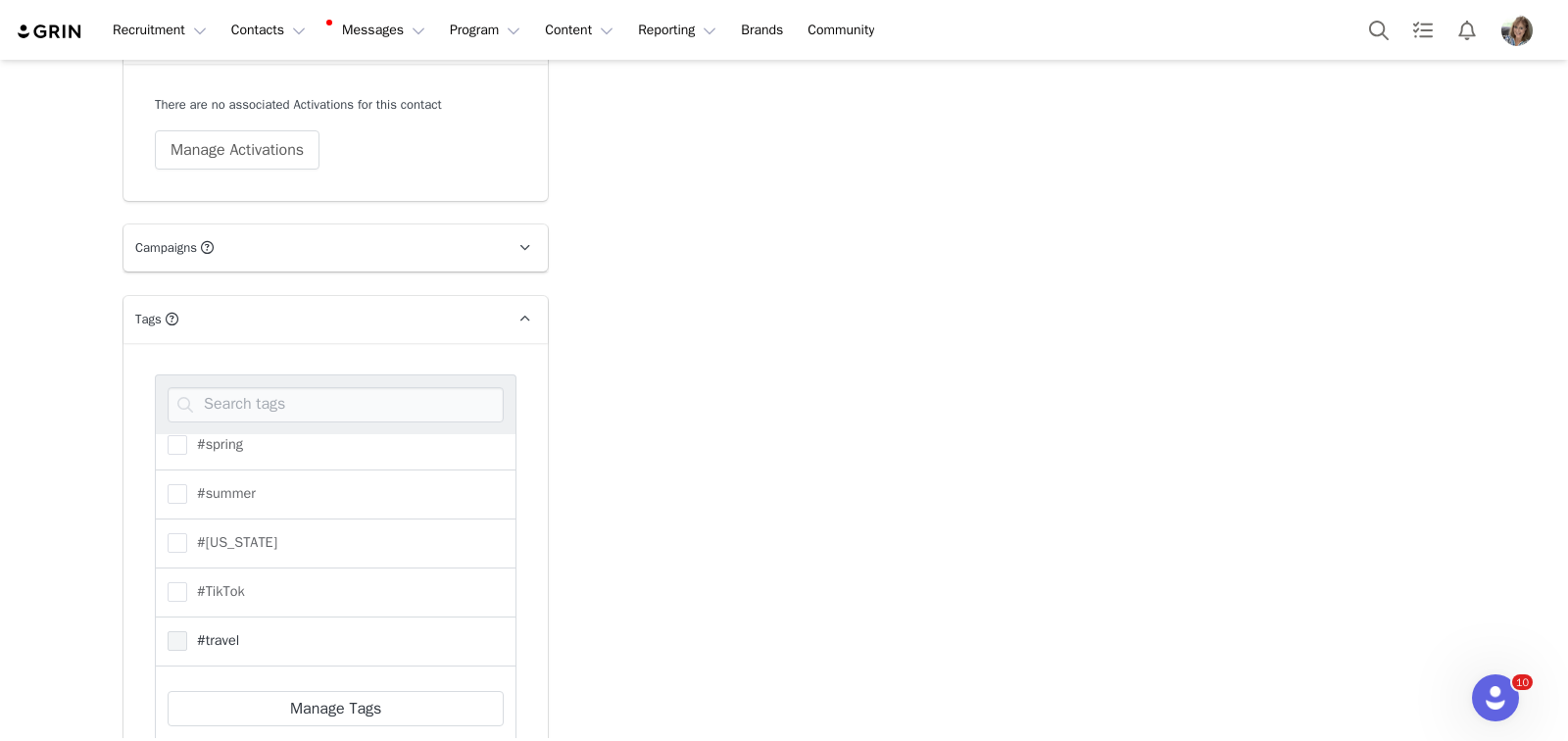 click at bounding box center (177, 641) 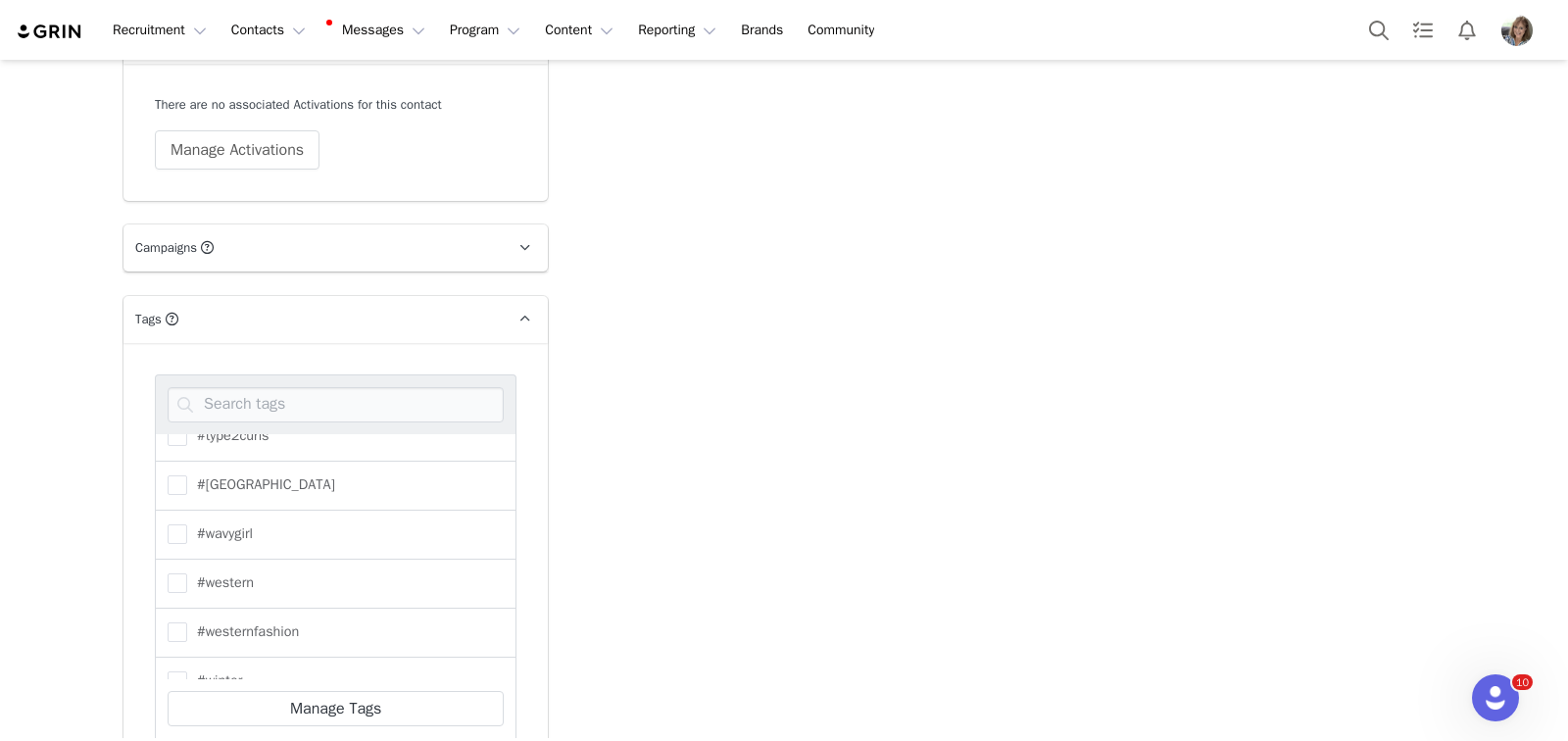 scroll, scrollTop: 3555, scrollLeft: 0, axis: vertical 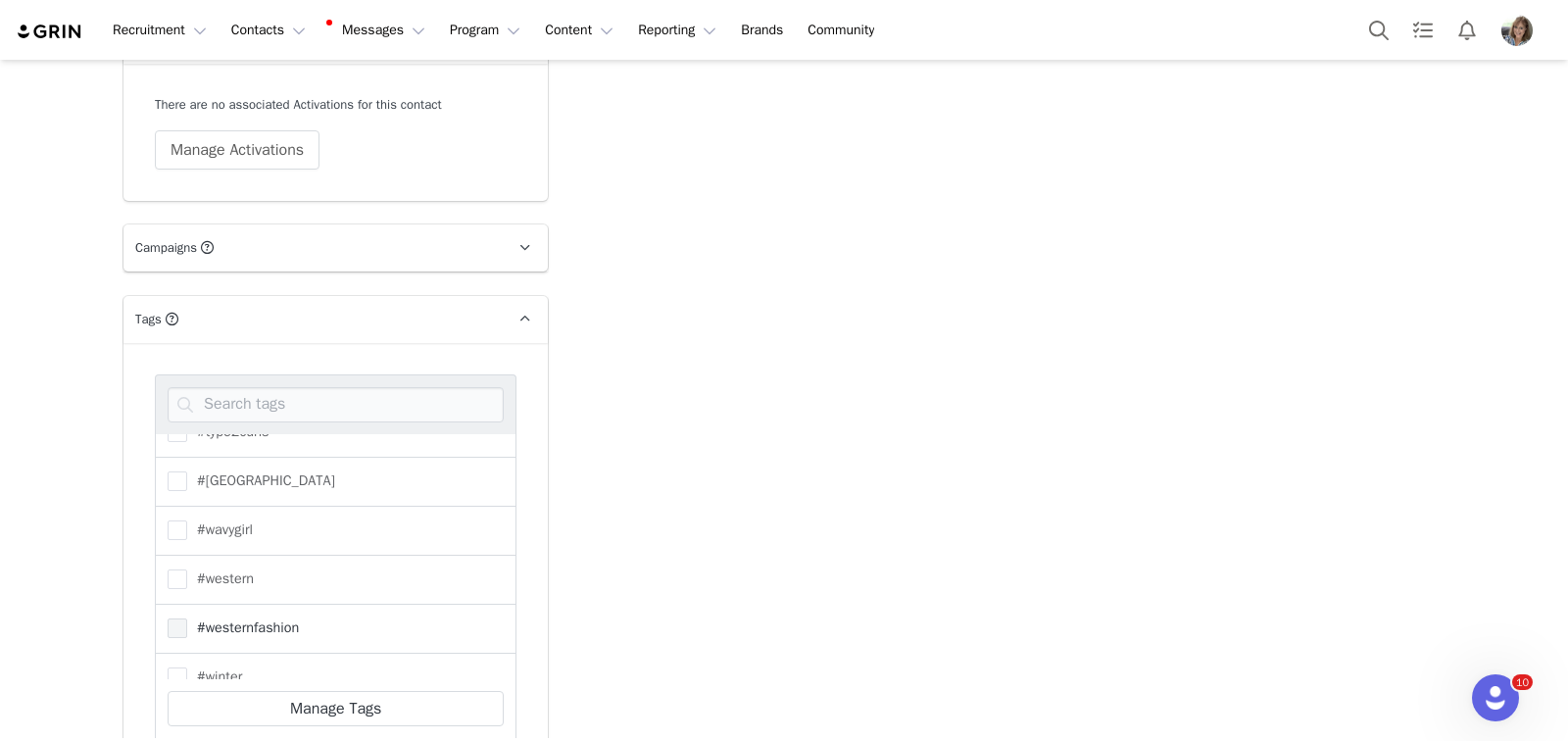 click at bounding box center (177, 628) 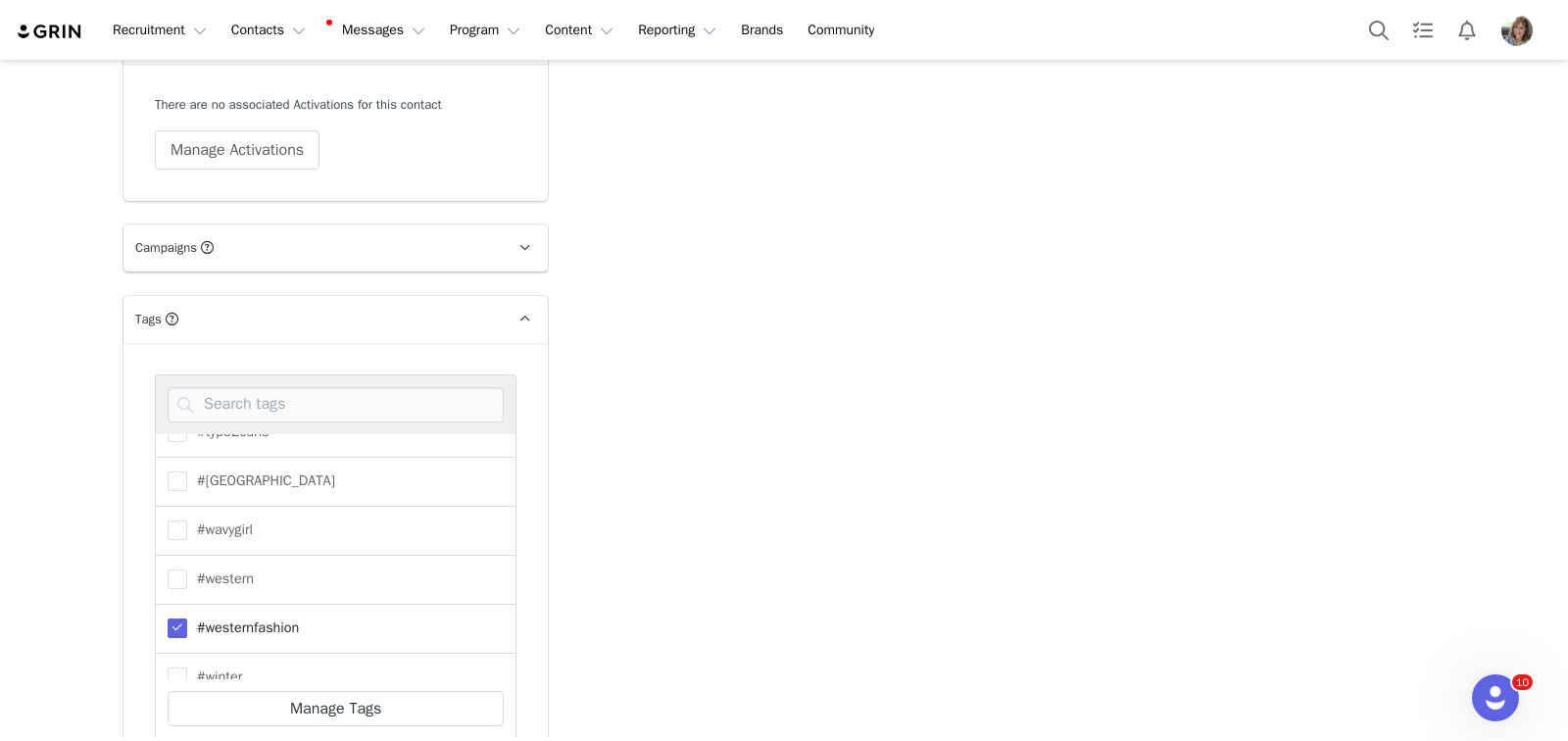 click on "Save Tags" at bounding box center (207, 780) 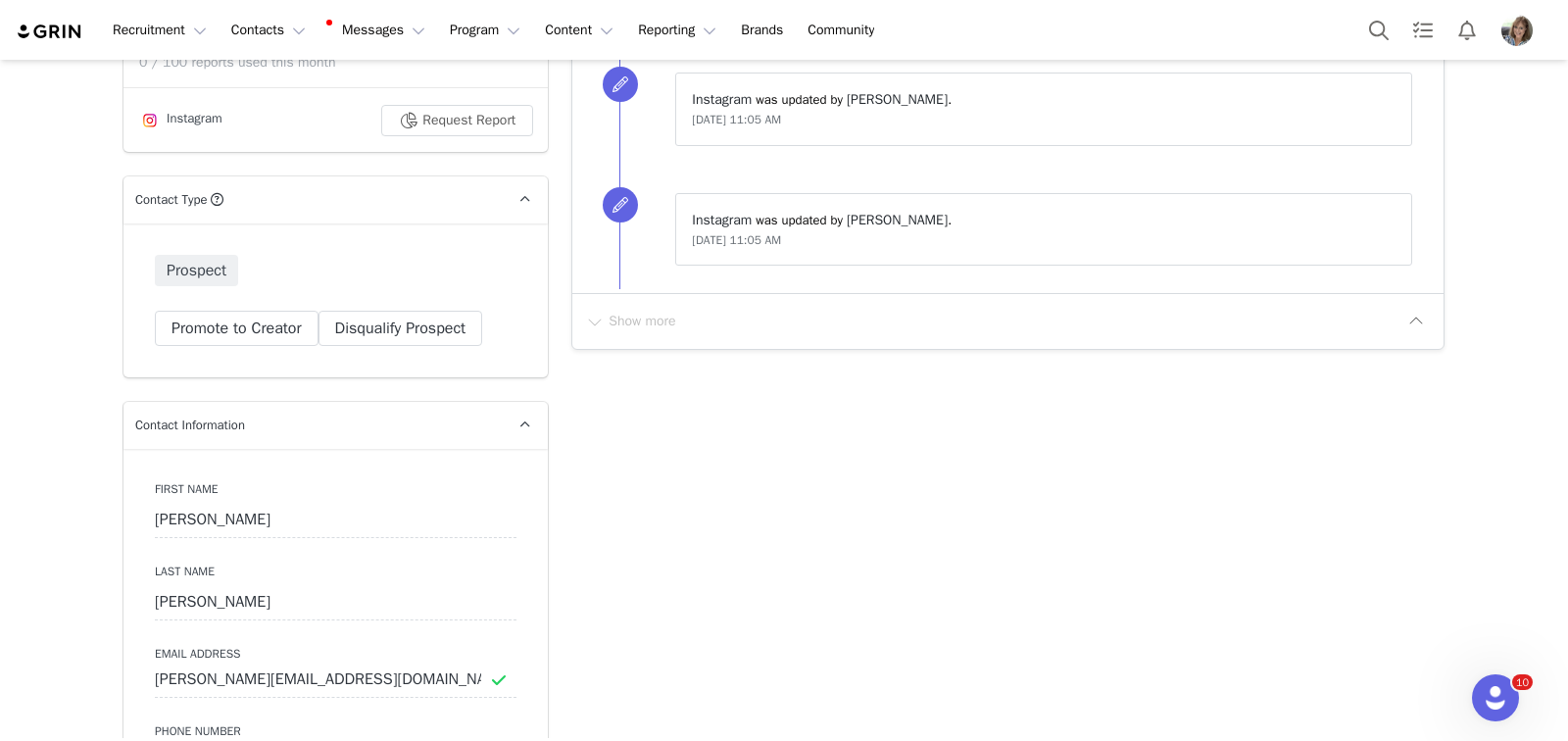 scroll, scrollTop: 0, scrollLeft: 0, axis: both 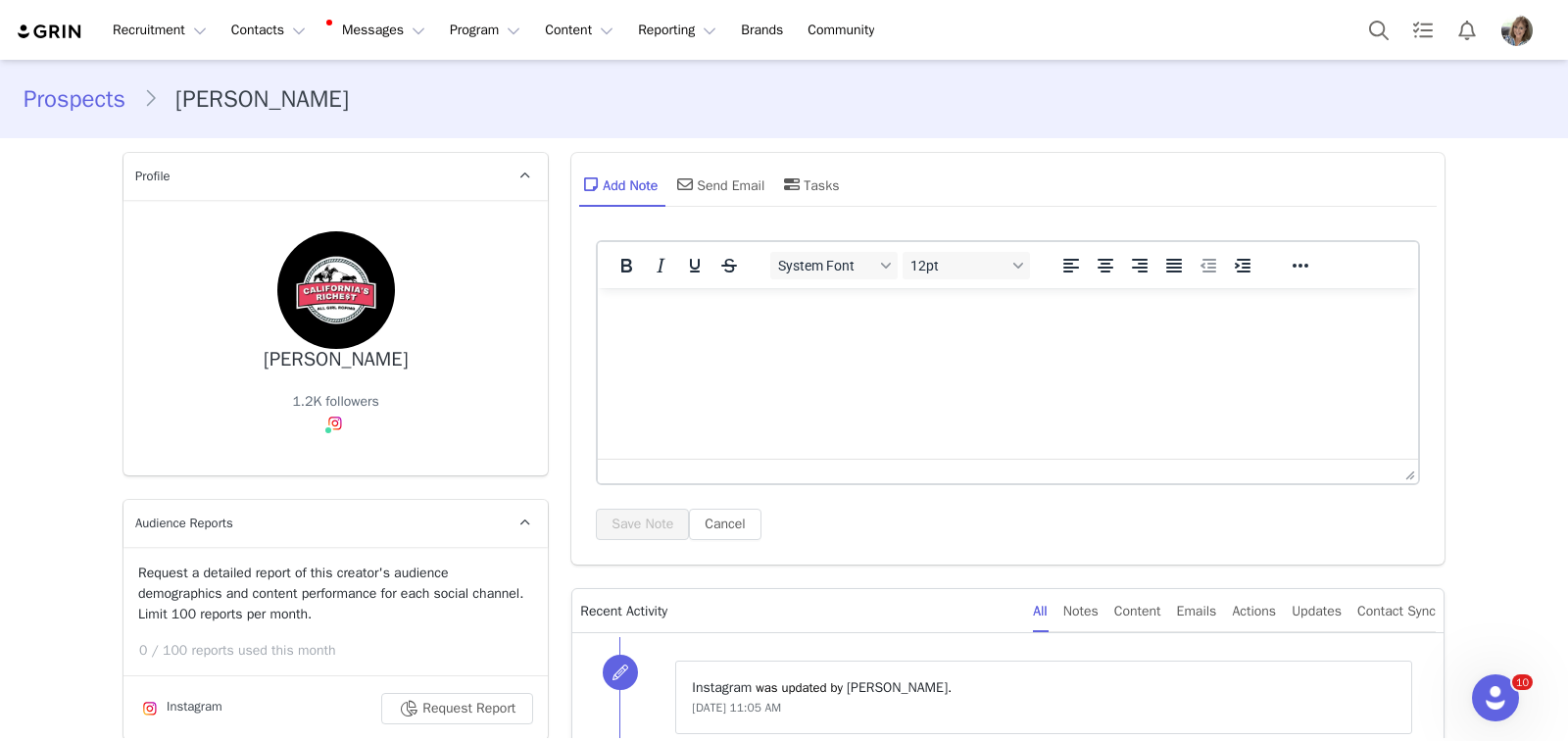 click at bounding box center (1007, 315) 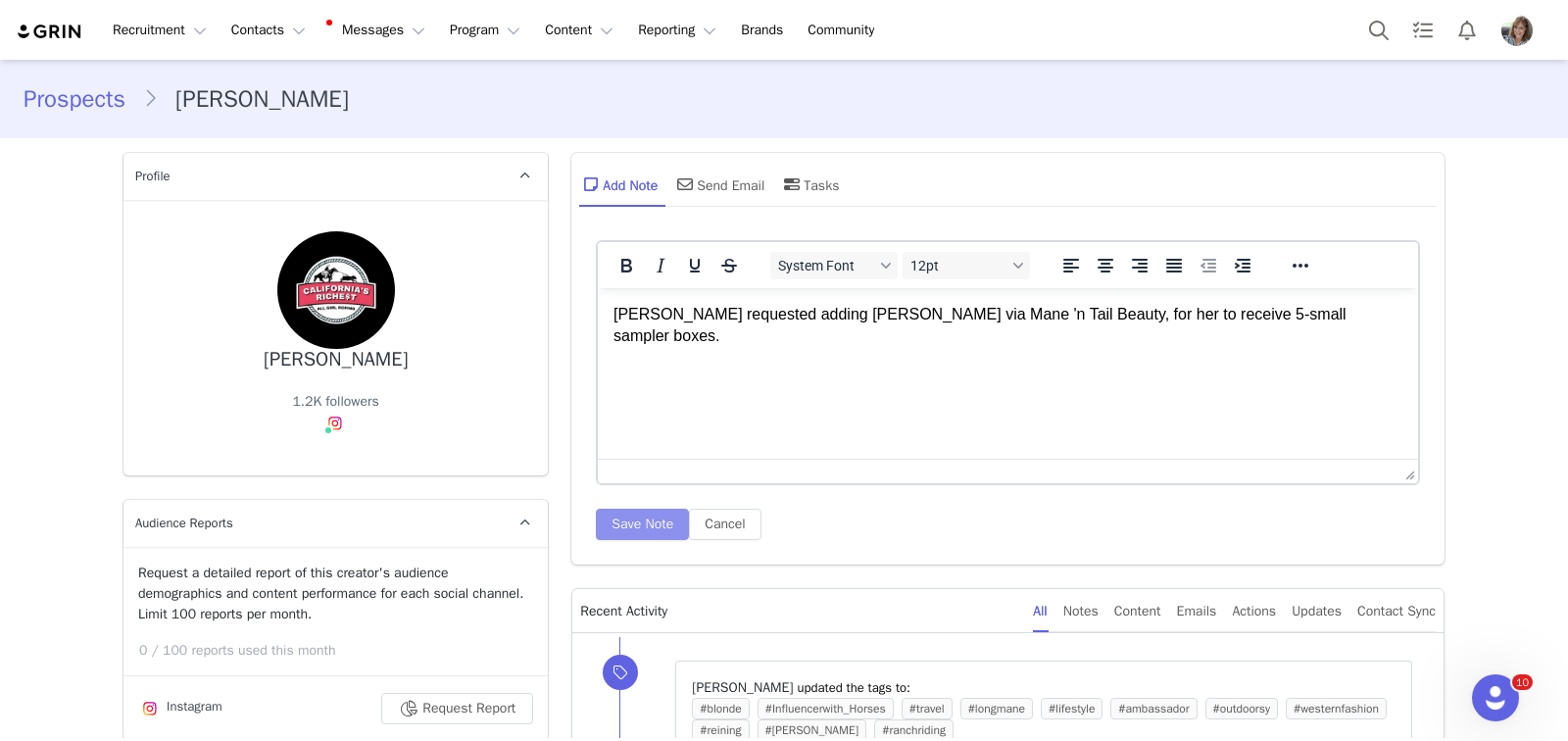 click on "Save Note" at bounding box center (642, 524) 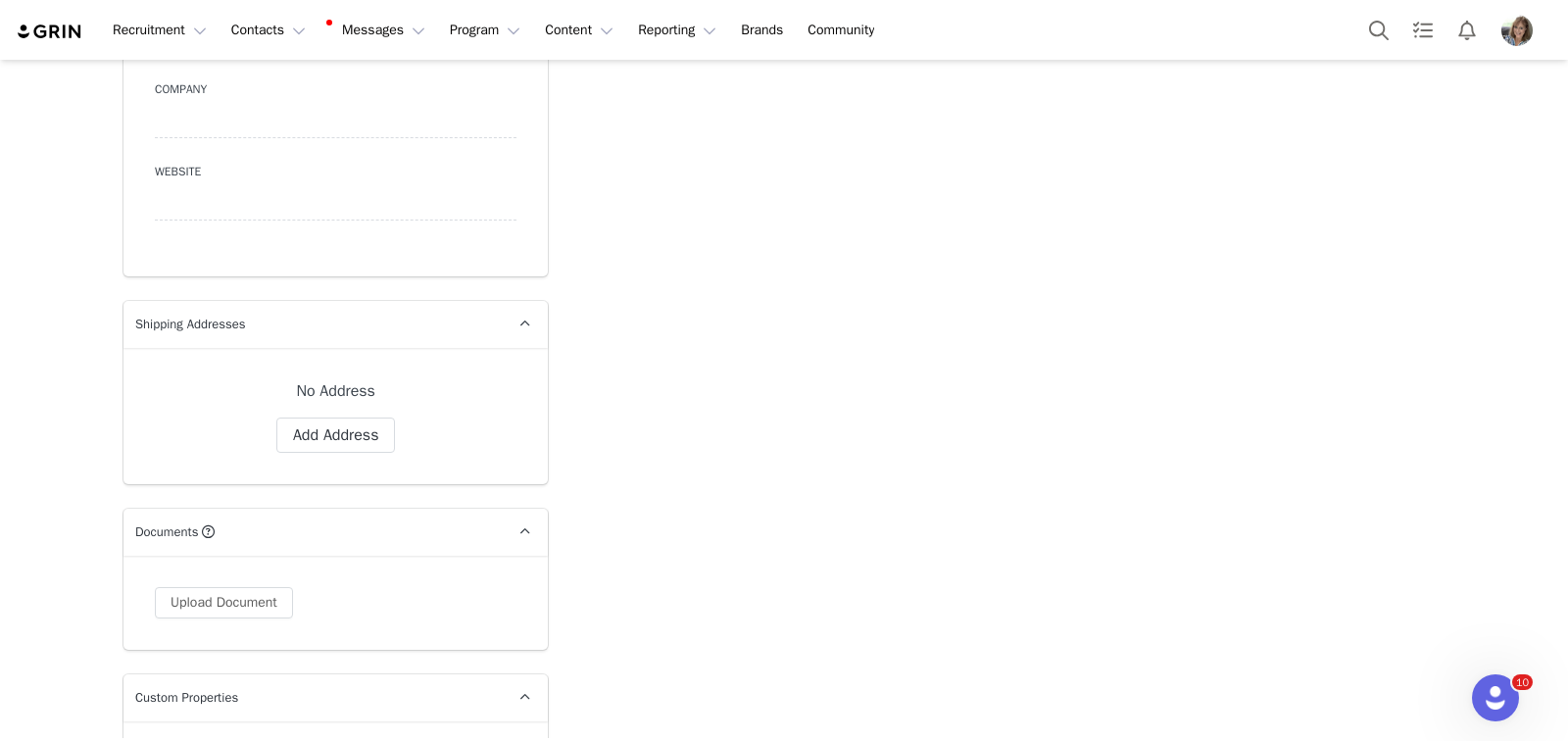 scroll, scrollTop: 1476, scrollLeft: 0, axis: vertical 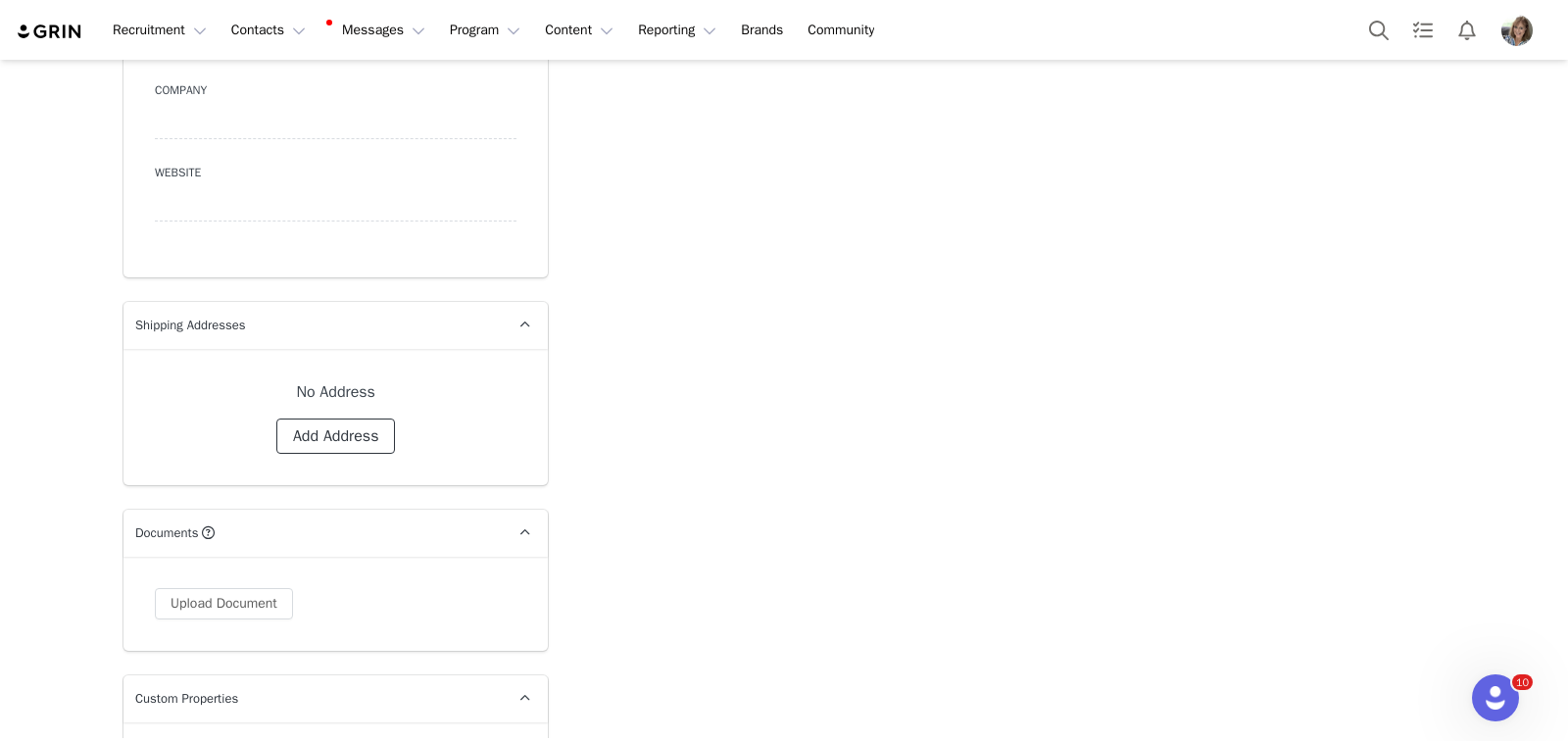 click on "Add Address" at bounding box center (336, 436) 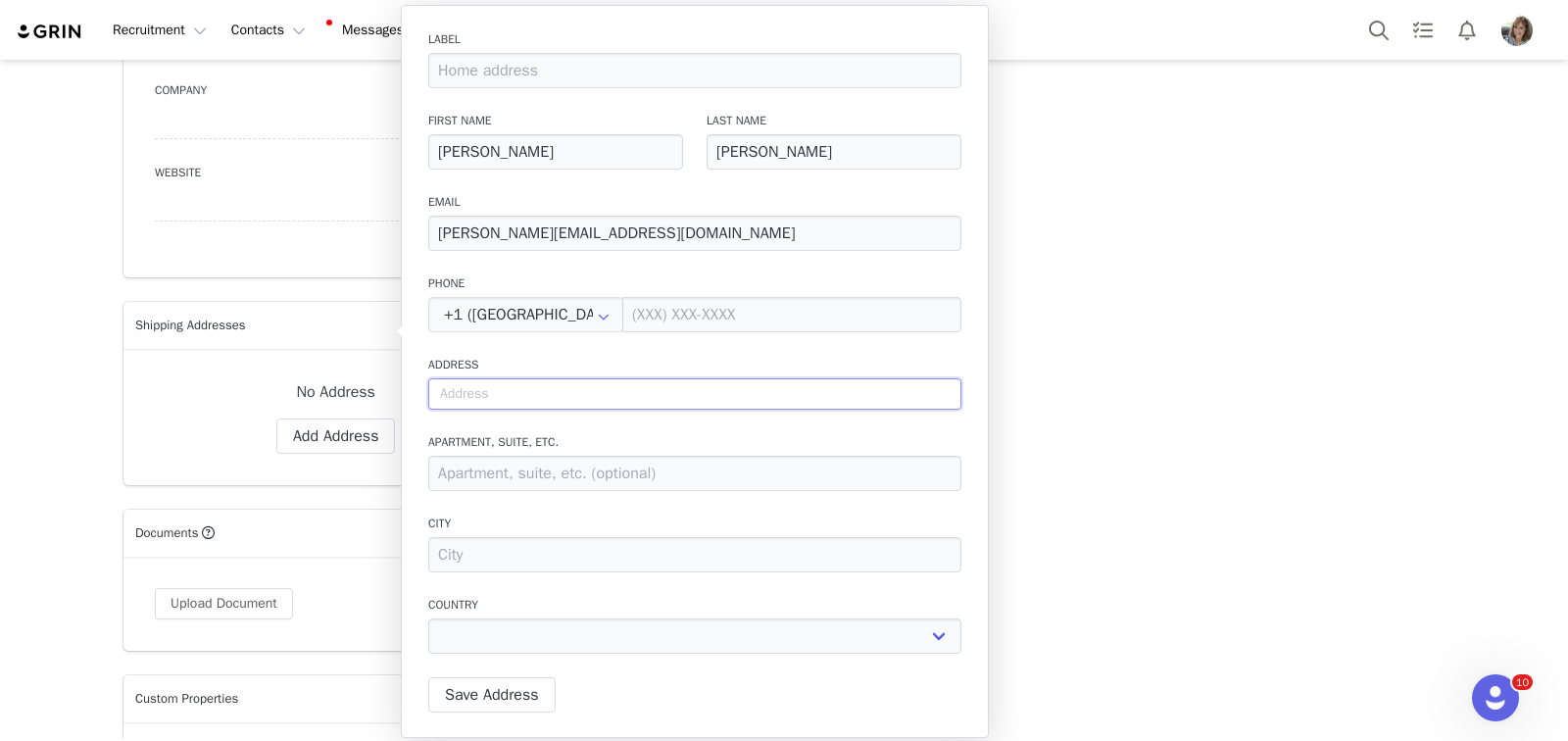 click at bounding box center (695, 394) 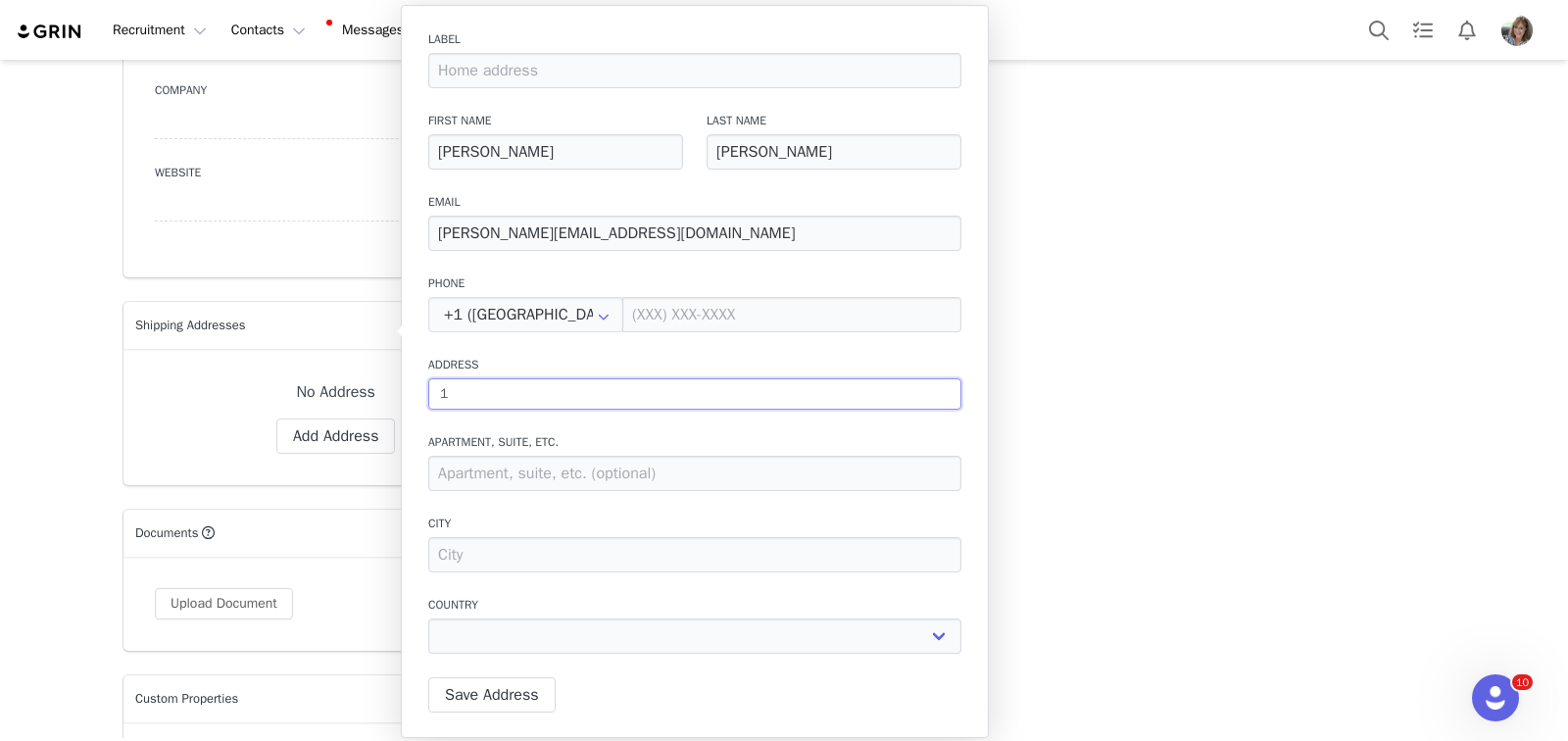 type on "10" 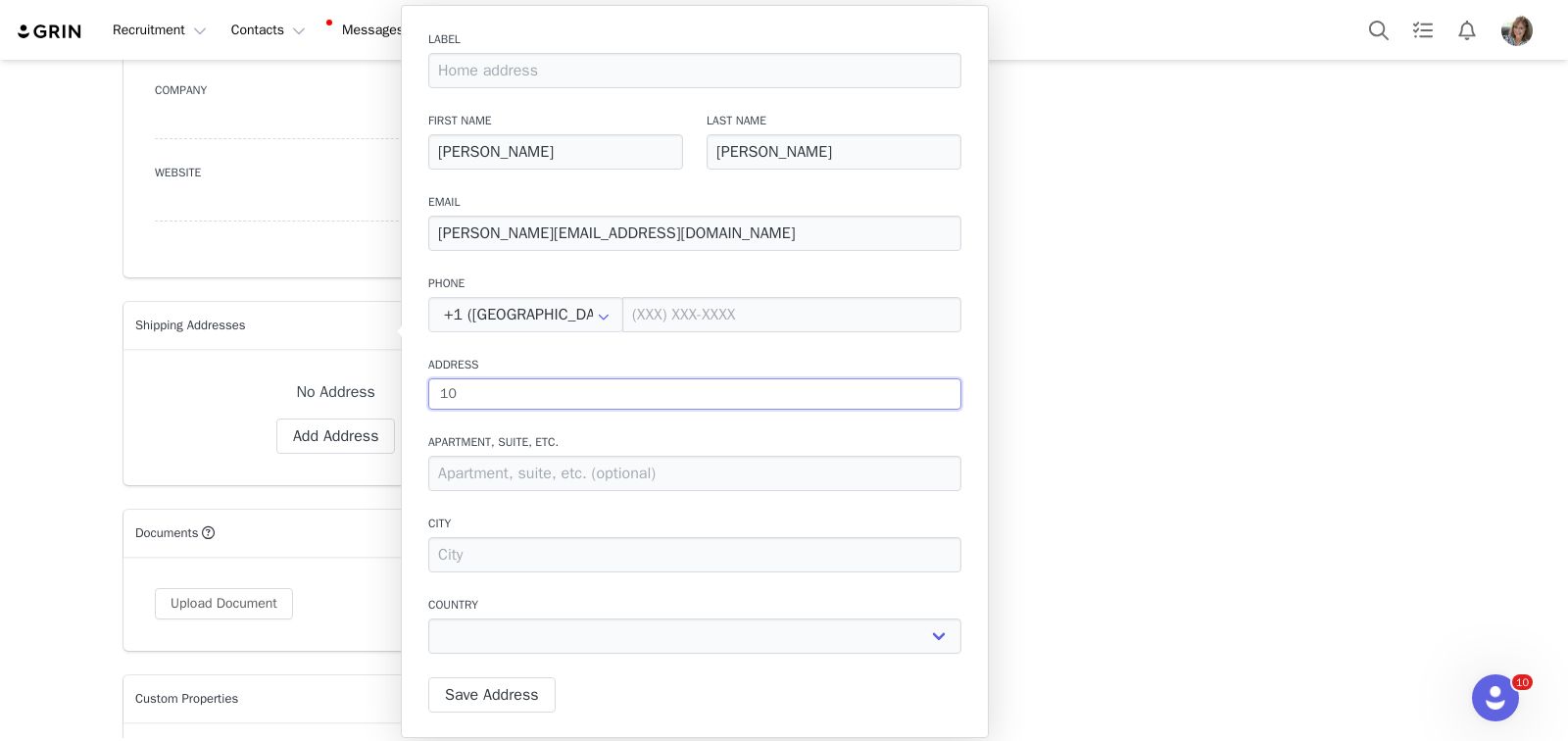 type on "104" 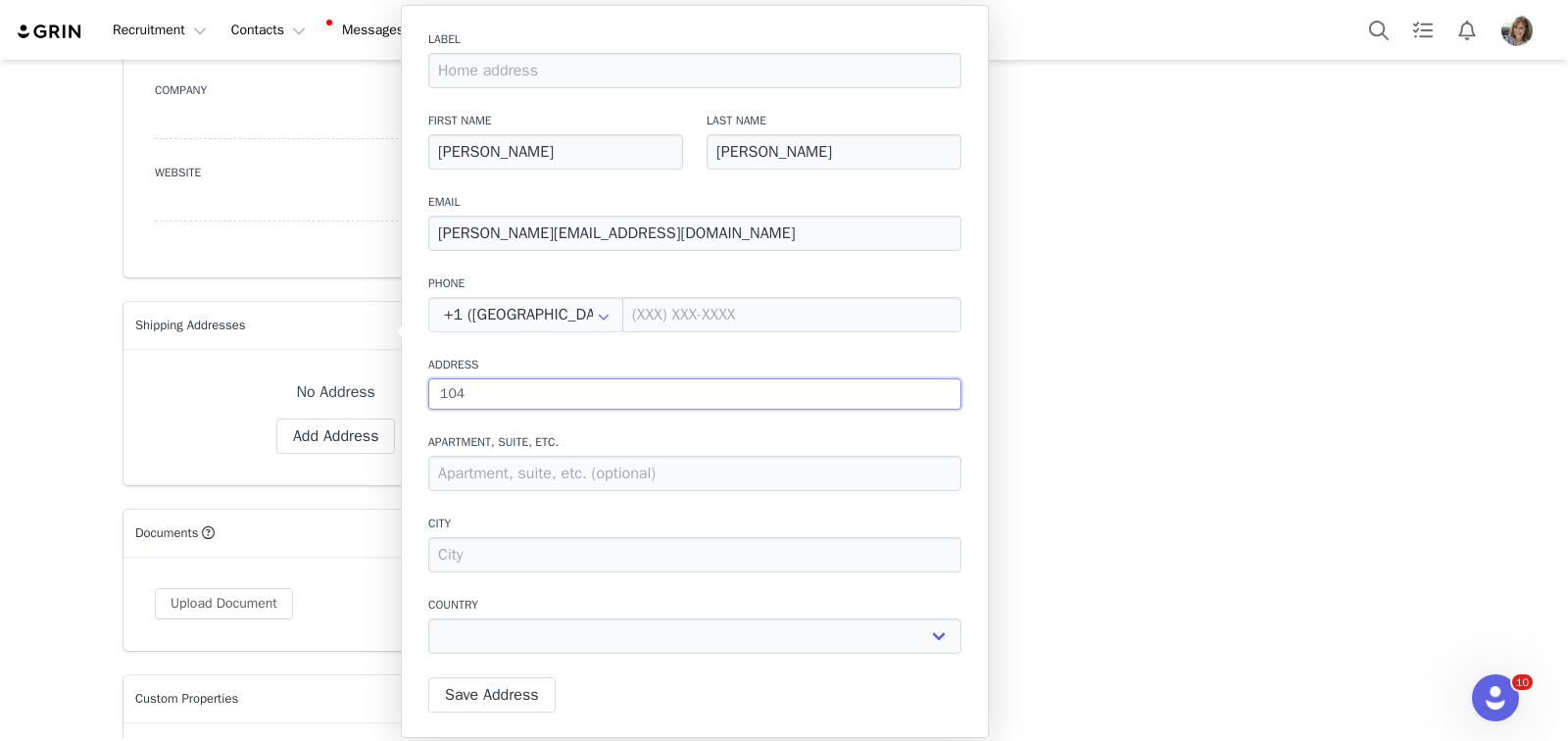 select 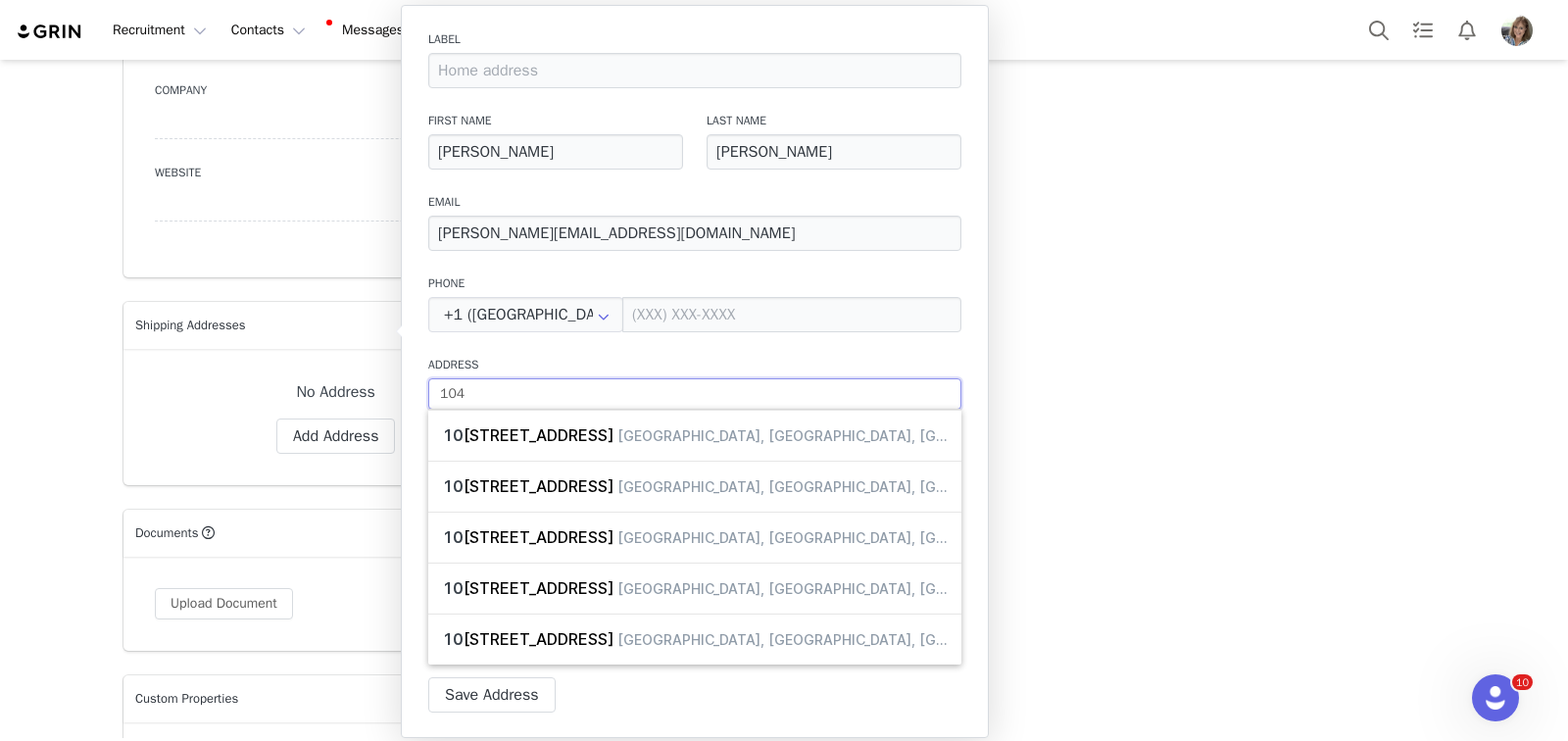 type on "1040" 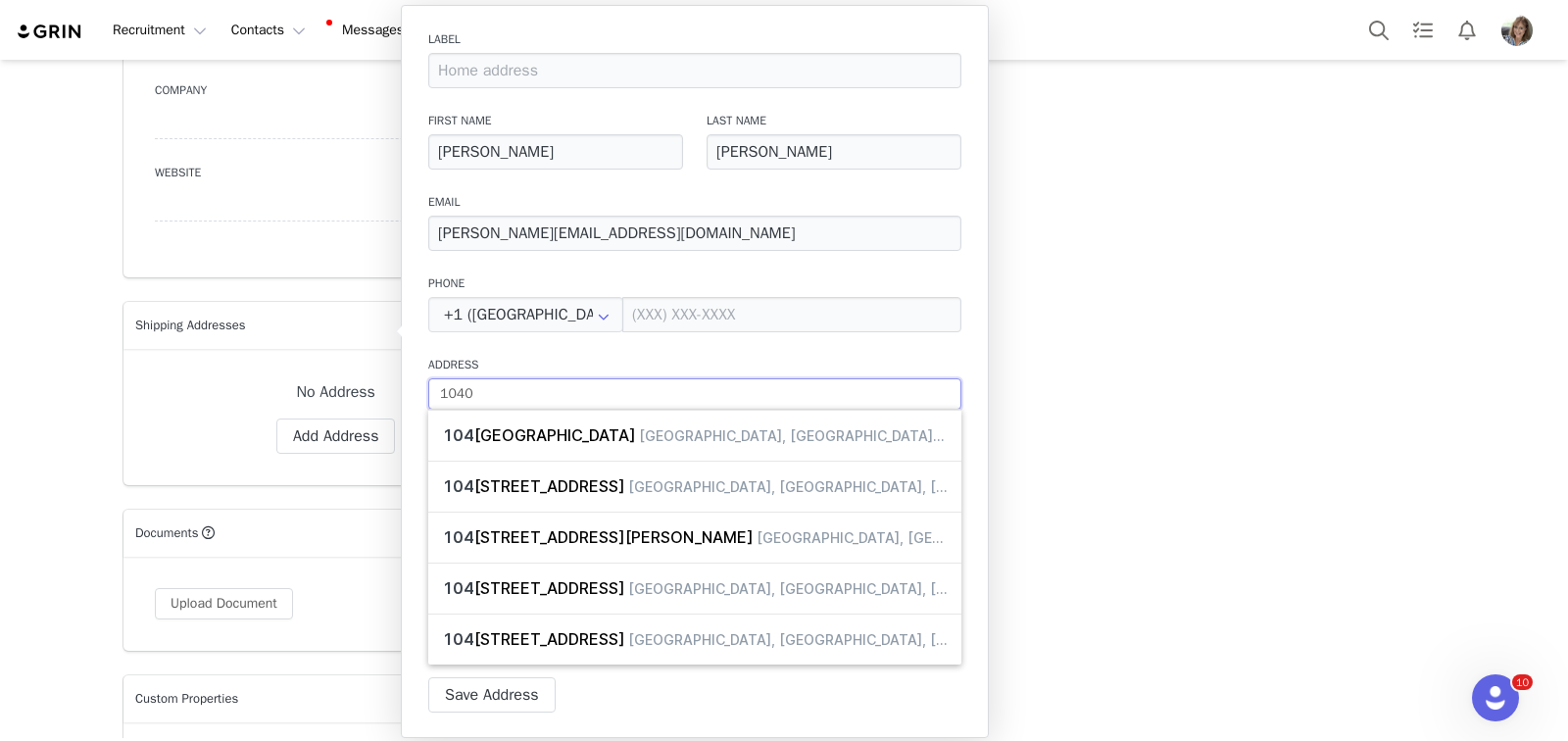 type on "1040" 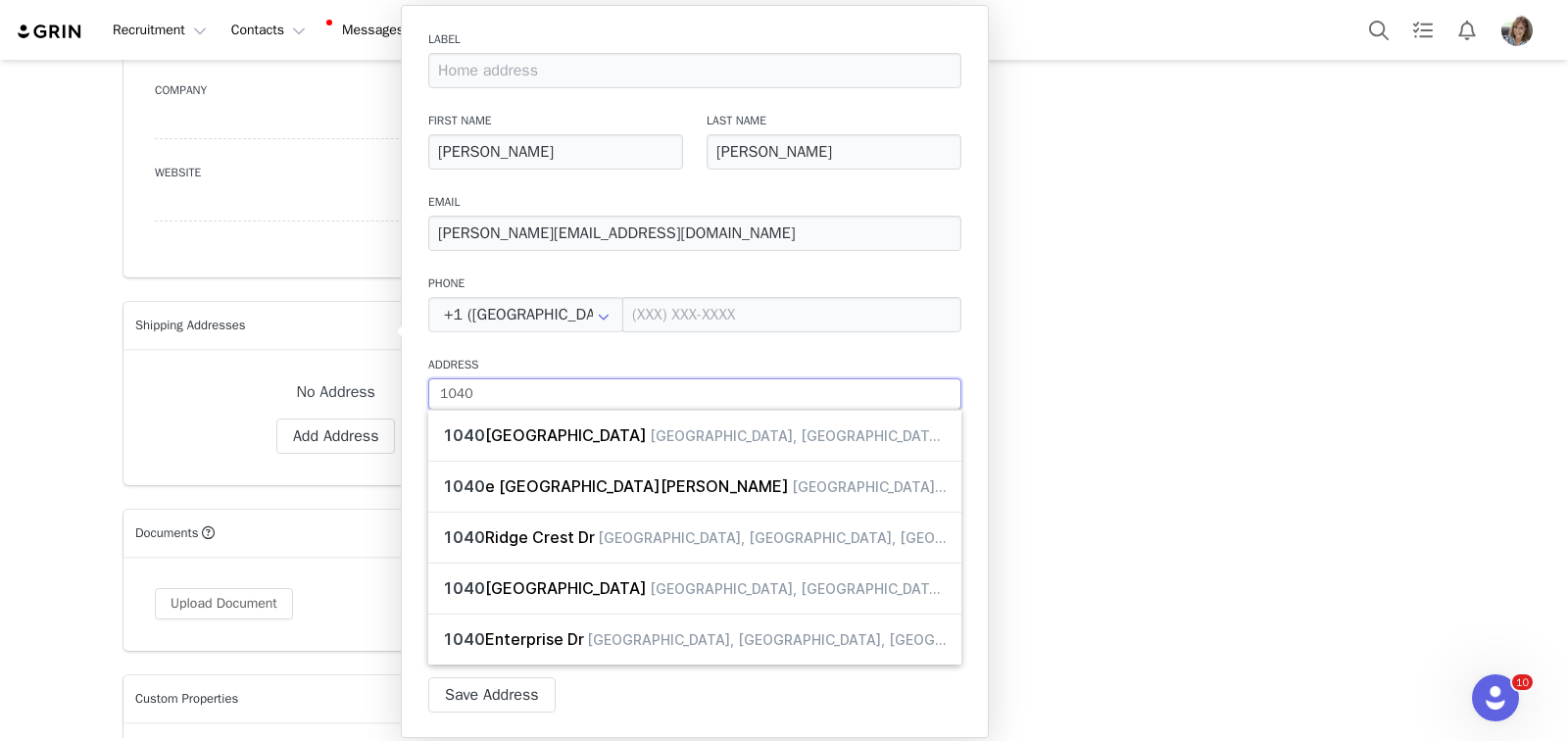 type on "1040 H" 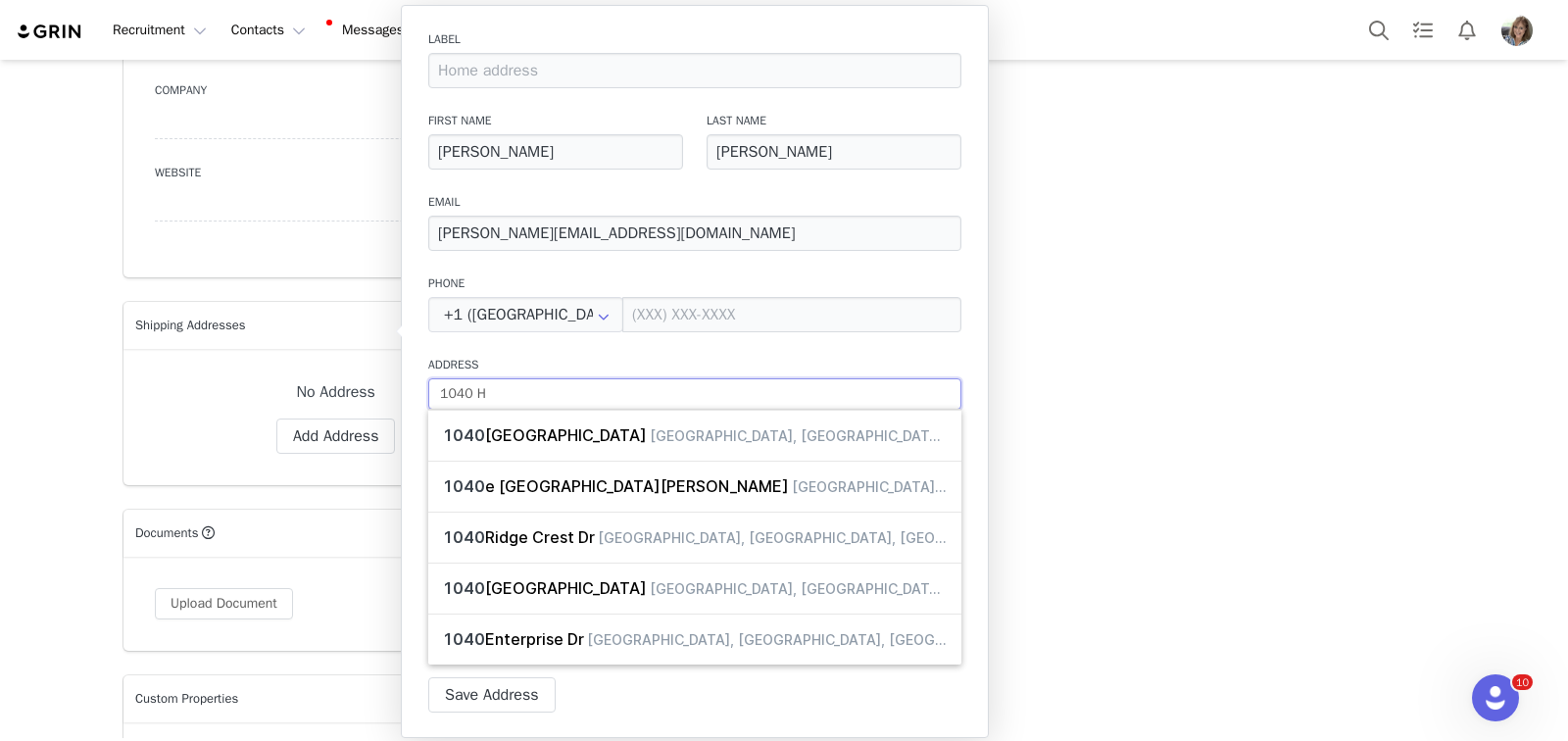 type on "1040 Ho" 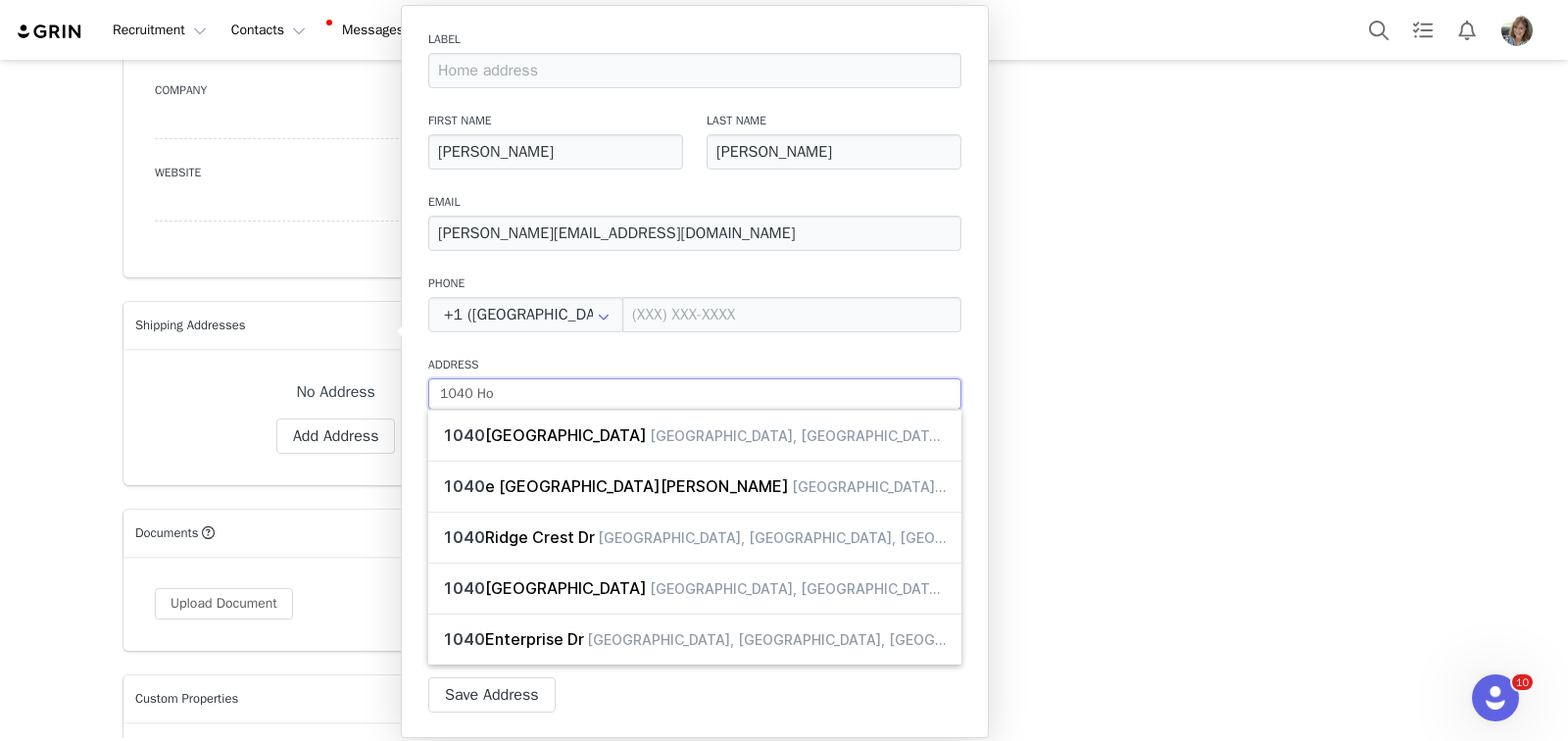 type on "1040 Hom" 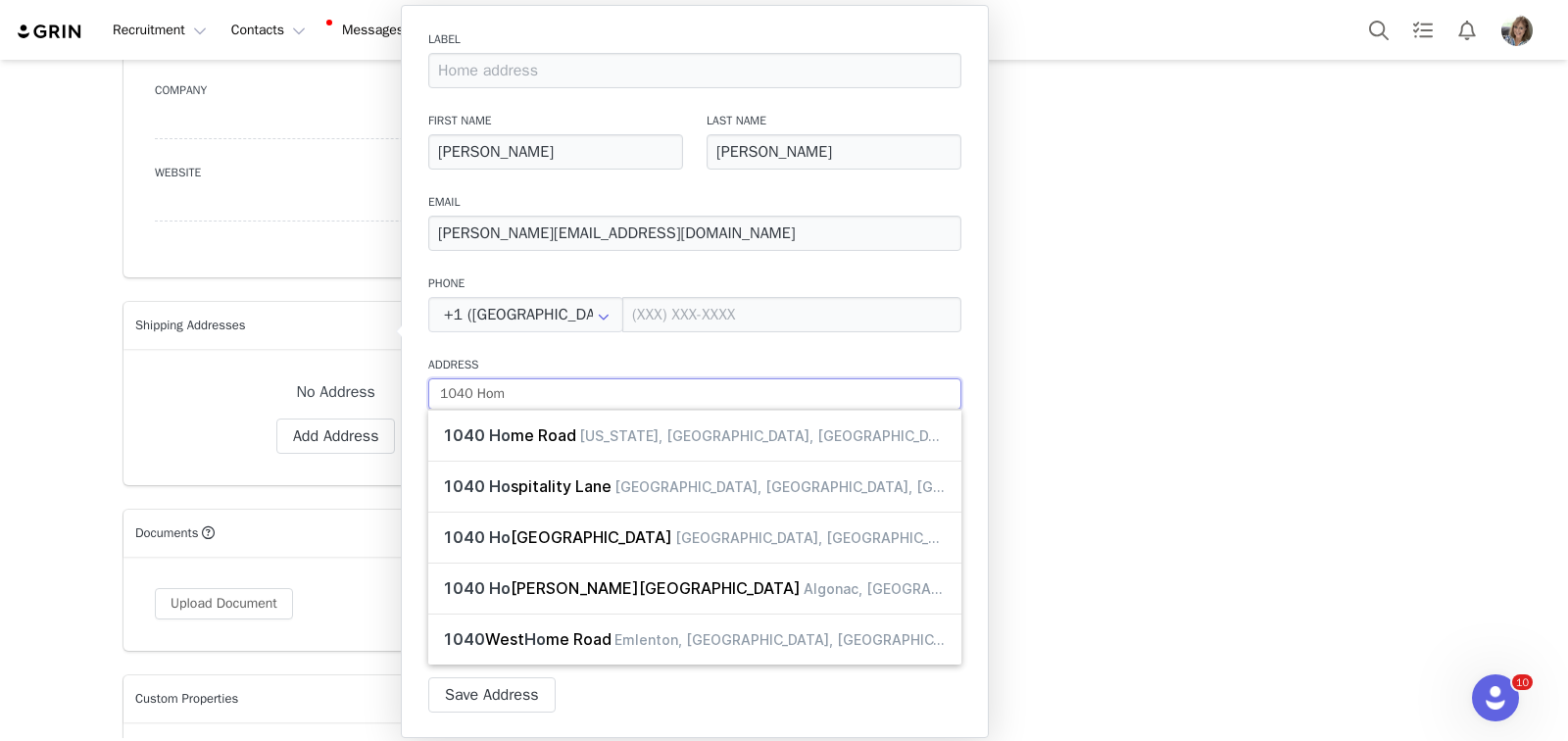 type on "1040 Home" 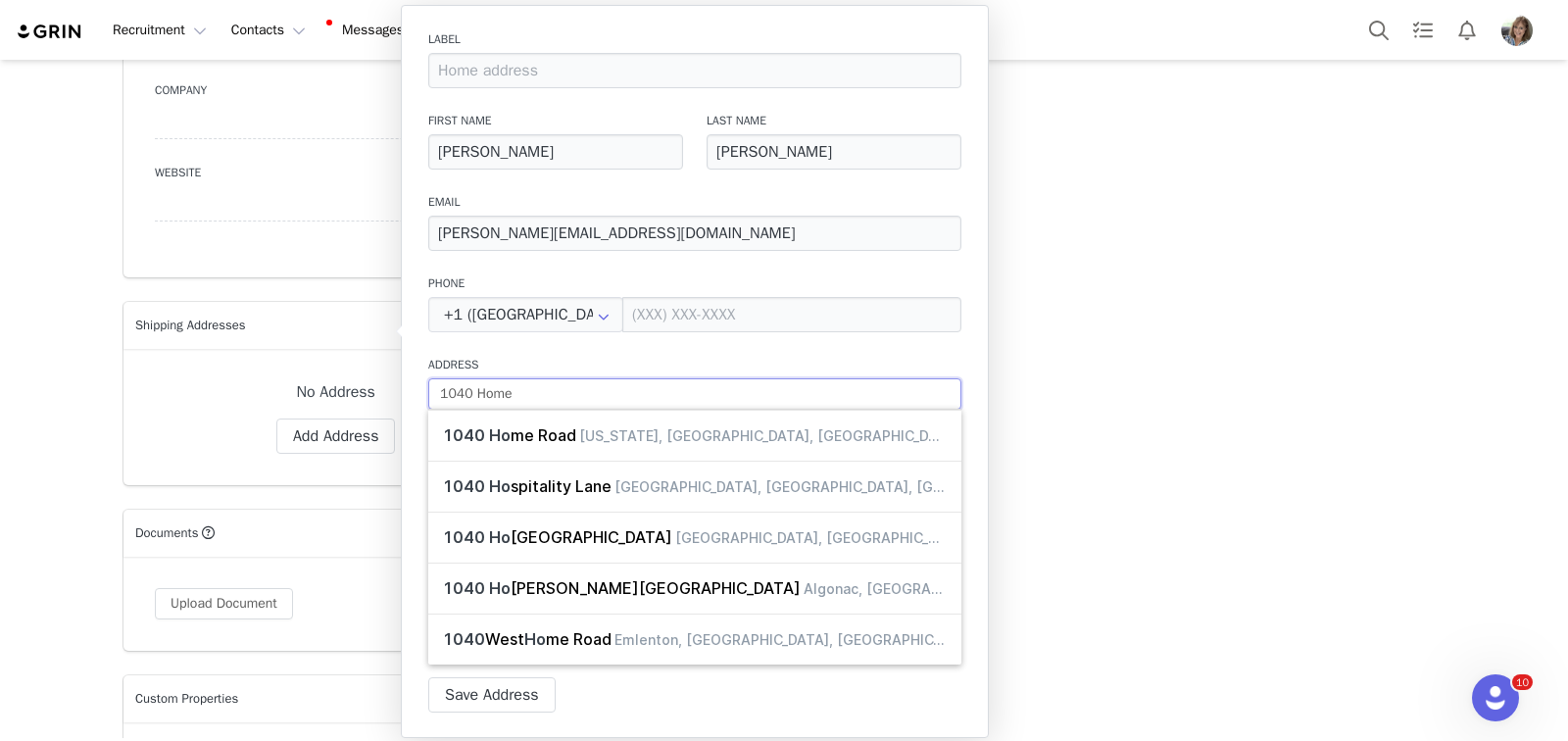 select 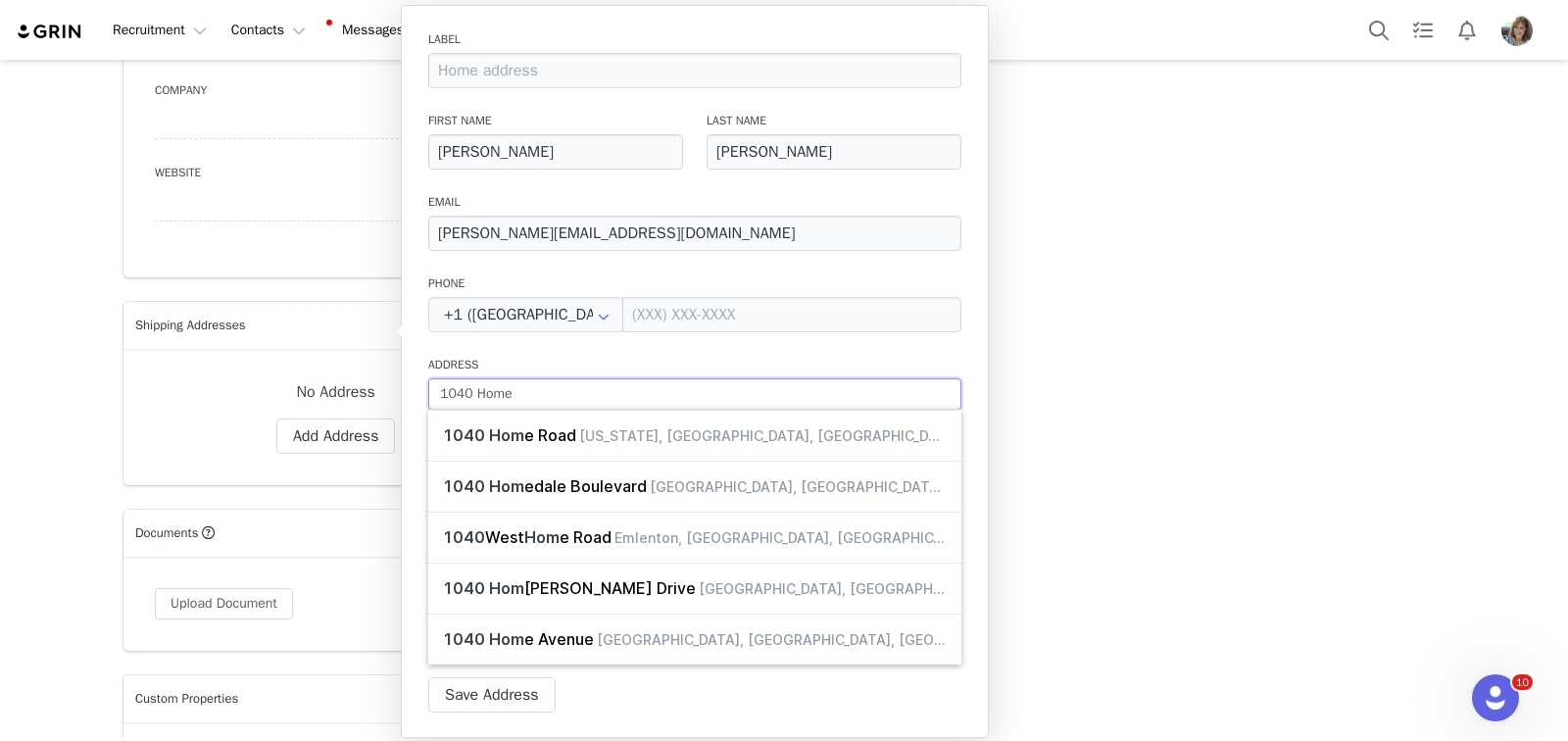 type on "1040 Homes" 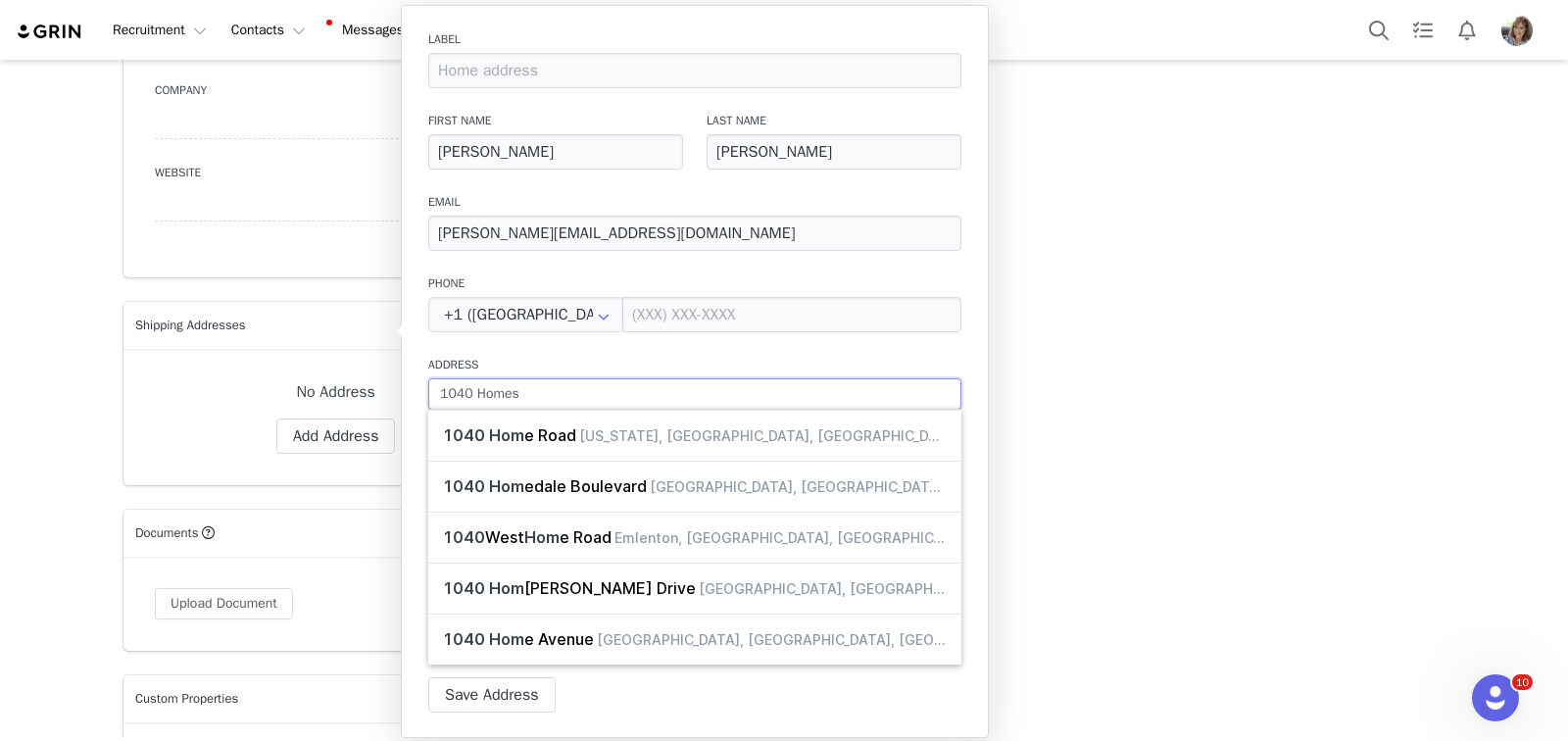 select 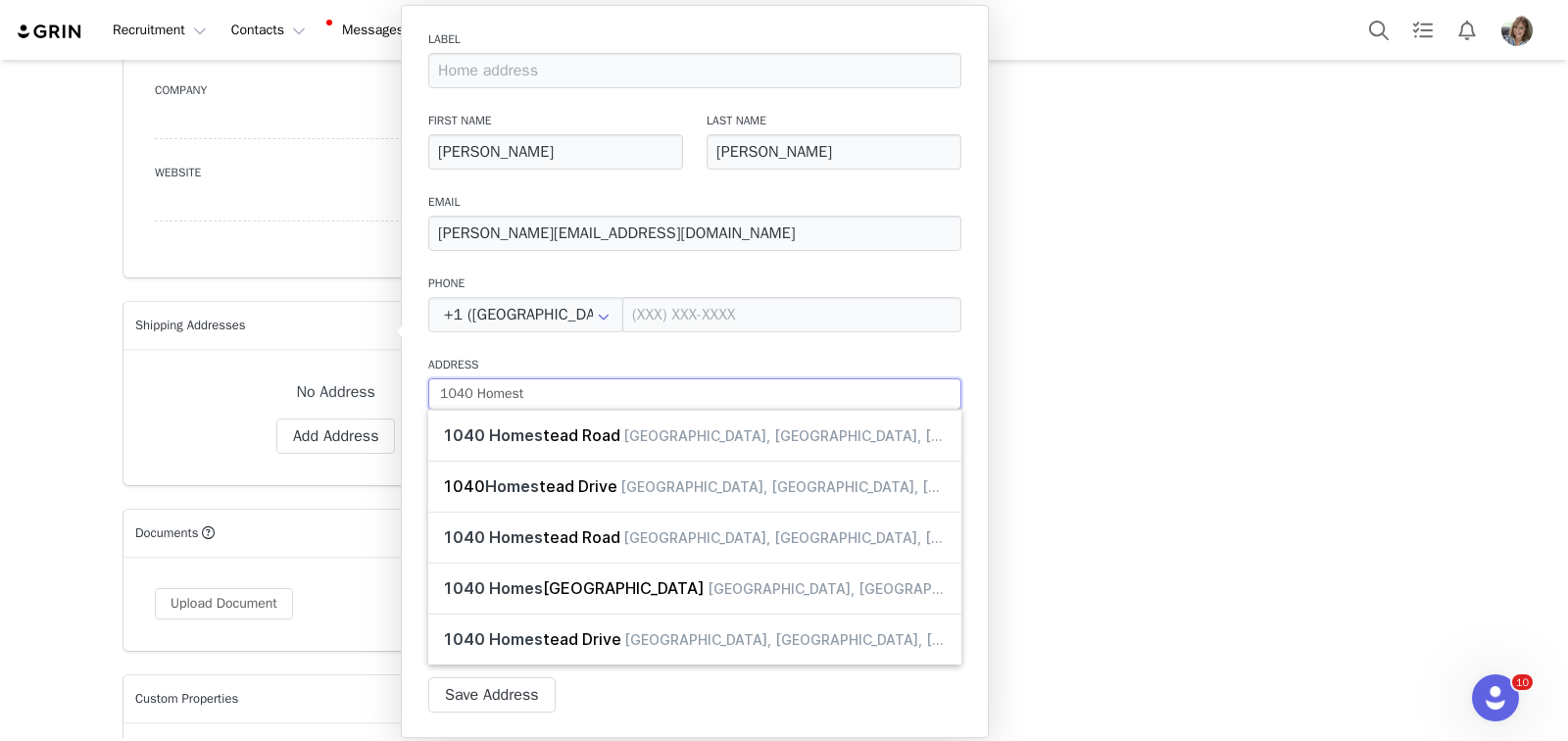 type on "1040 Homeste" 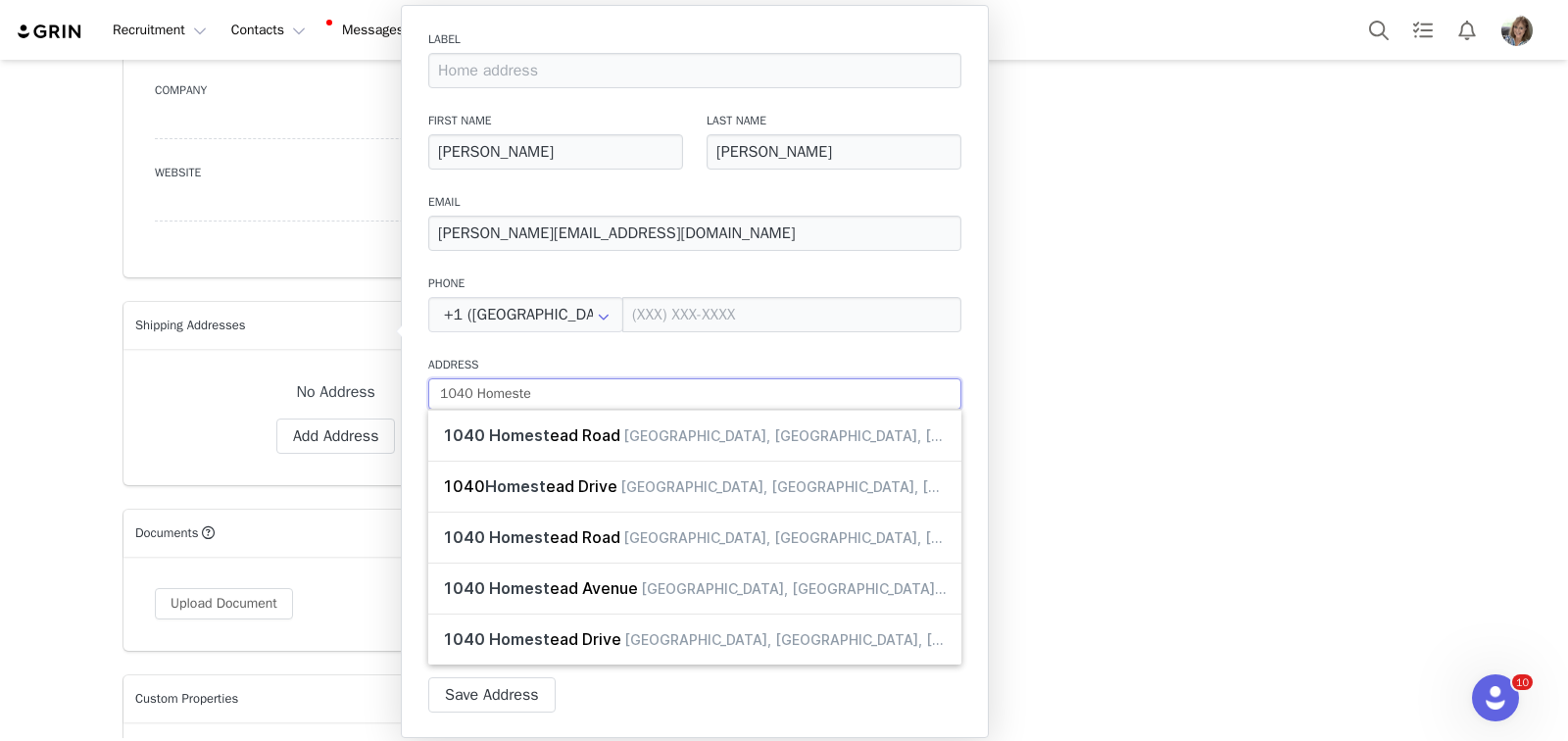 type on "1040 Homestea" 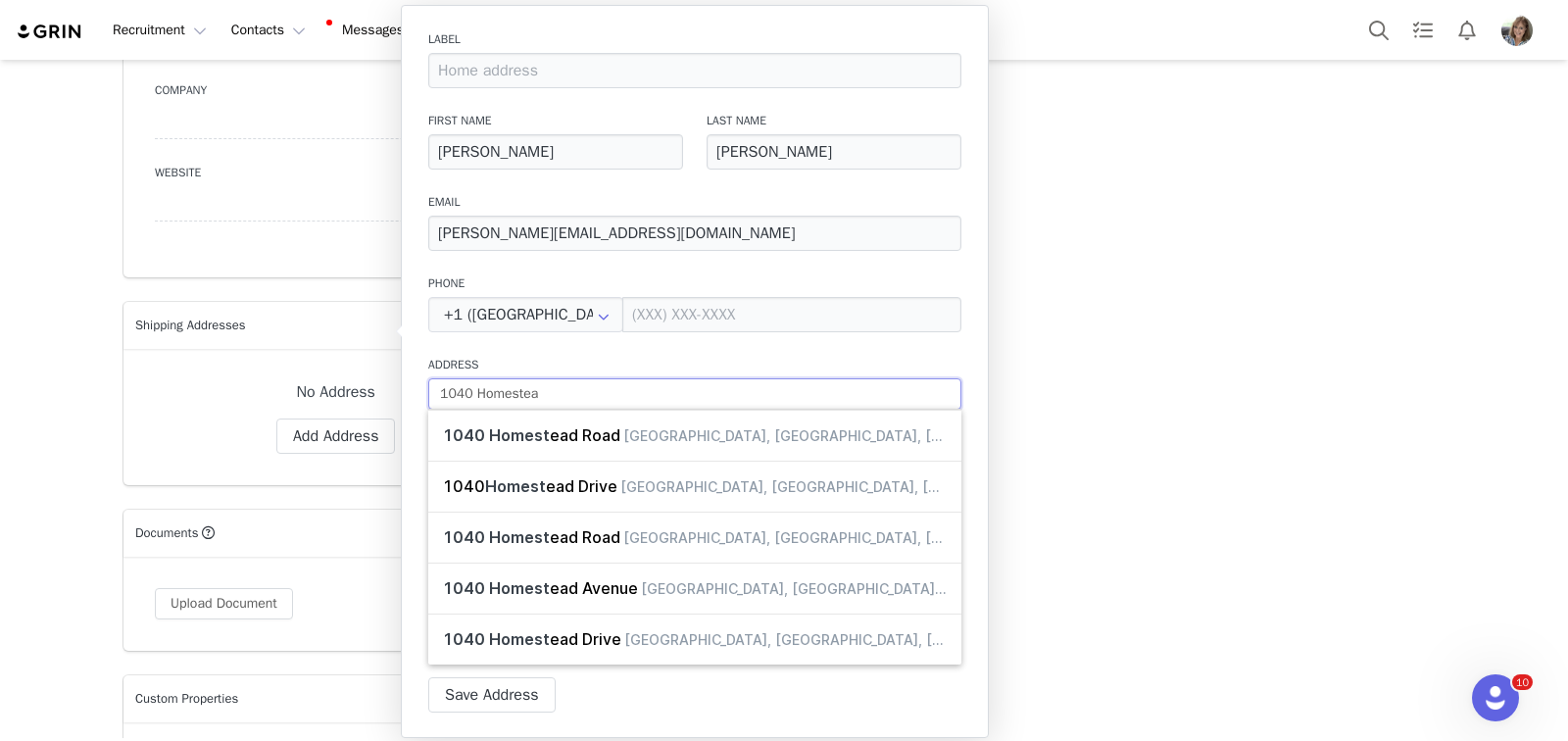 type on "1040 Homestead" 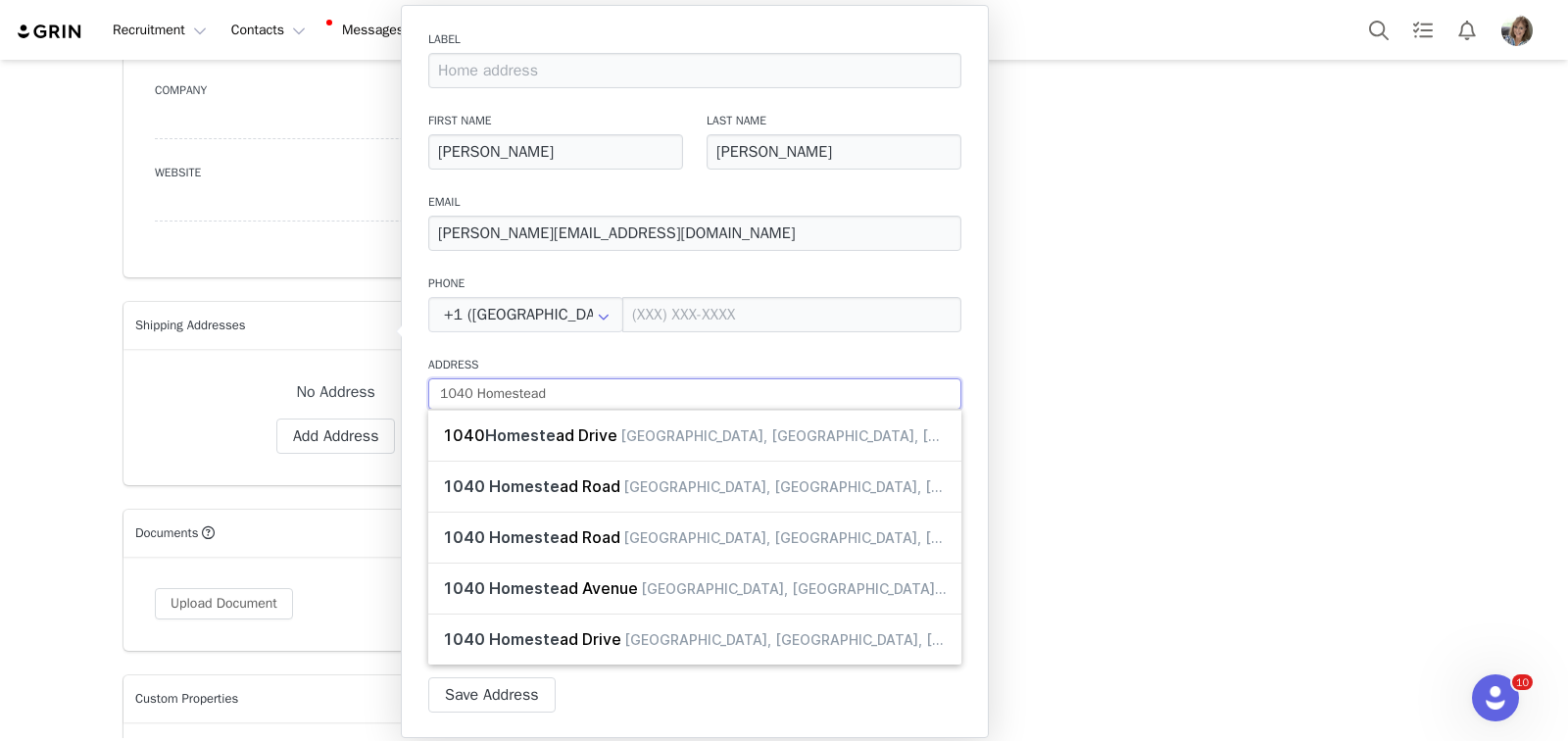 type on "1040 Homestead" 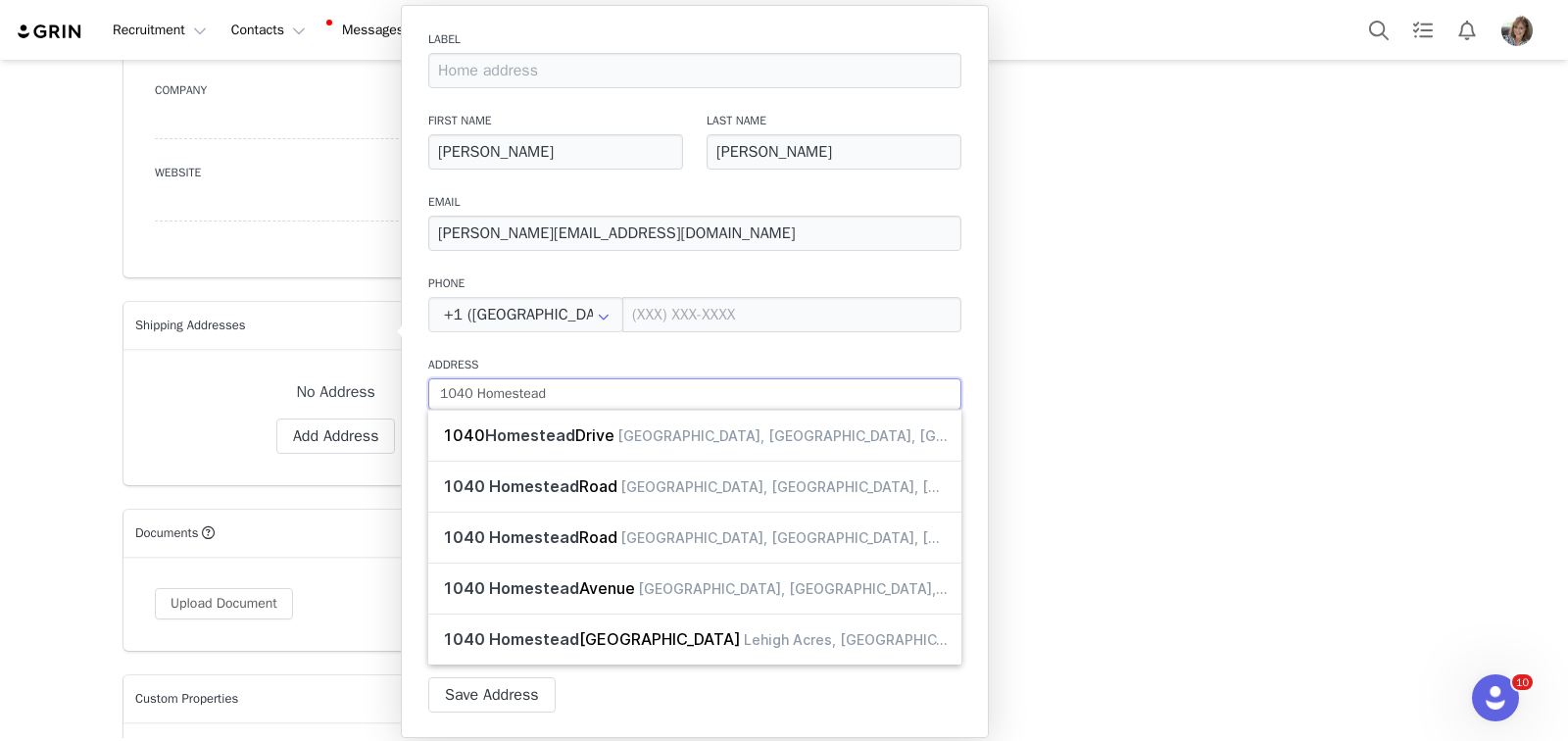 type on "1040 Homestead A" 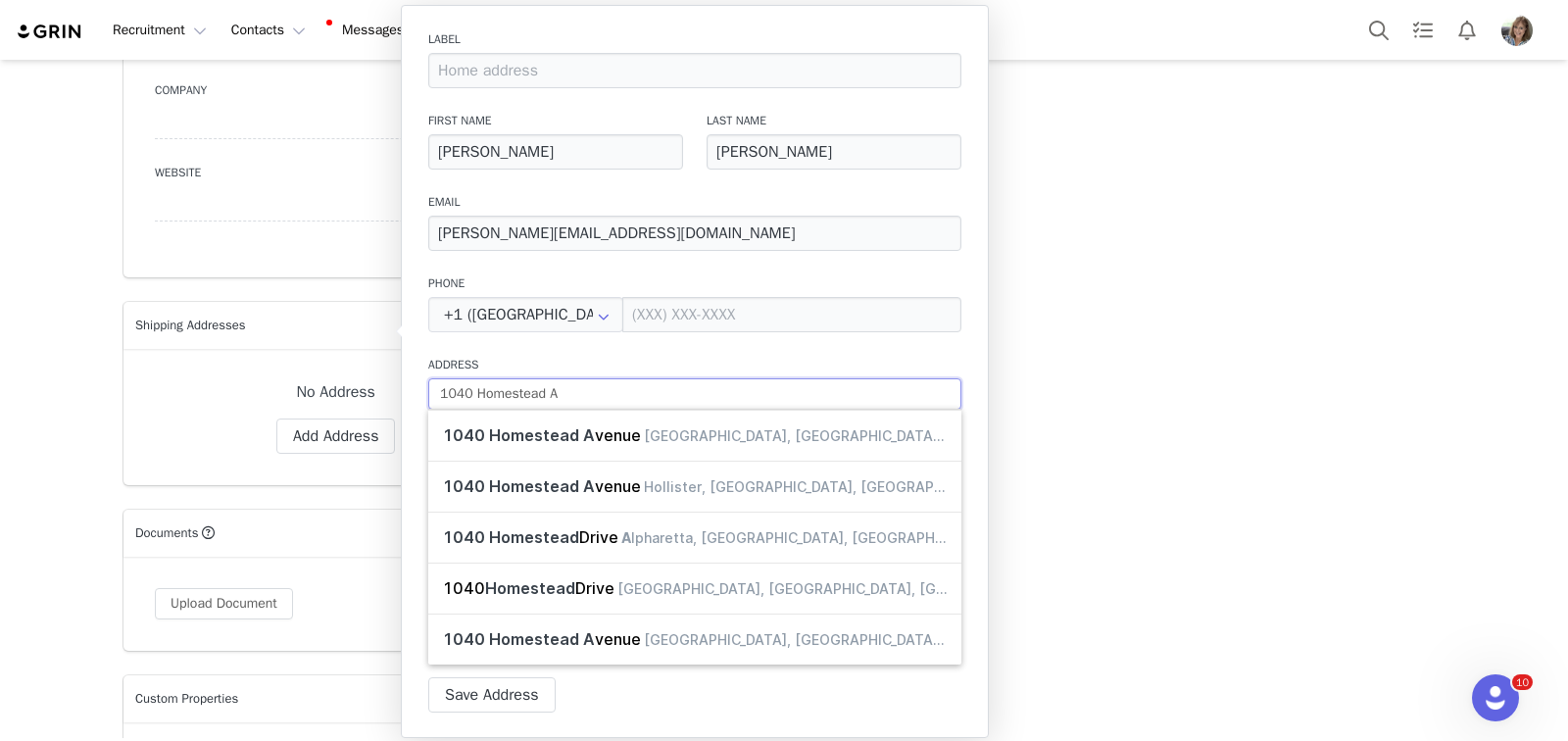 type on "[STREET_ADDRESS]" 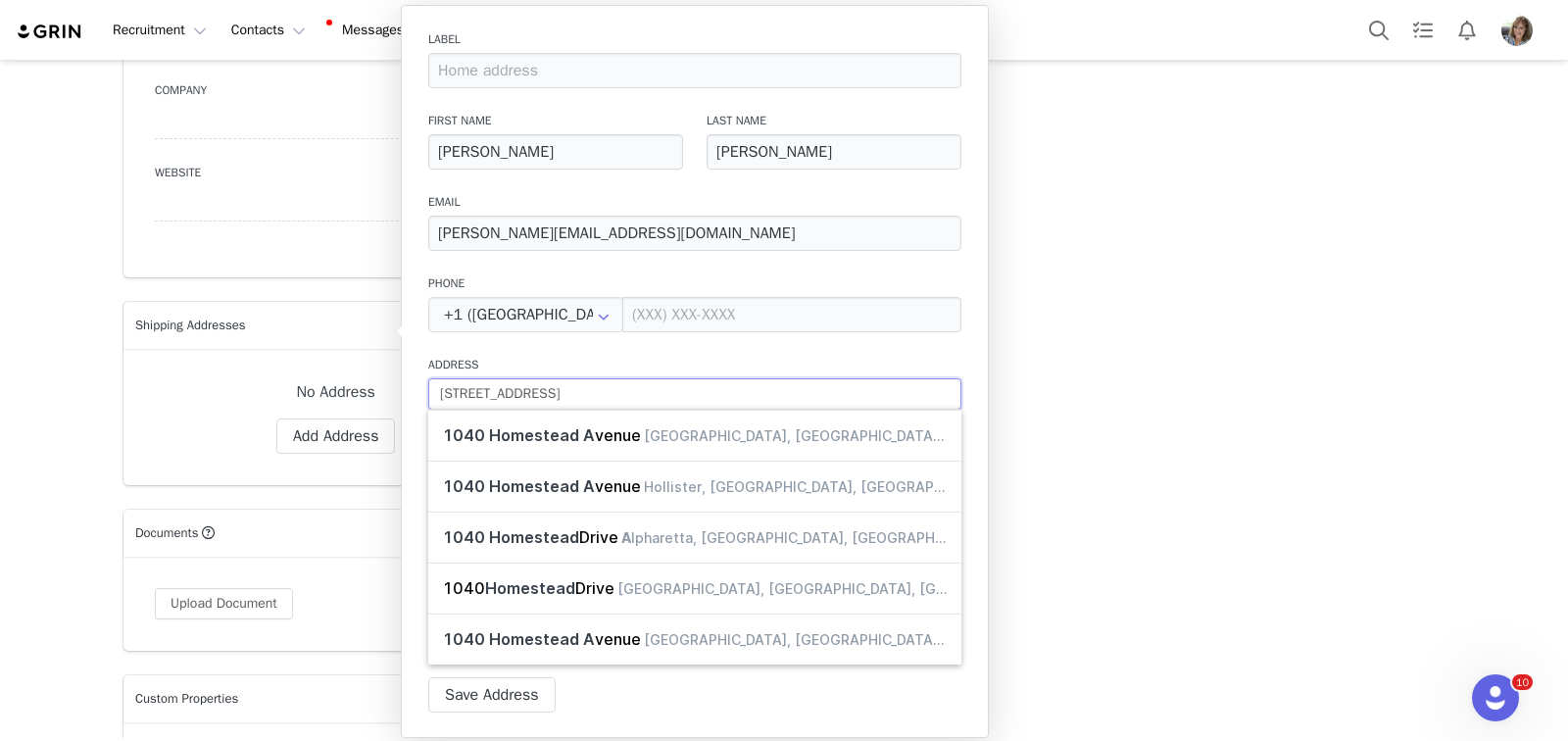 type on "[STREET_ADDRESS]" 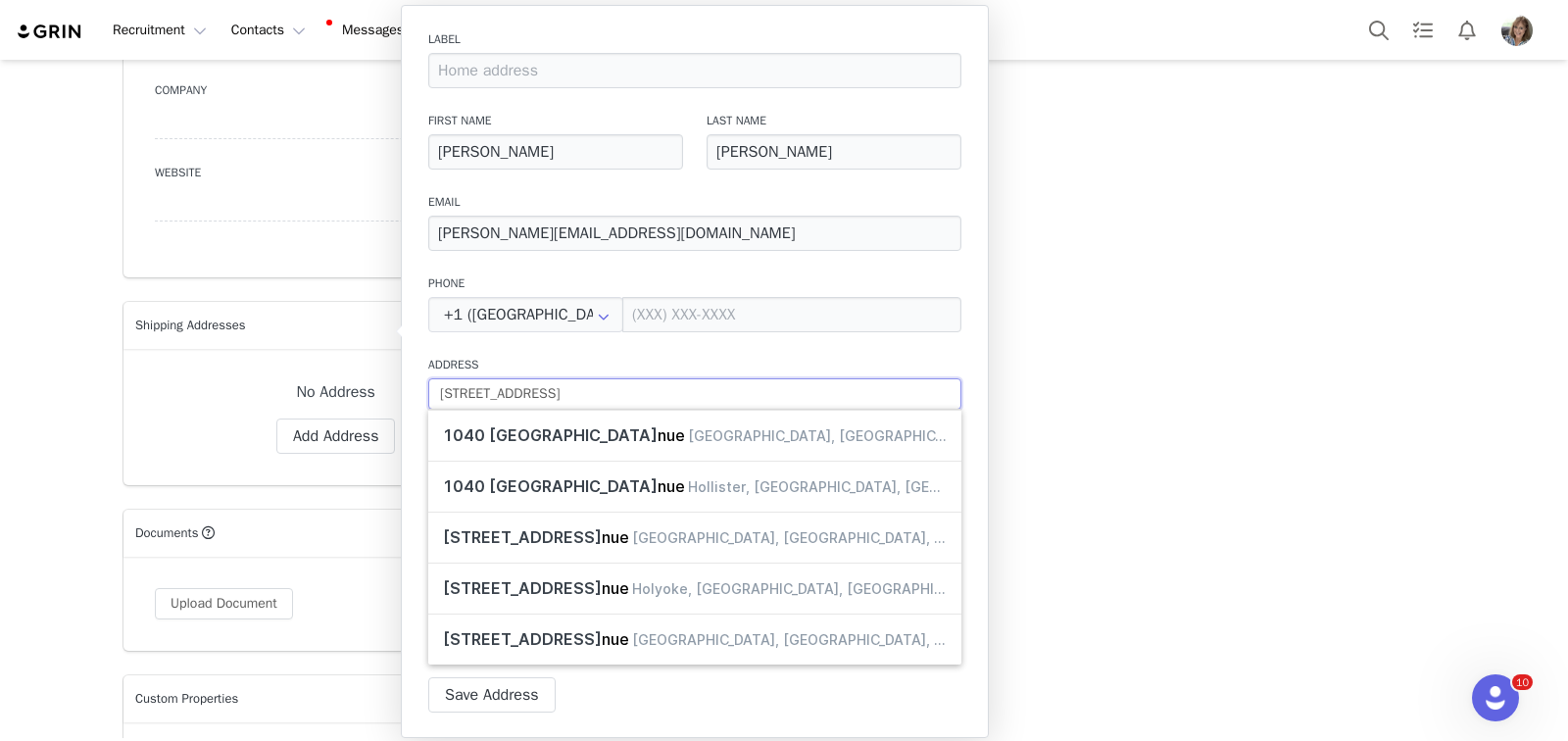 type on "[STREET_ADDRESS]" 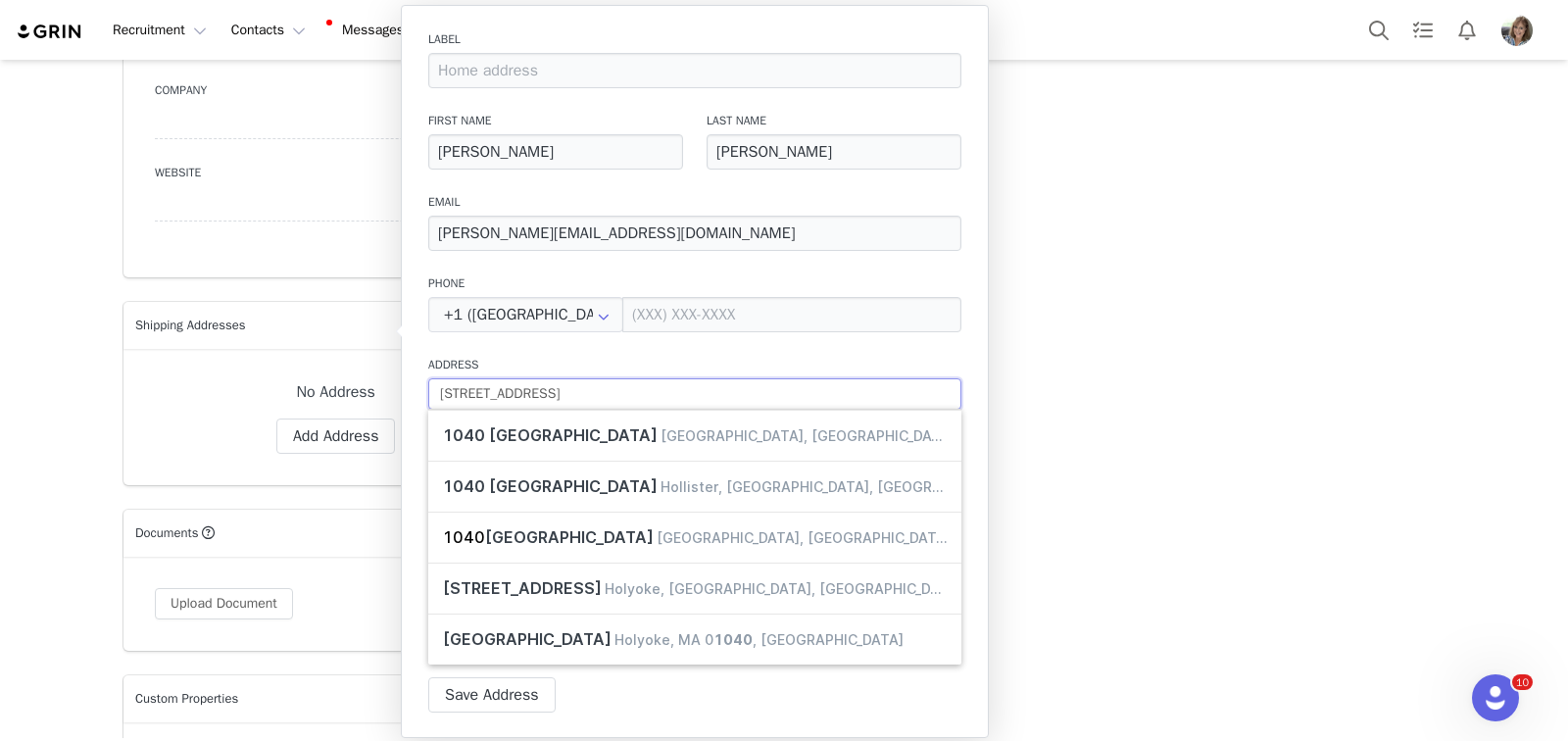 type on "[STREET_ADDRESS] H" 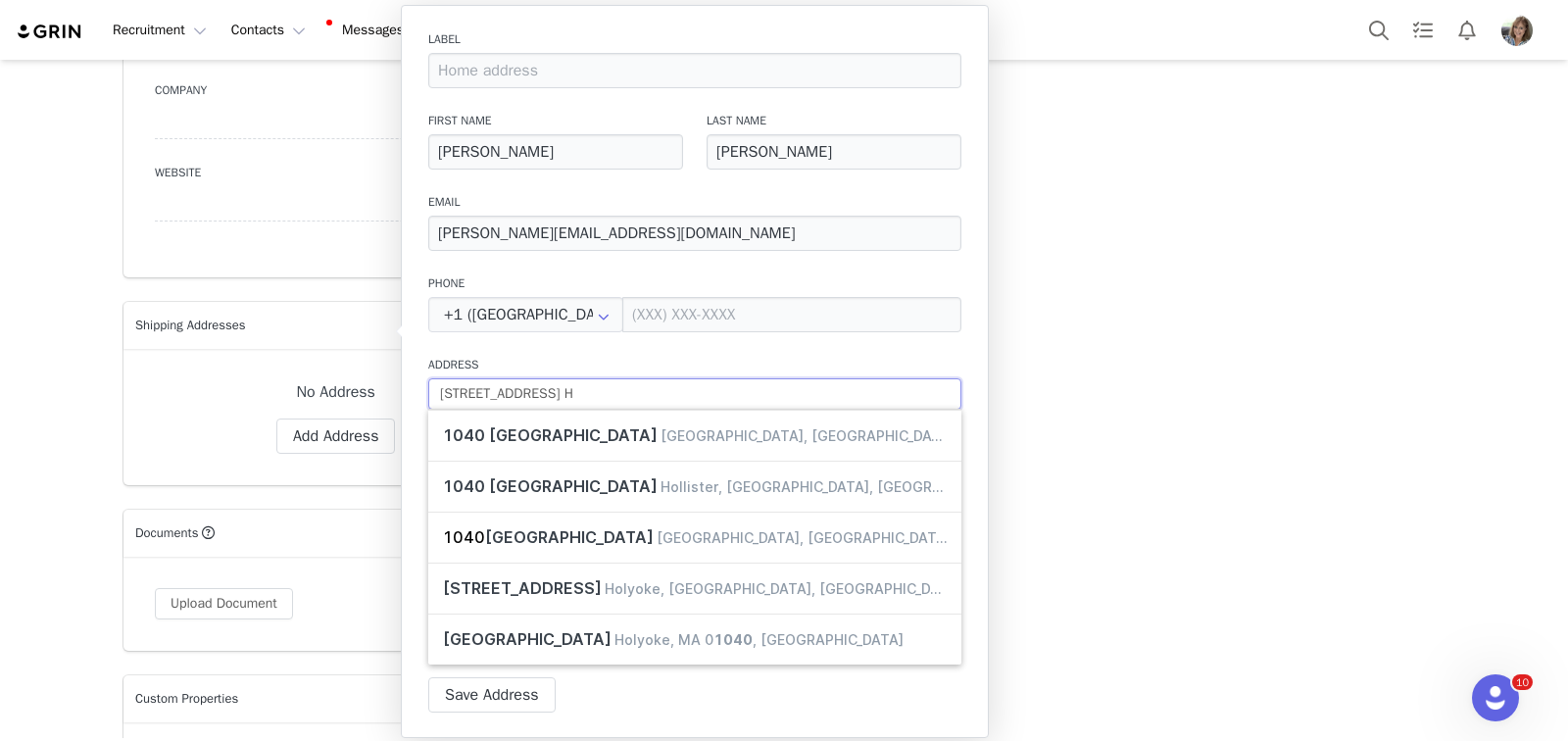 type on "[STREET_ADDRESS] Ho" 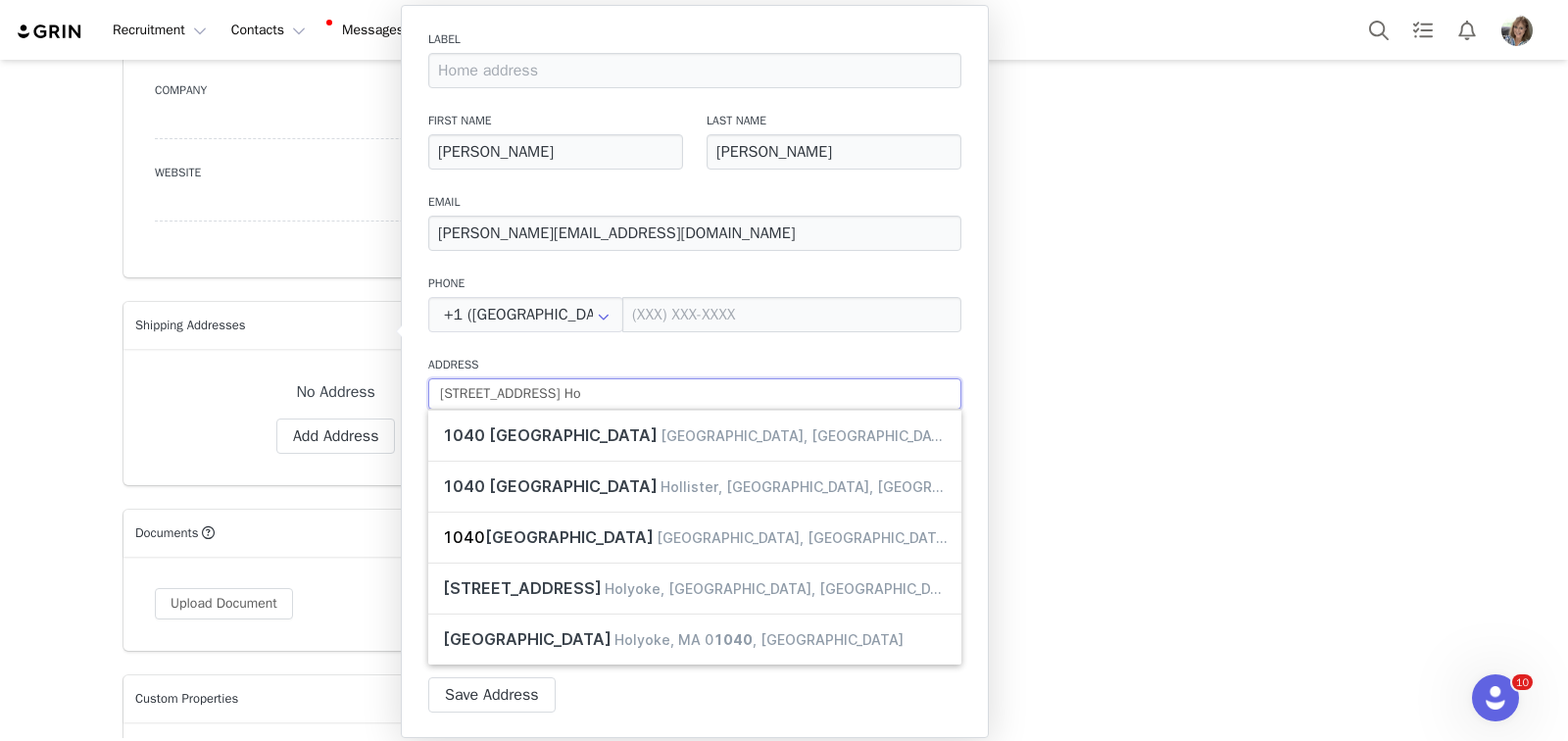type on "[STREET_ADDRESS] Hol" 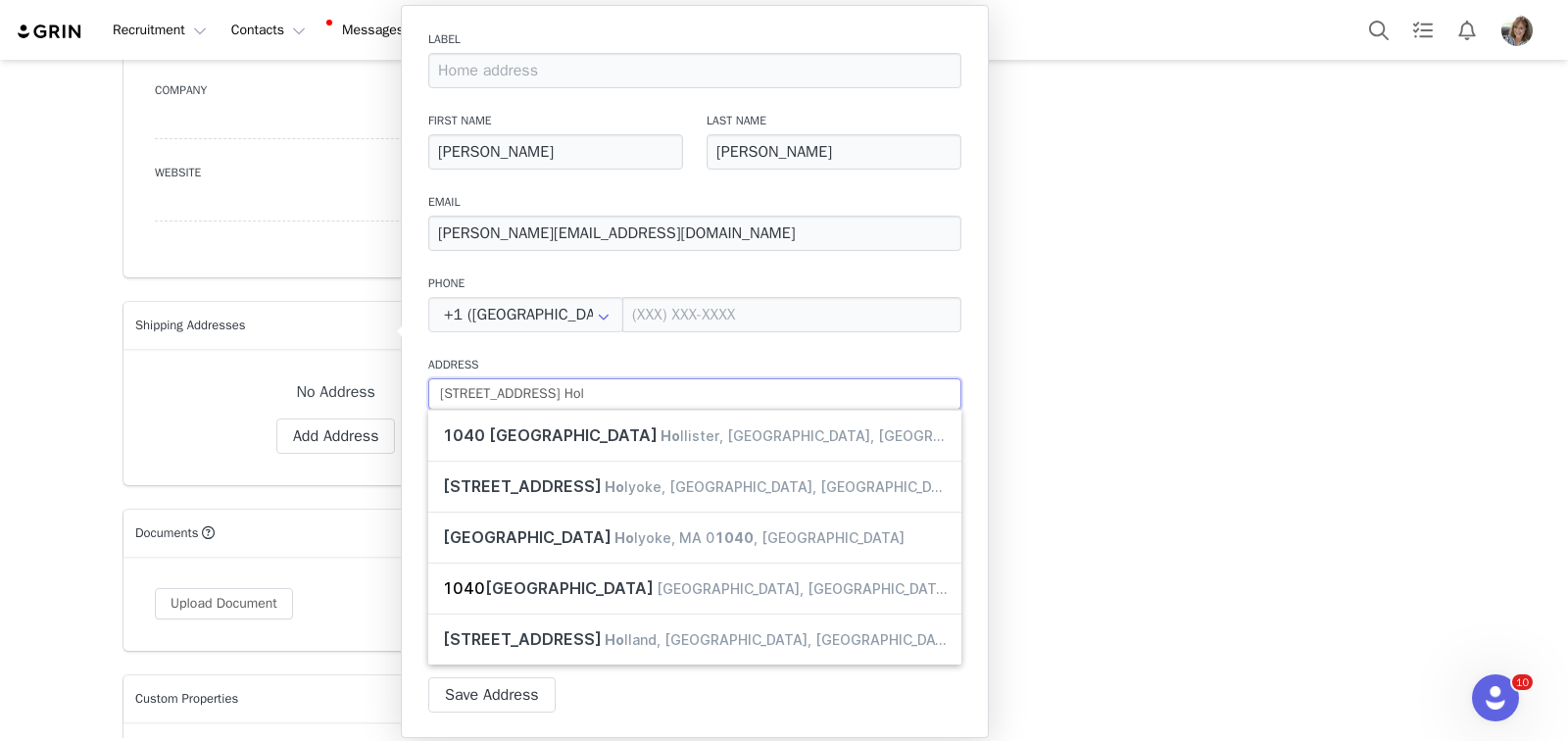 type on "[STREET_ADDRESS] [PERSON_NAME]" 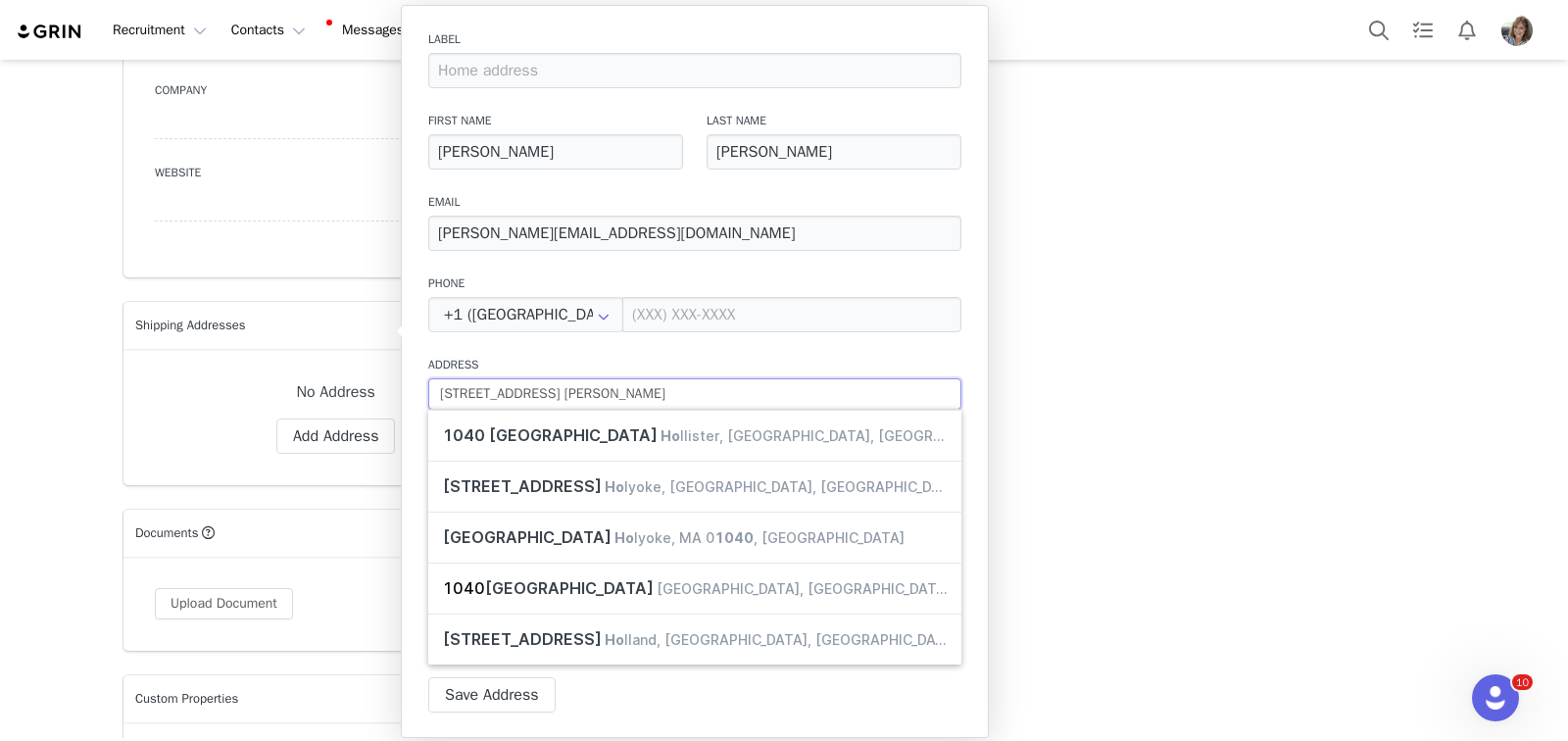 type on "[STREET_ADDRESS] [PERSON_NAME]" 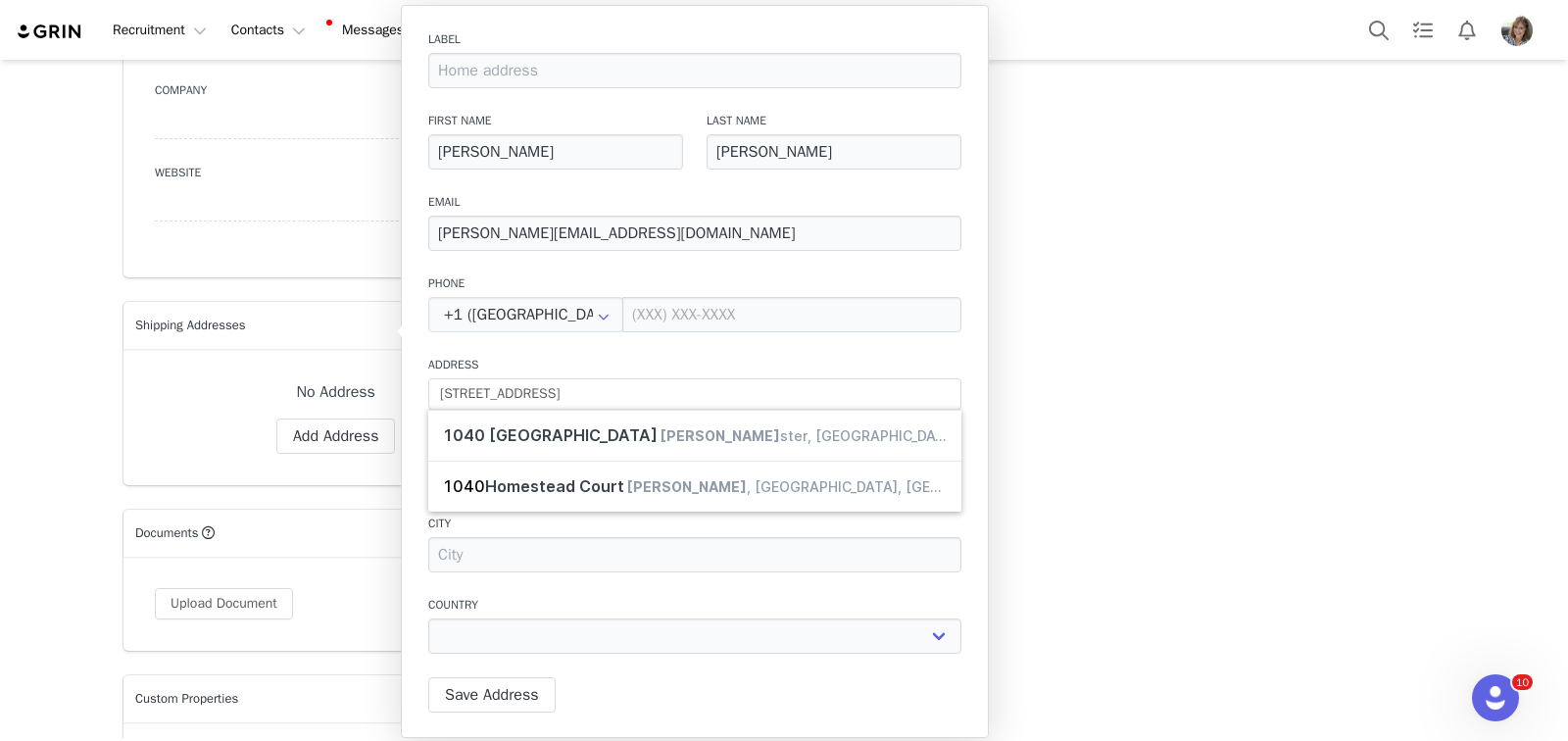 type on "[STREET_ADDRESS]" 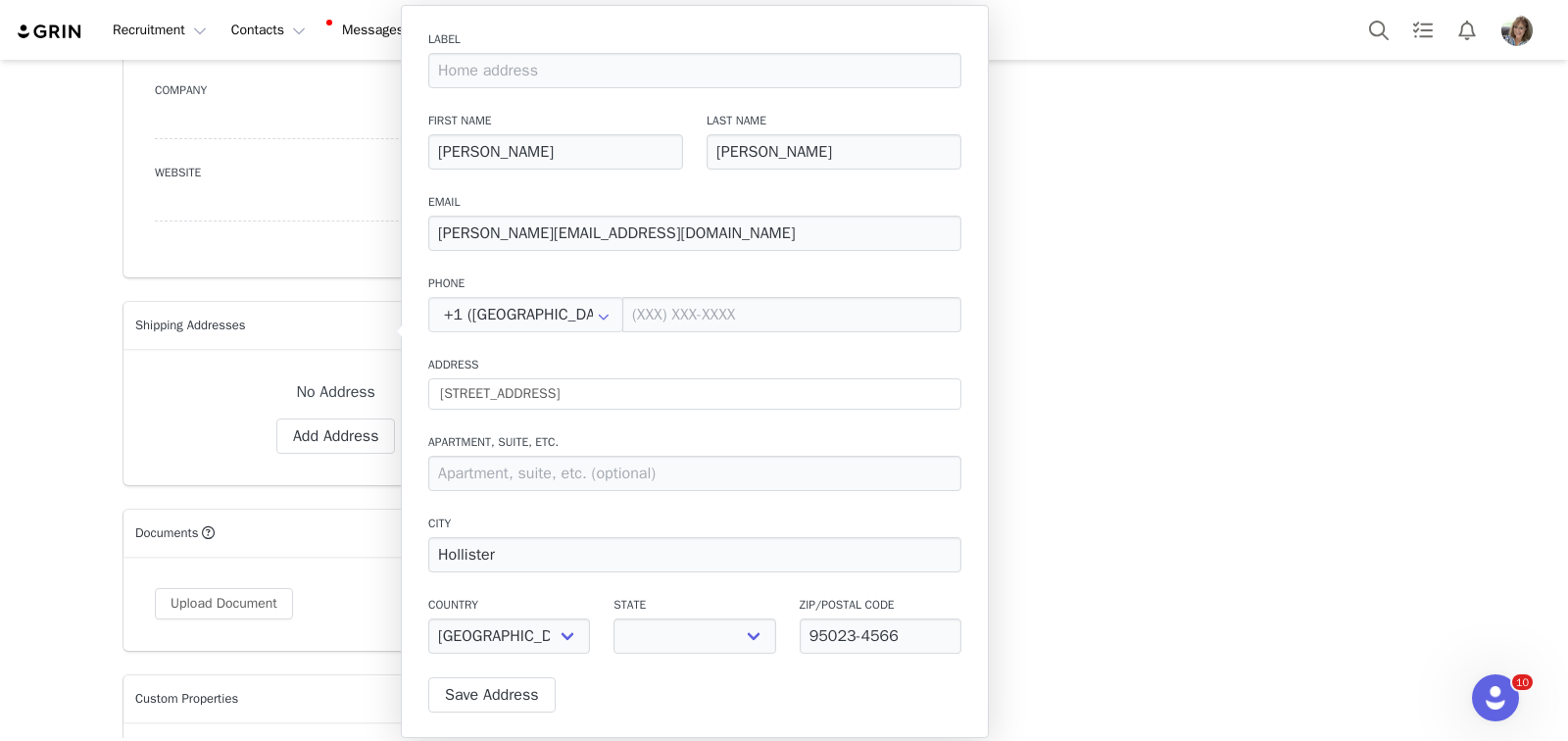 select on "[object Object]" 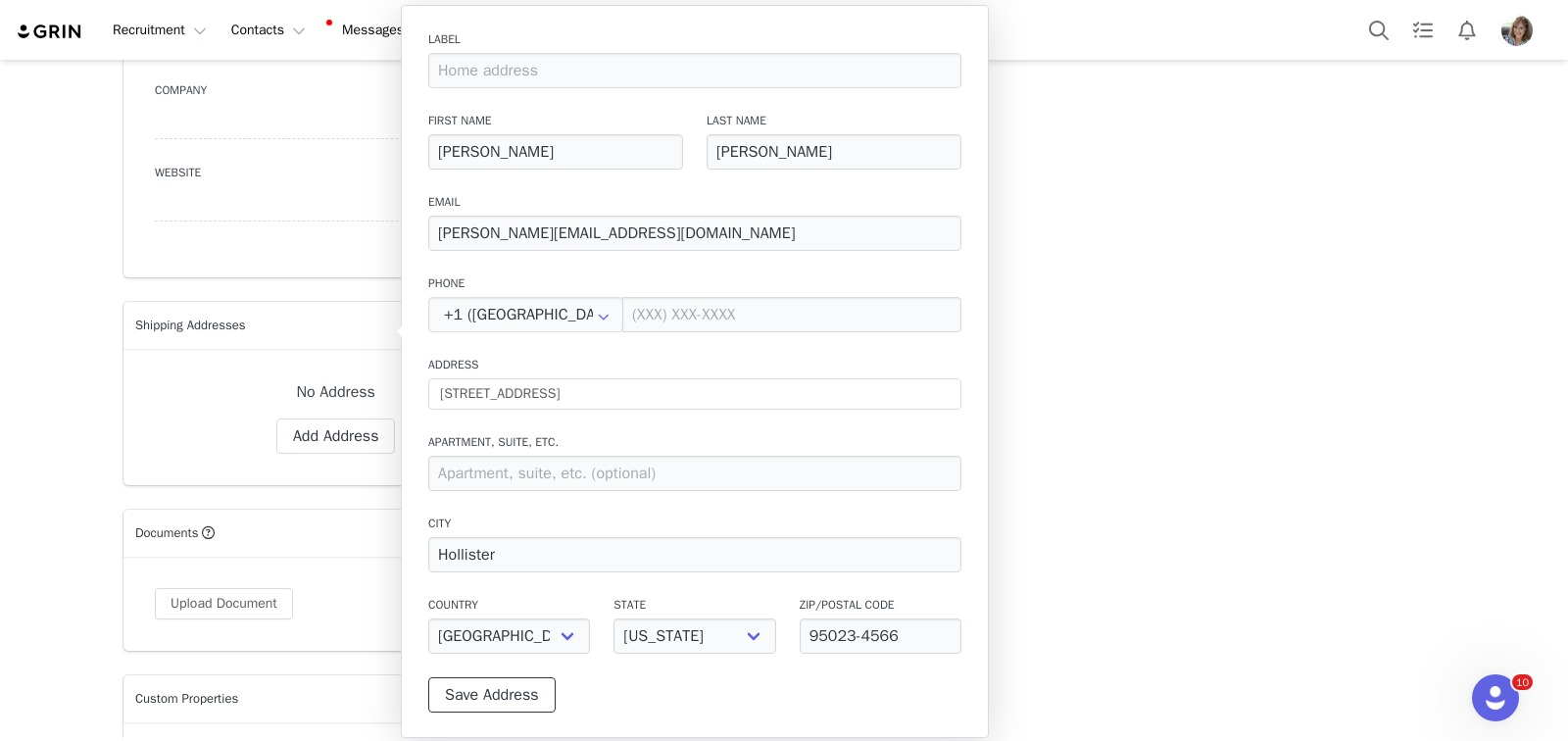 click on "Save Address" at bounding box center [492, 695] 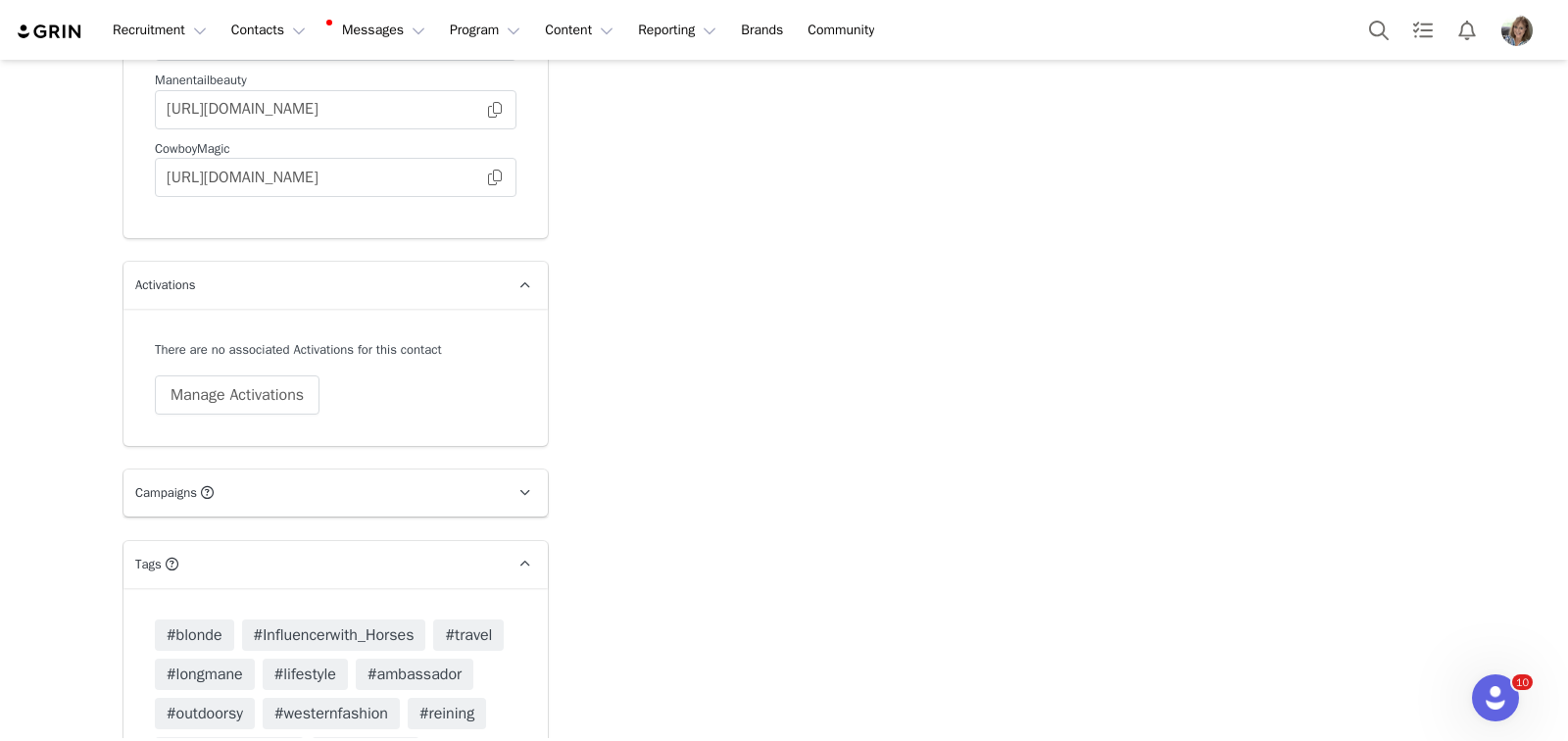 scroll, scrollTop: 3790, scrollLeft: 0, axis: vertical 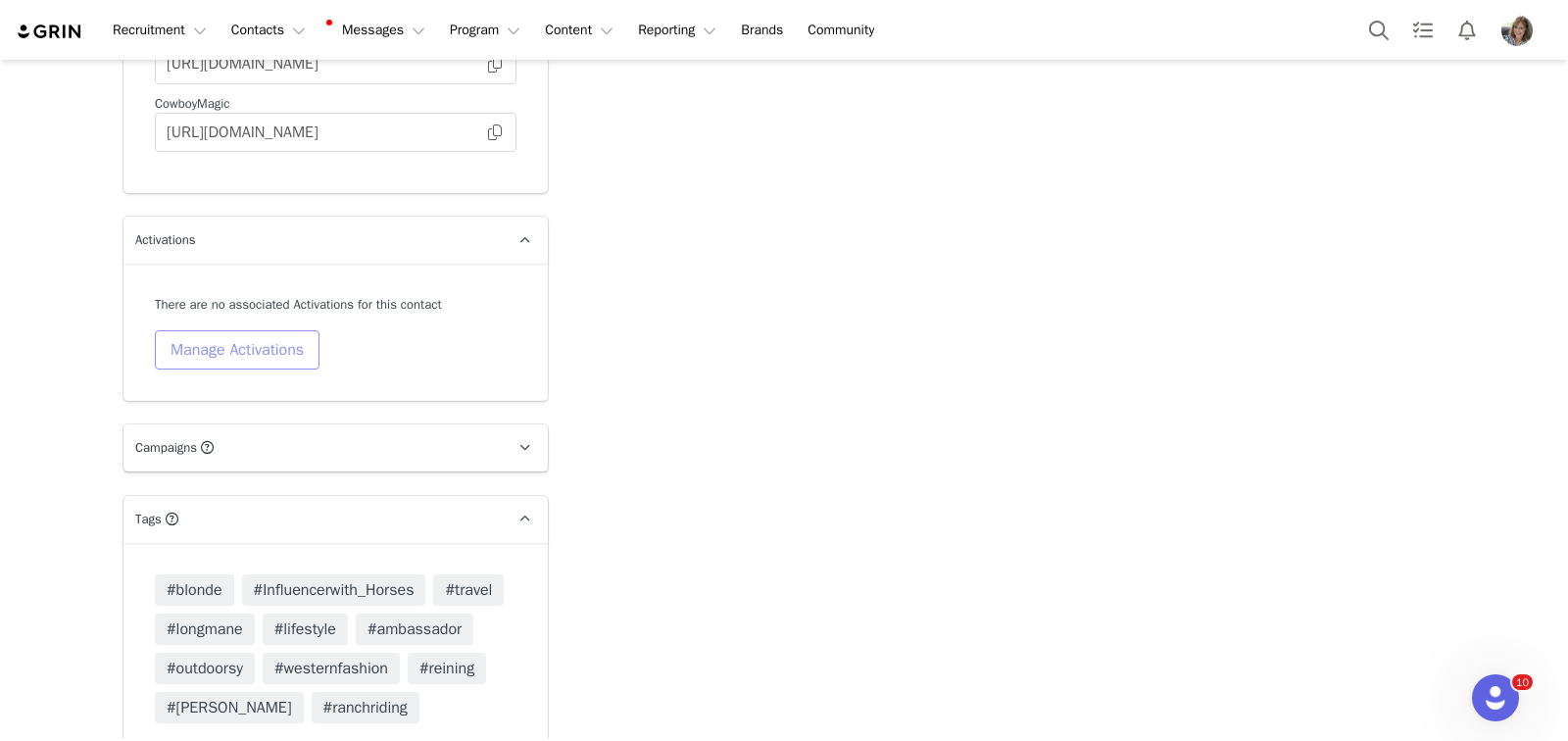 click on "Manage Activations" at bounding box center [237, 350] 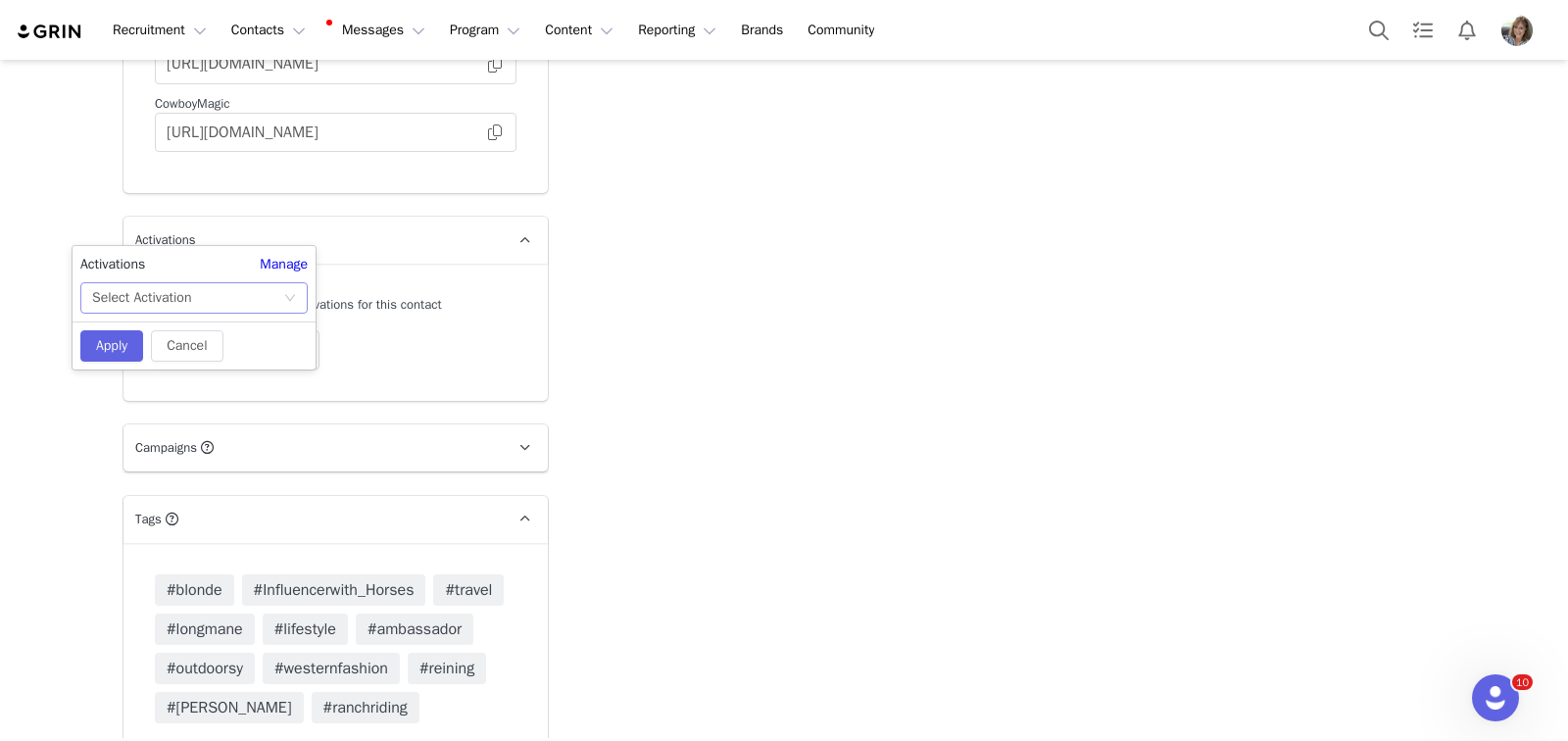 click 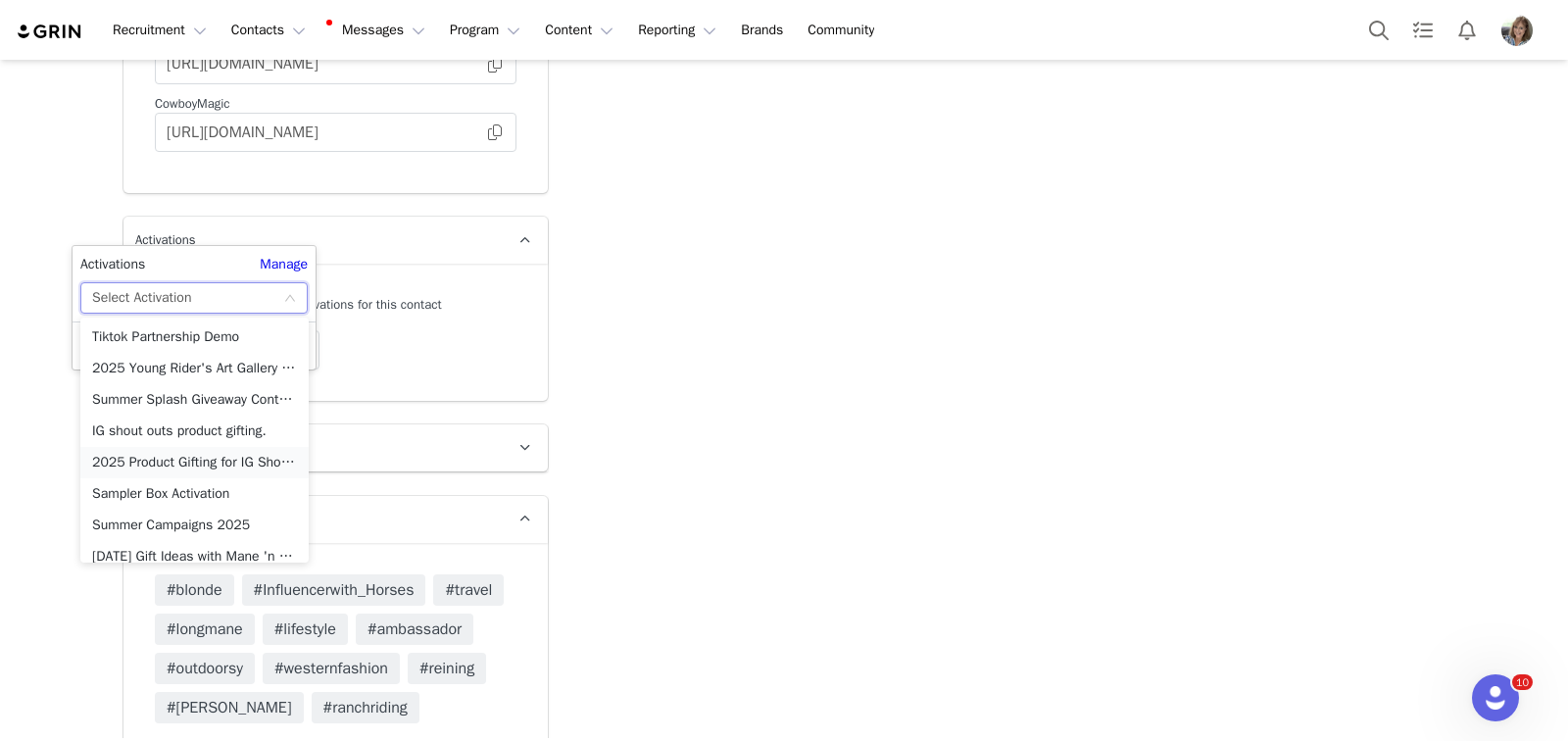 click on "2025 Product Gifting for IG Shoutouts" at bounding box center [194, 463] 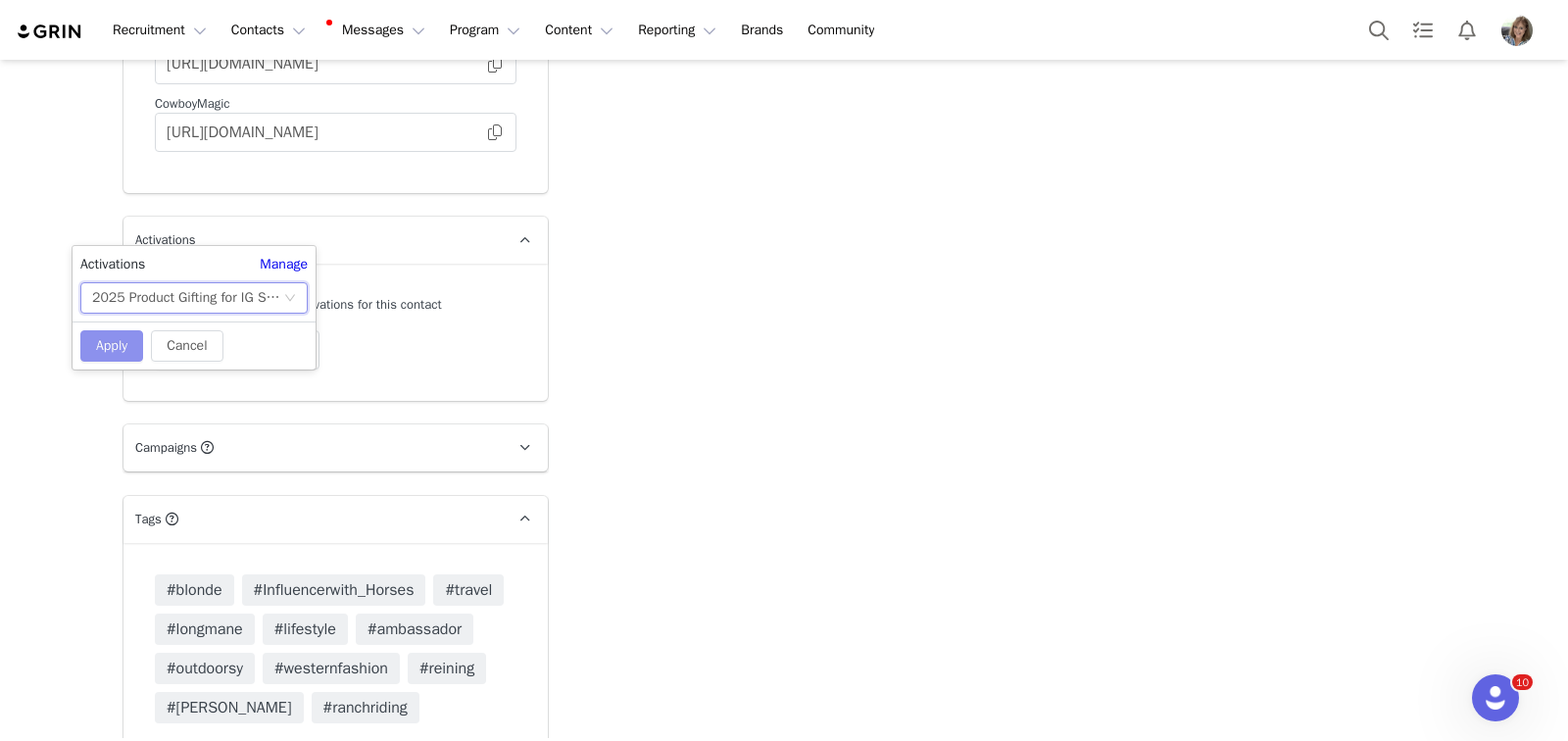 click on "Apply" at bounding box center [112, 346] 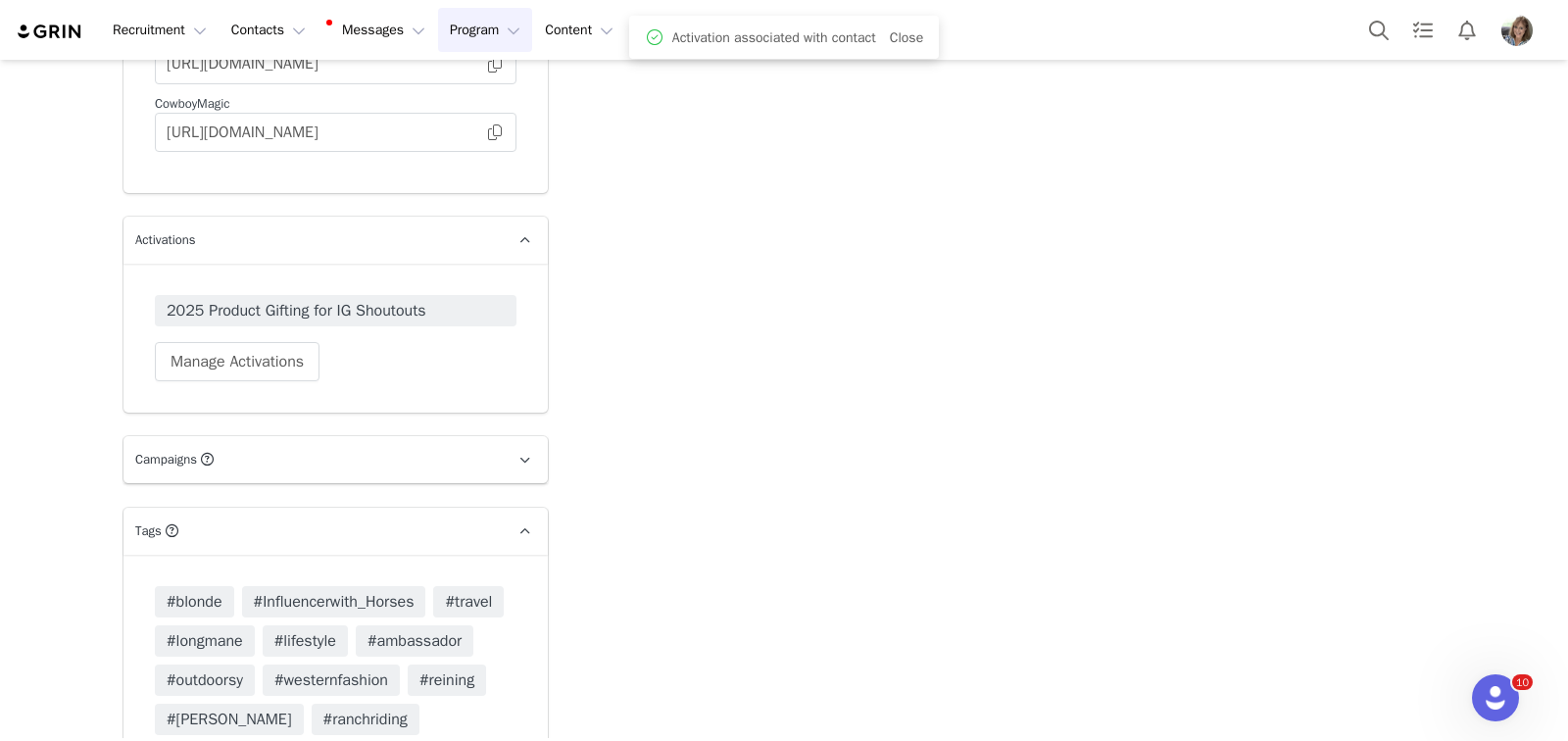 click on "Program Program" at bounding box center (485, 29) 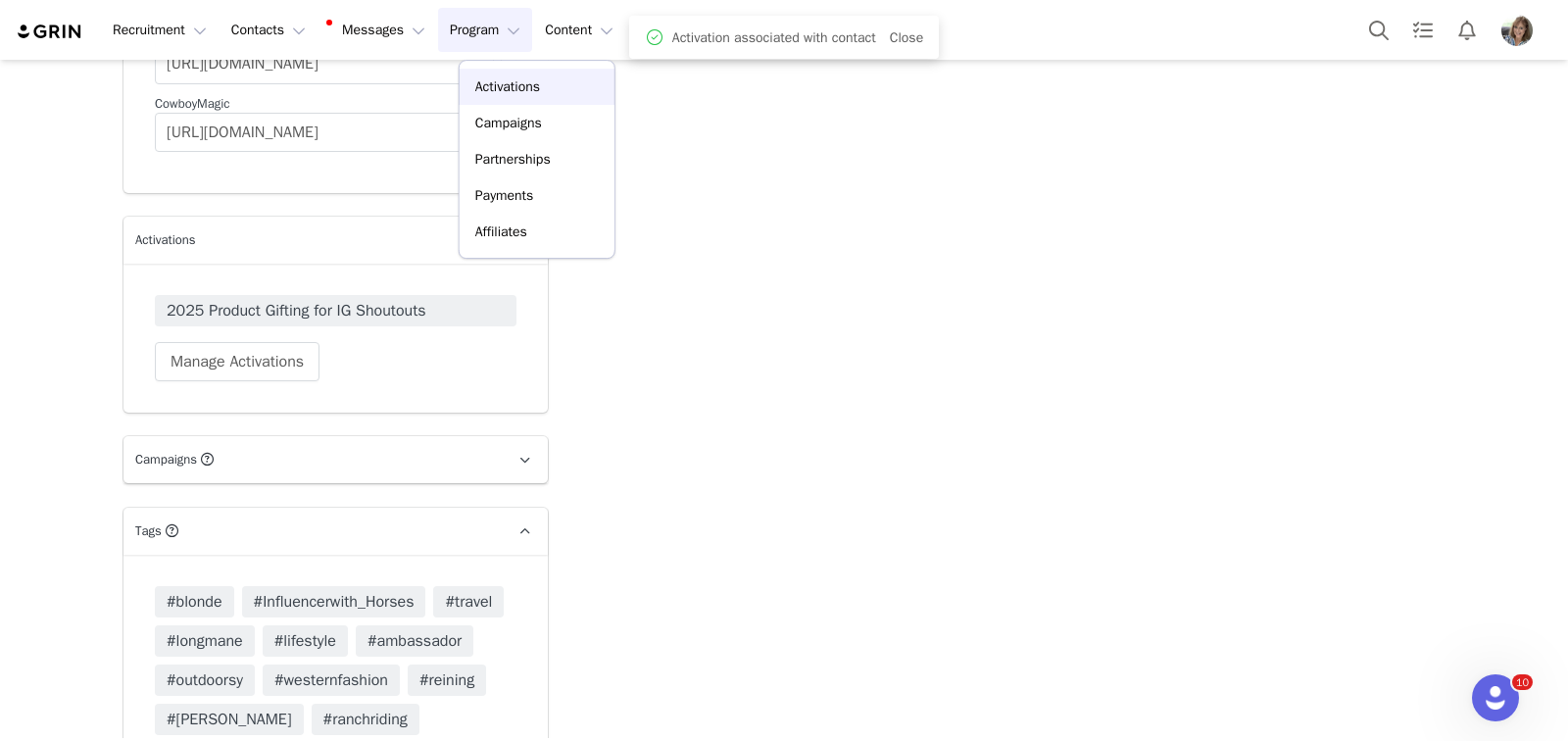 click on "Activations" at bounding box center (508, 86) 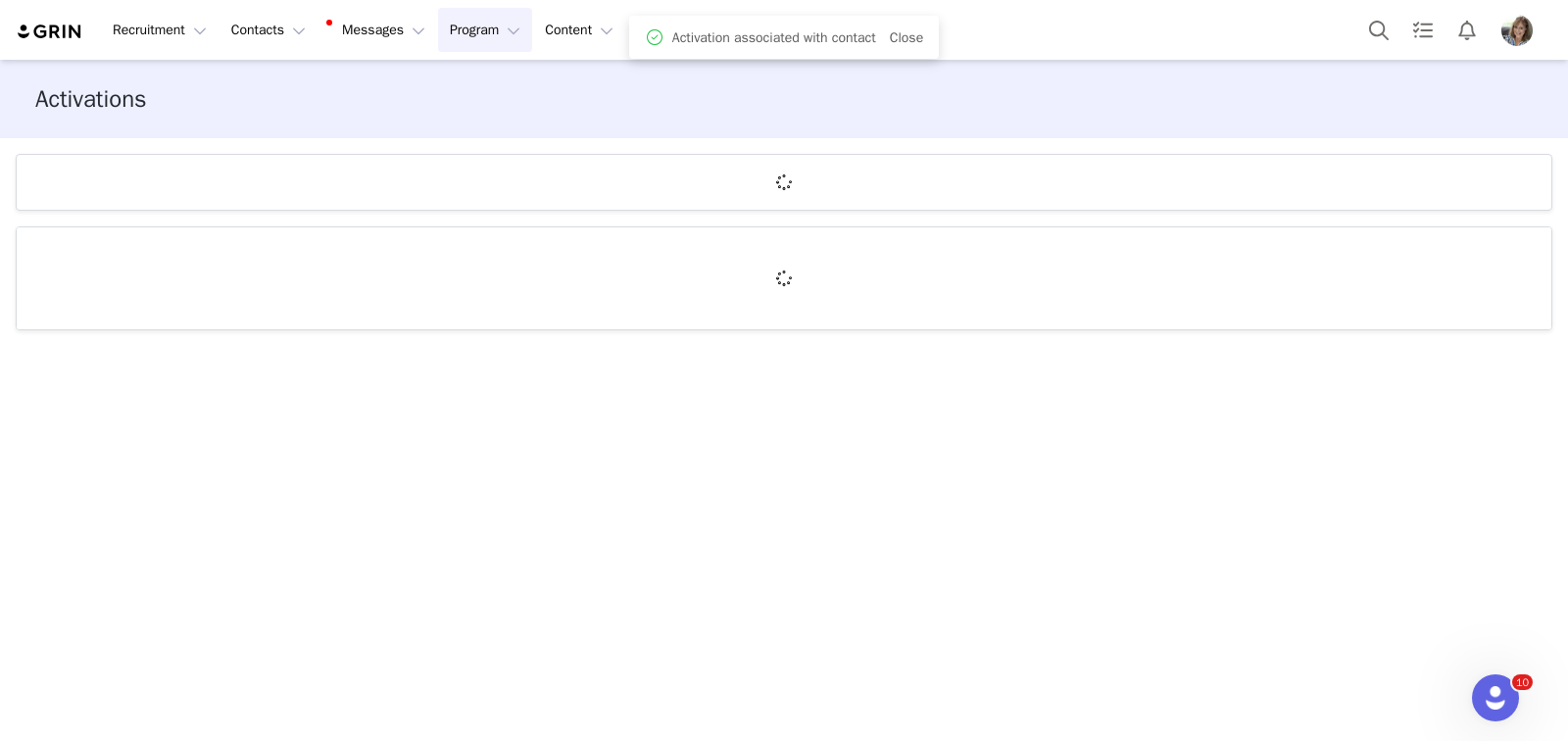scroll, scrollTop: 0, scrollLeft: 0, axis: both 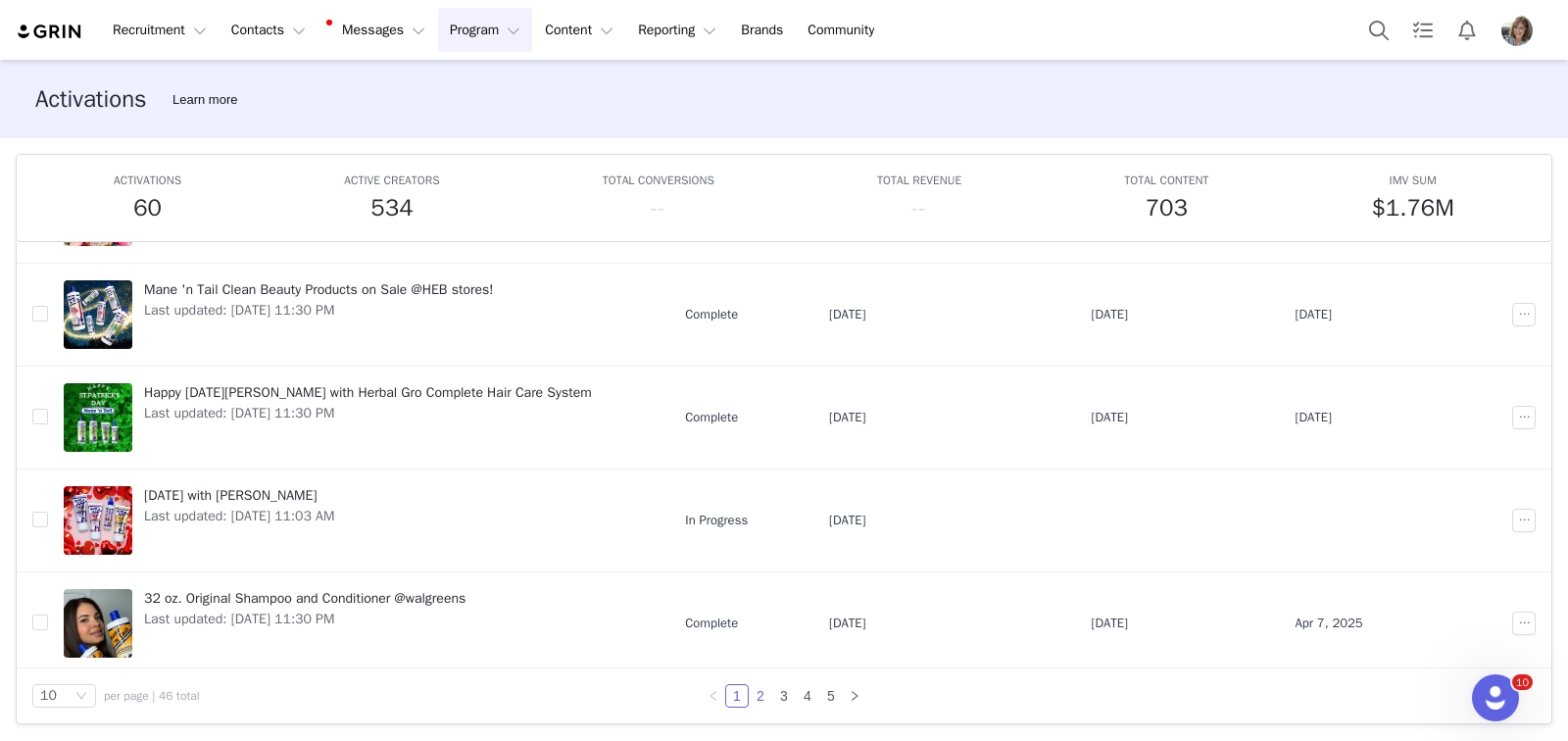 click on "2" at bounding box center (760, 696) 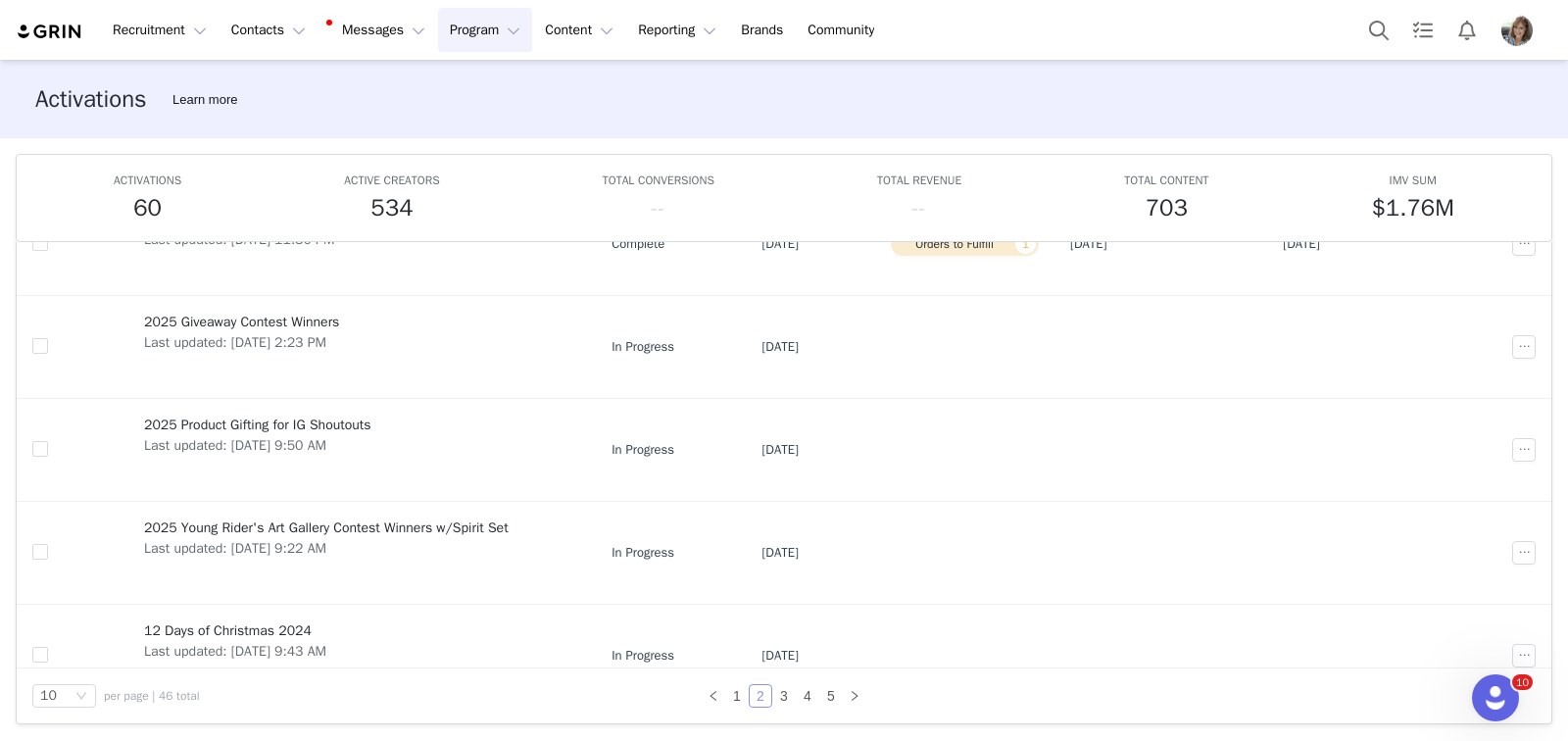 scroll, scrollTop: 390, scrollLeft: 0, axis: vertical 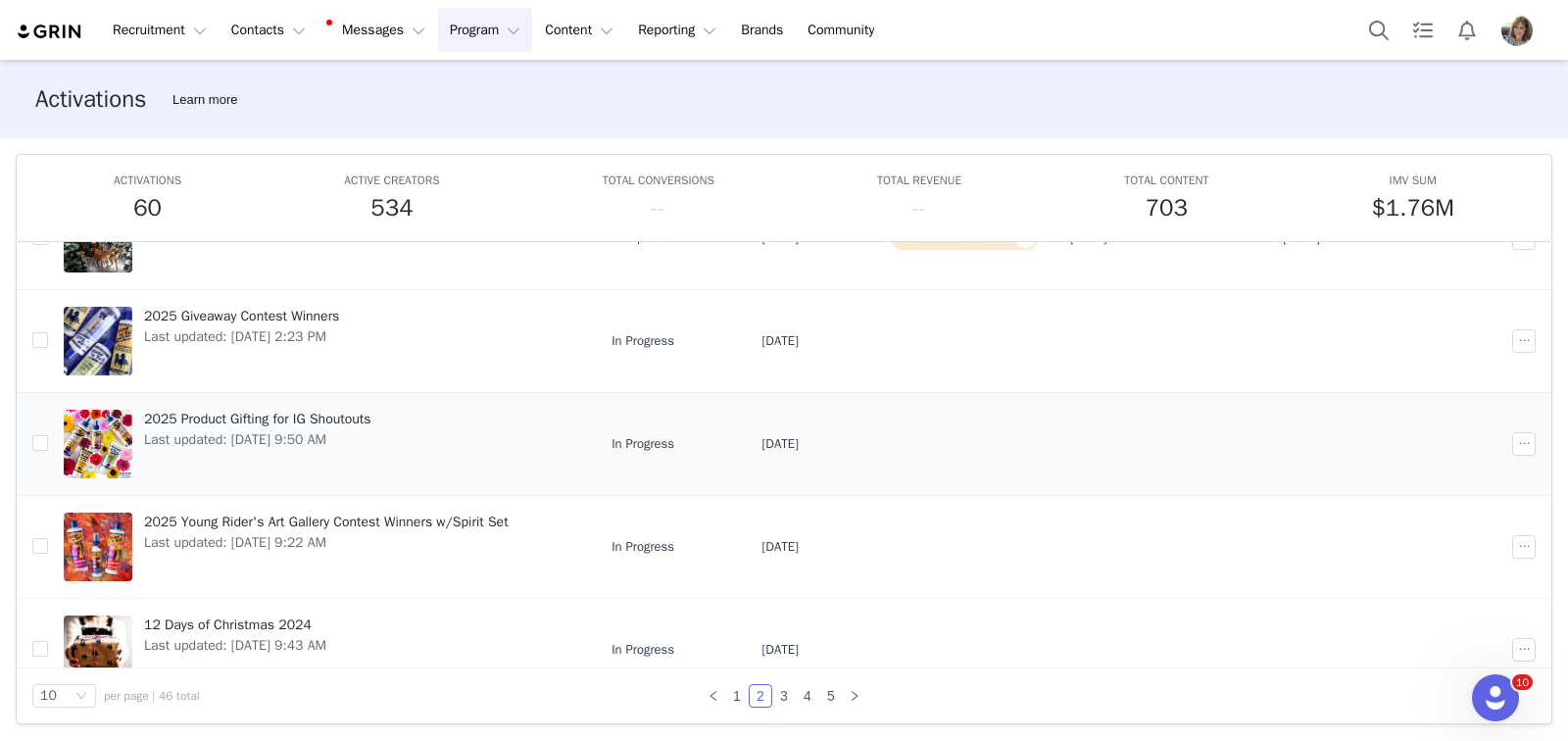 click at bounding box center (98, 444) 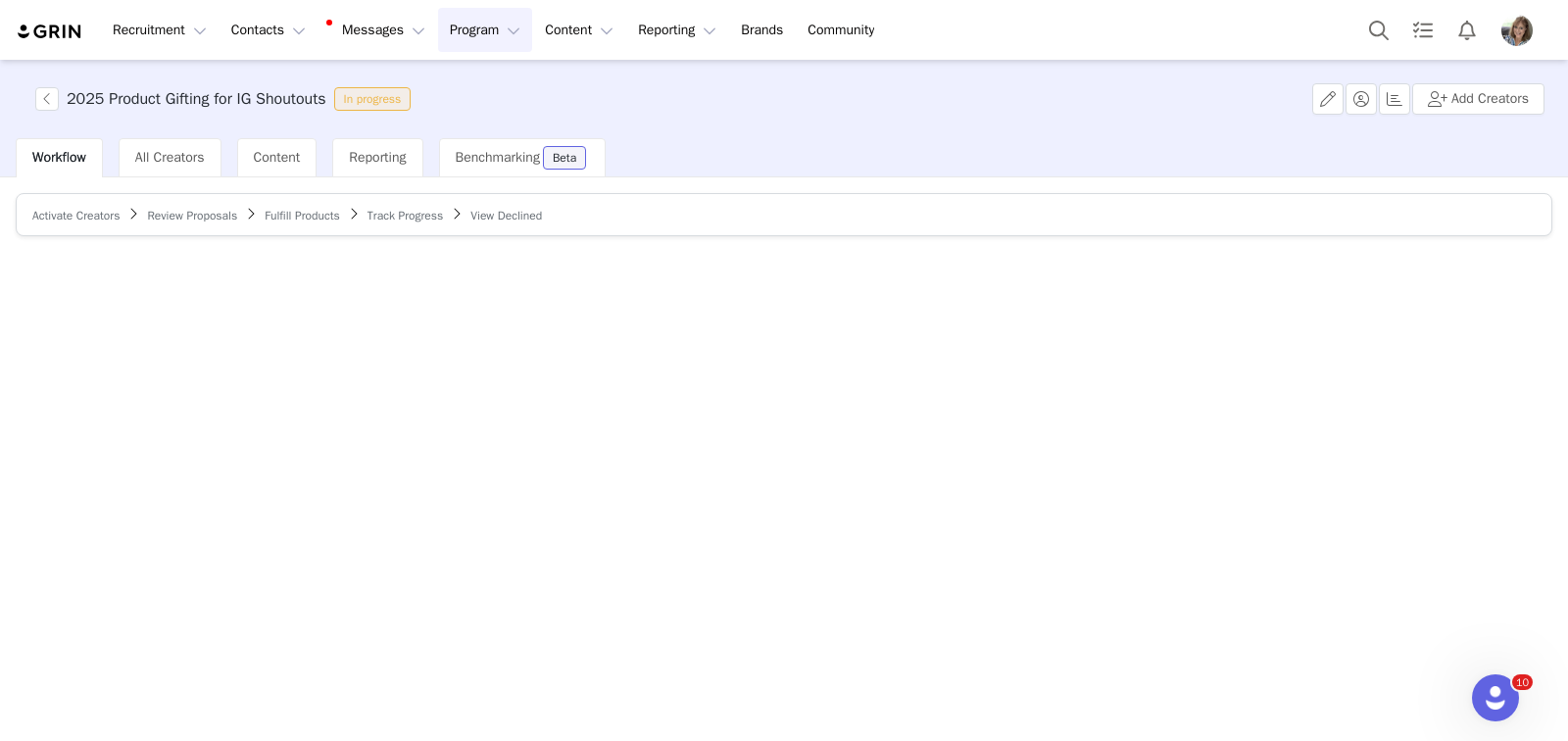 click on "Activate Creators" at bounding box center (75, 216) 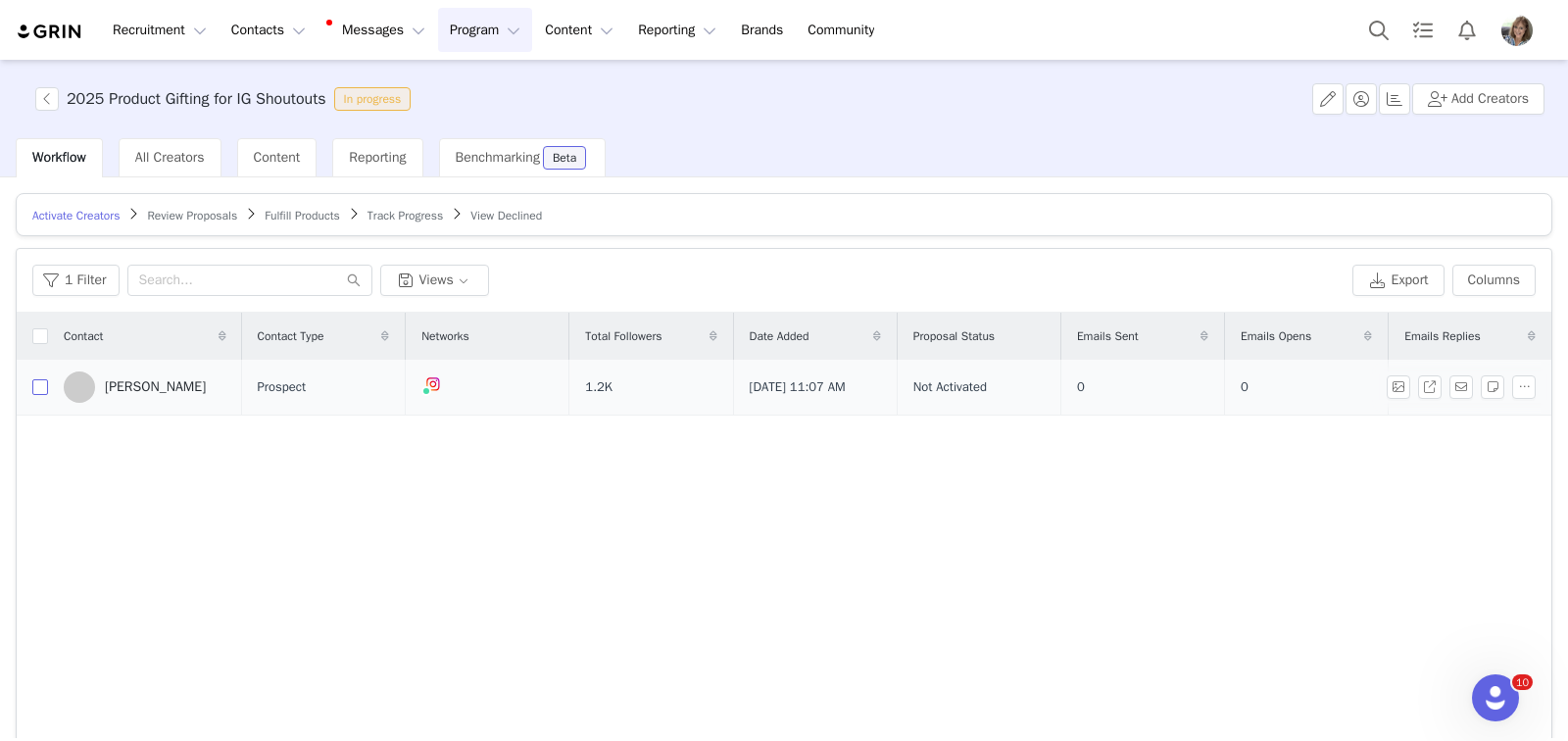 click at bounding box center (40, 387) 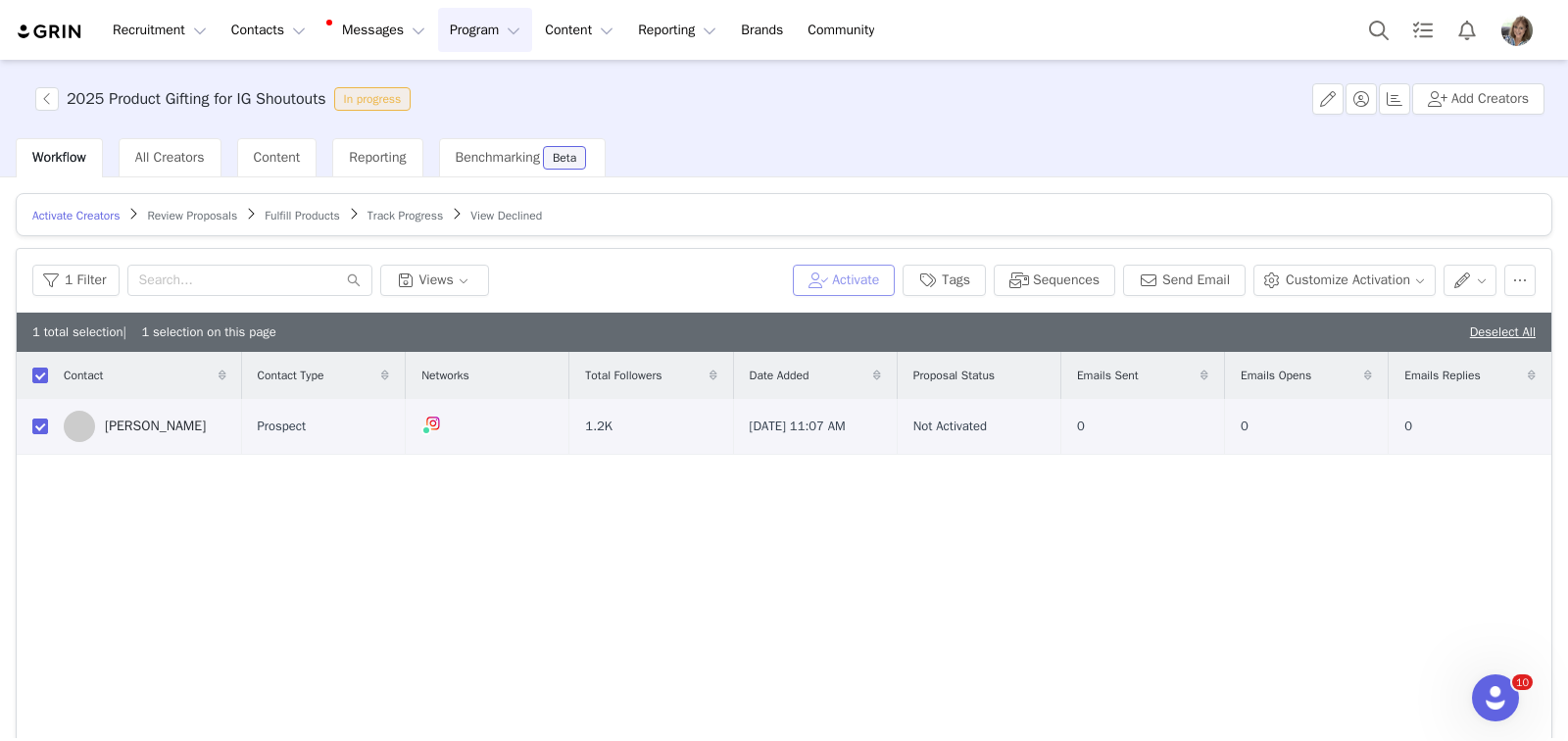 click on "Activate" at bounding box center [844, 280] 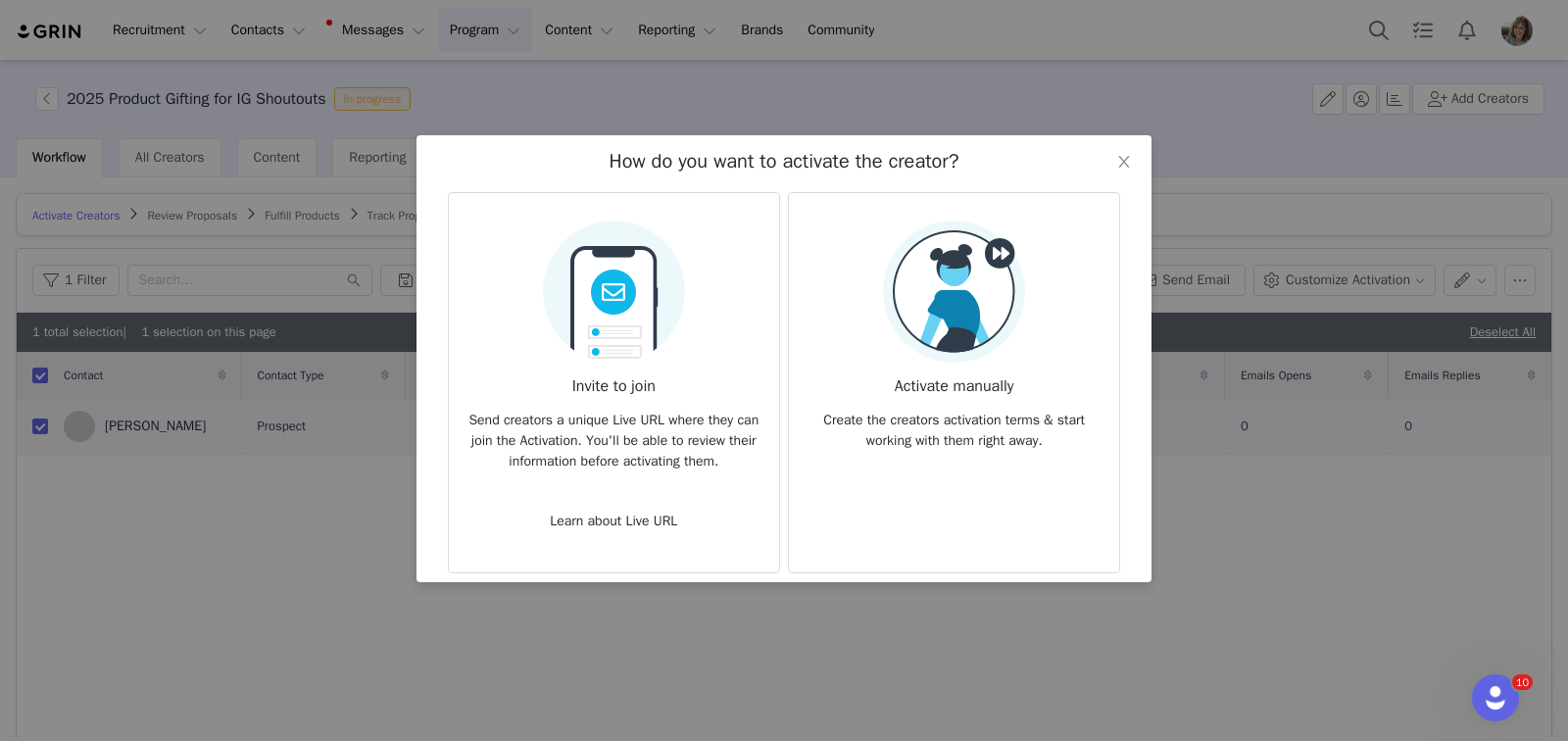 click at bounding box center (954, 291) 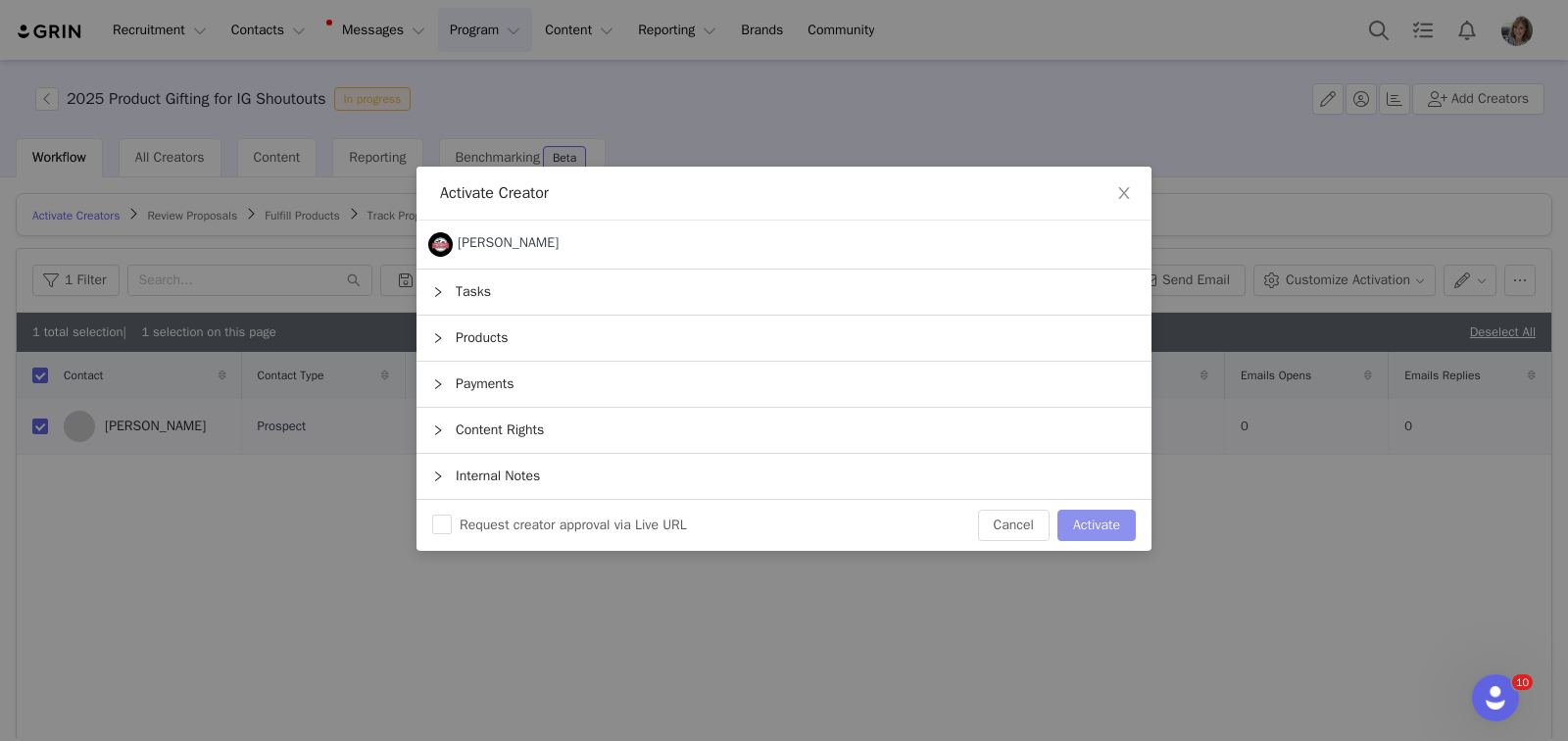 click on "Activate" at bounding box center [1097, 525] 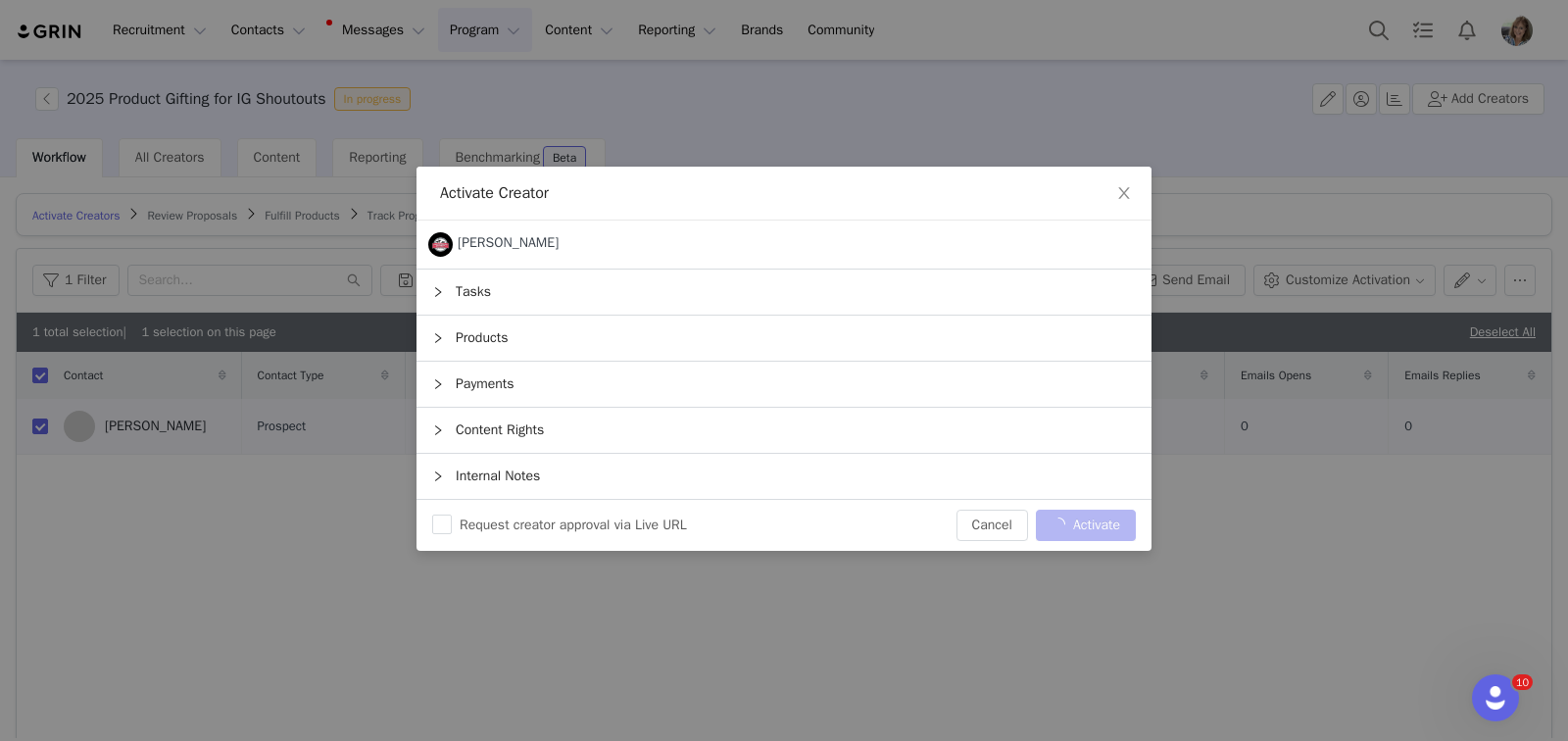 checkbox on "false" 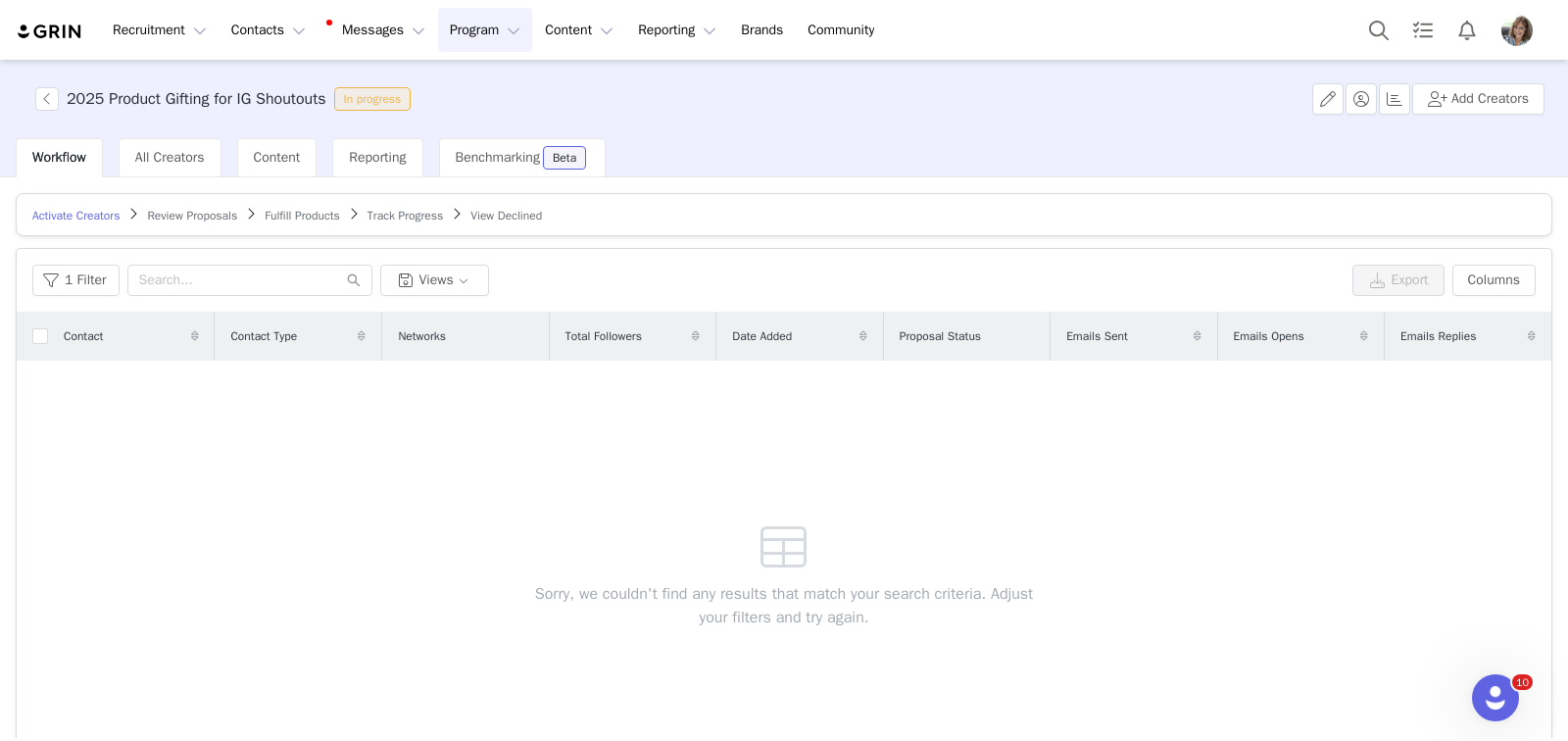 click on "Track Progress" at bounding box center [405, 216] 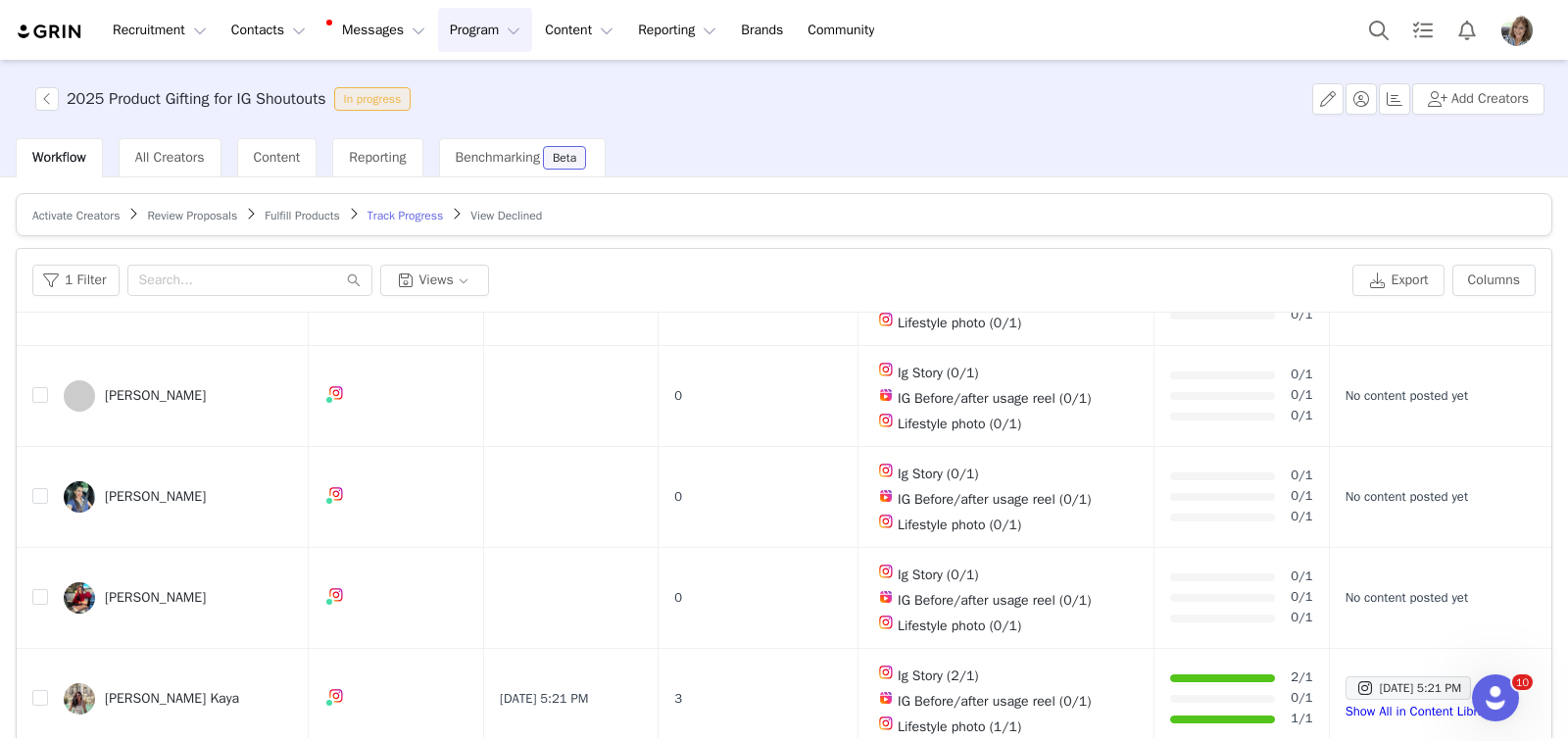 scroll, scrollTop: 2059, scrollLeft: 0, axis: vertical 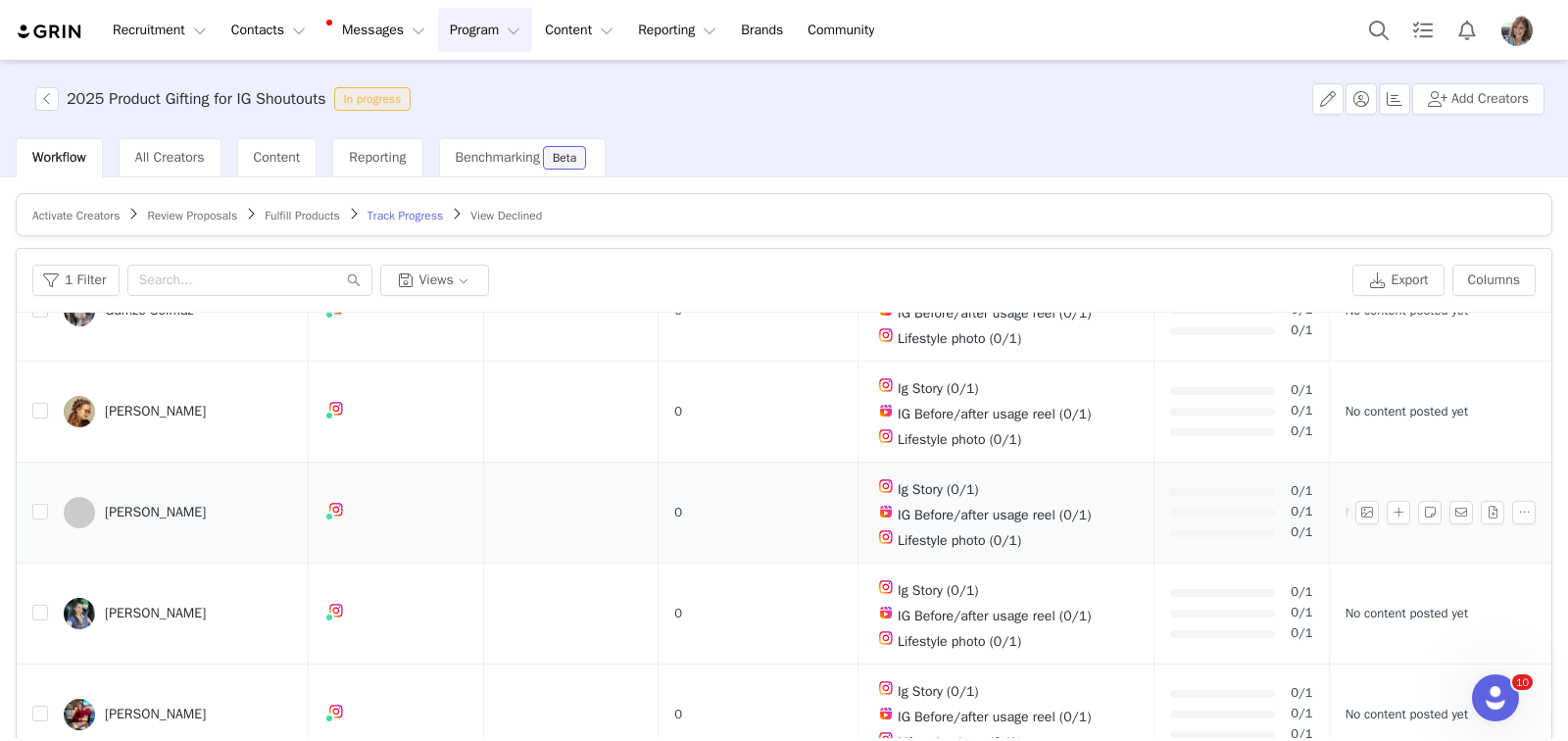 click at bounding box center (79, 513) 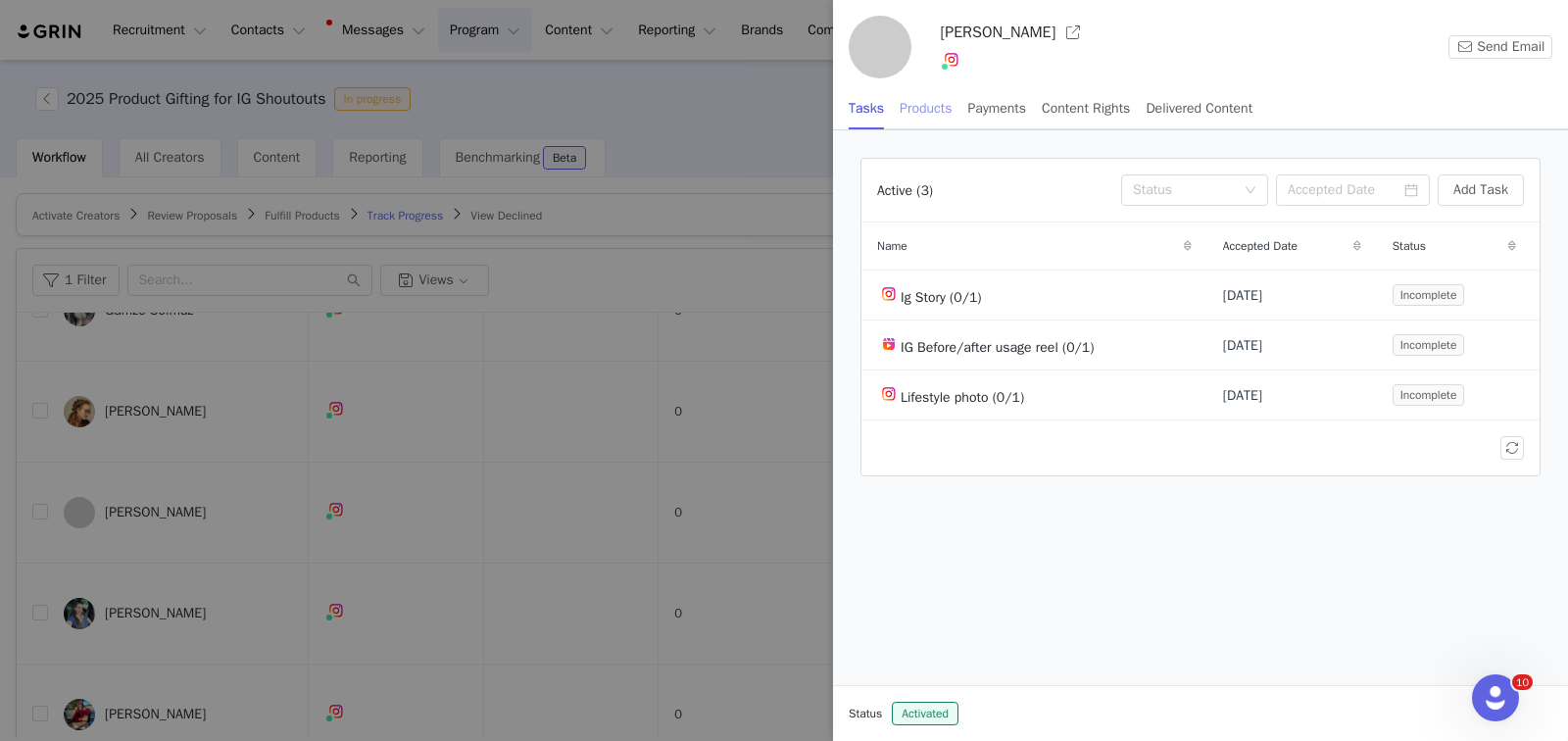 click on "Products" at bounding box center (925, 108) 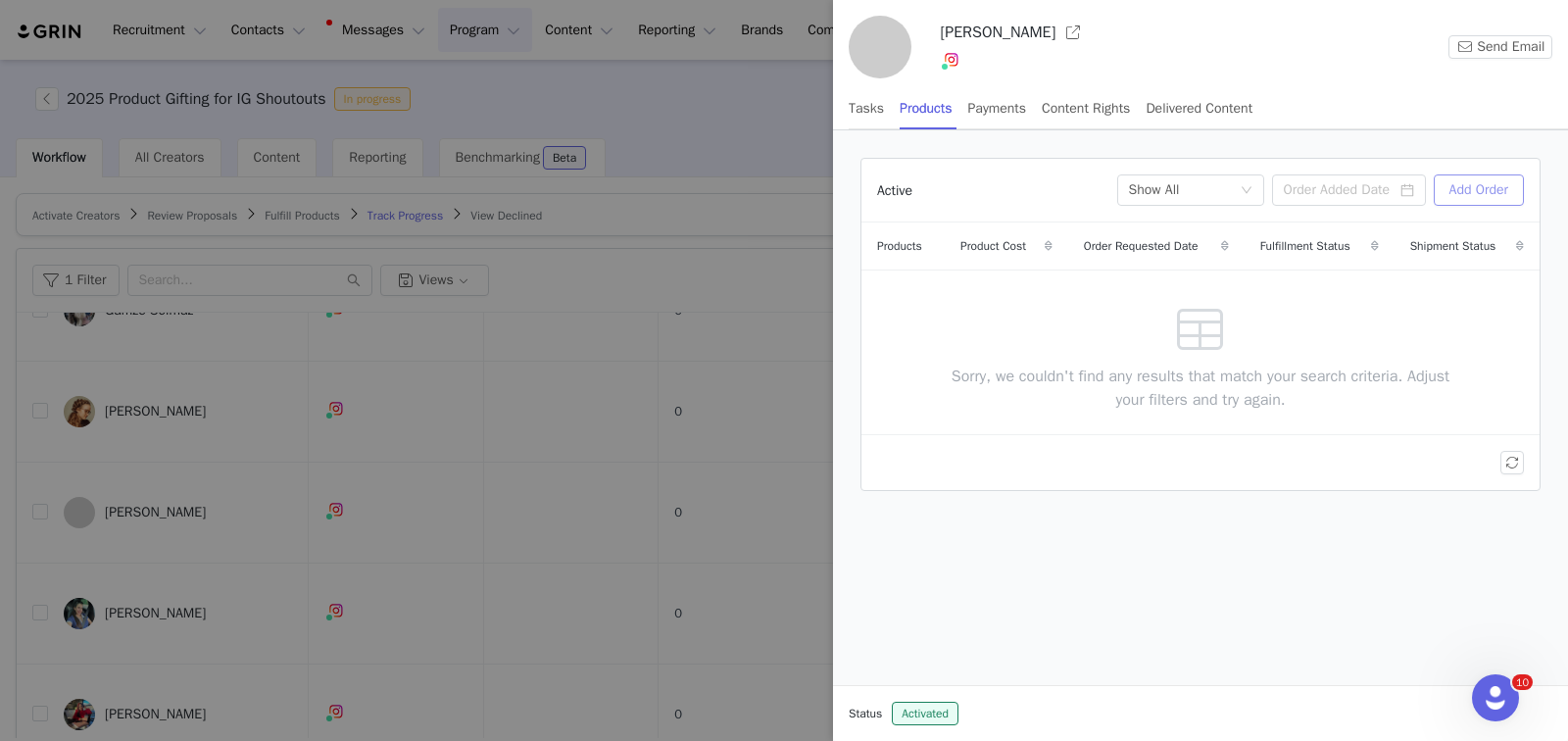 click on "Add Order" at bounding box center (1479, 190) 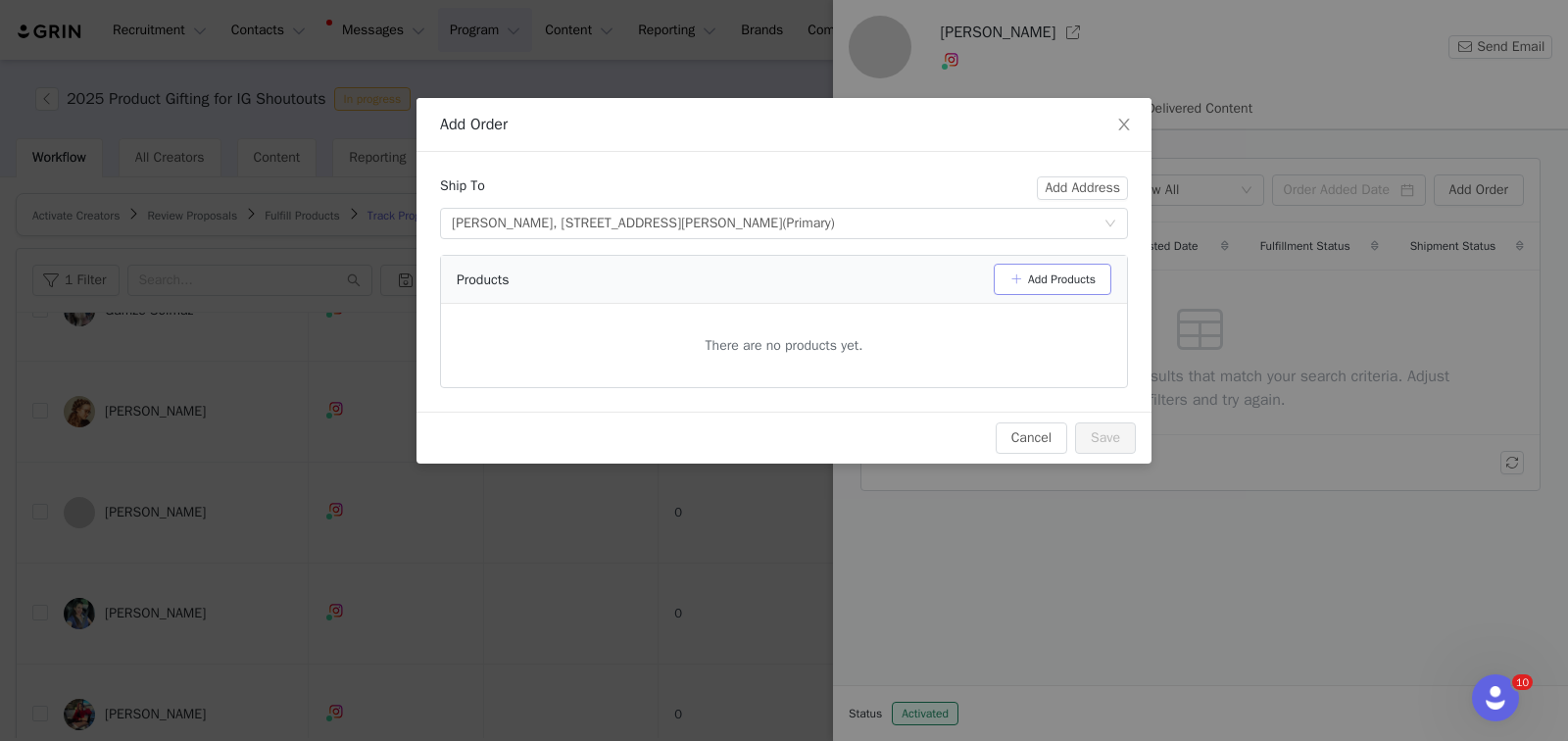 click on "Add Products" at bounding box center (1053, 279) 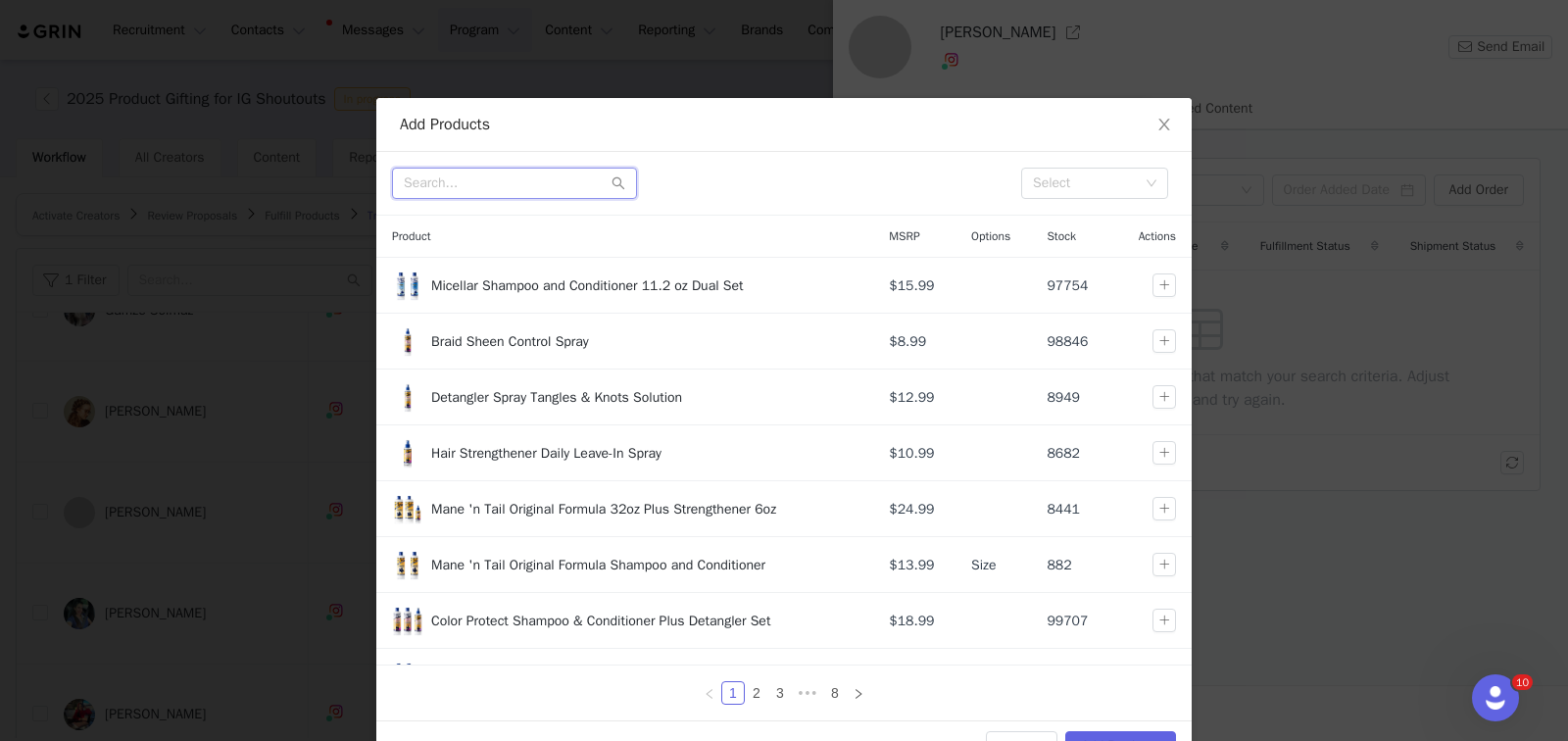 click at bounding box center [514, 183] 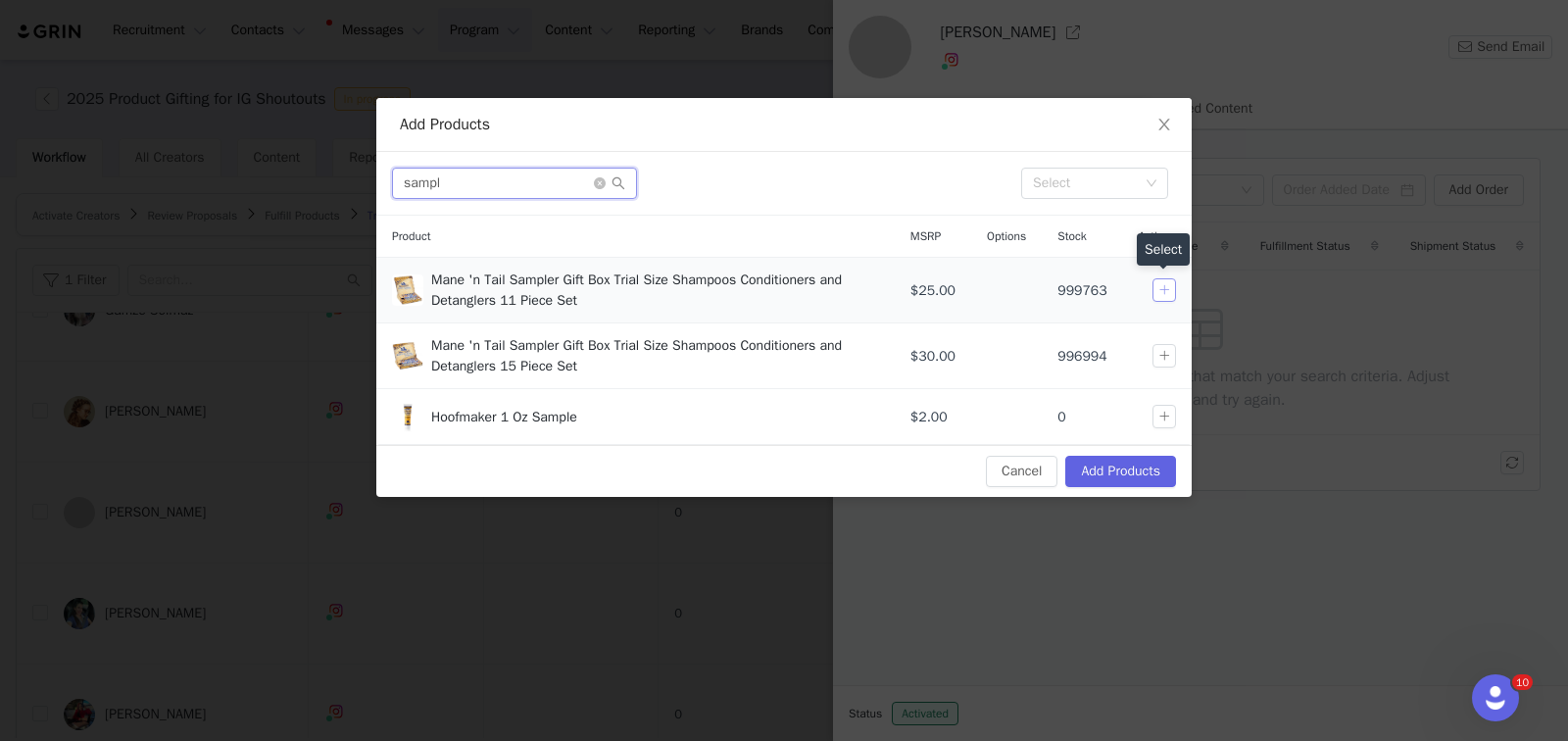 type on "sampl" 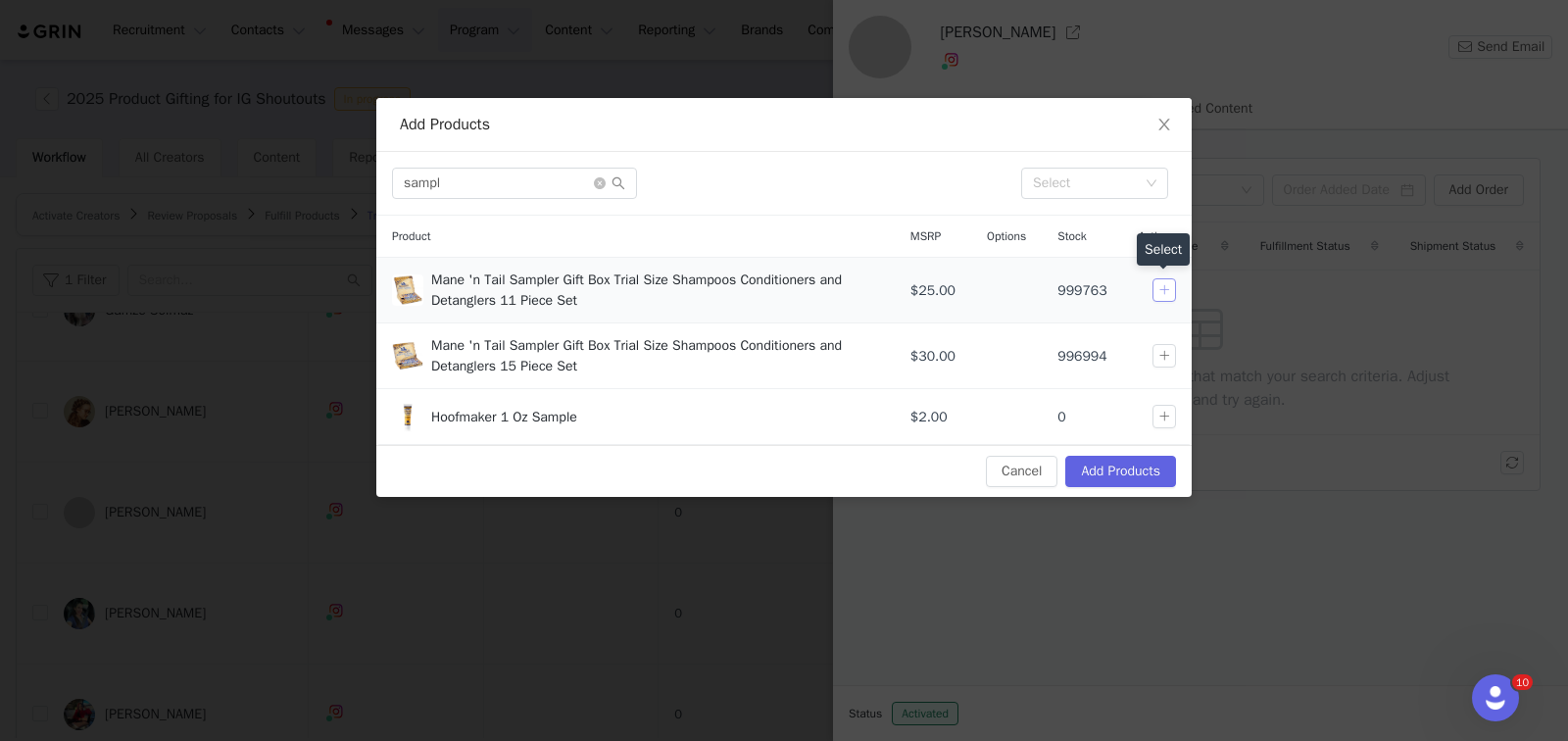click at bounding box center [1164, 290] 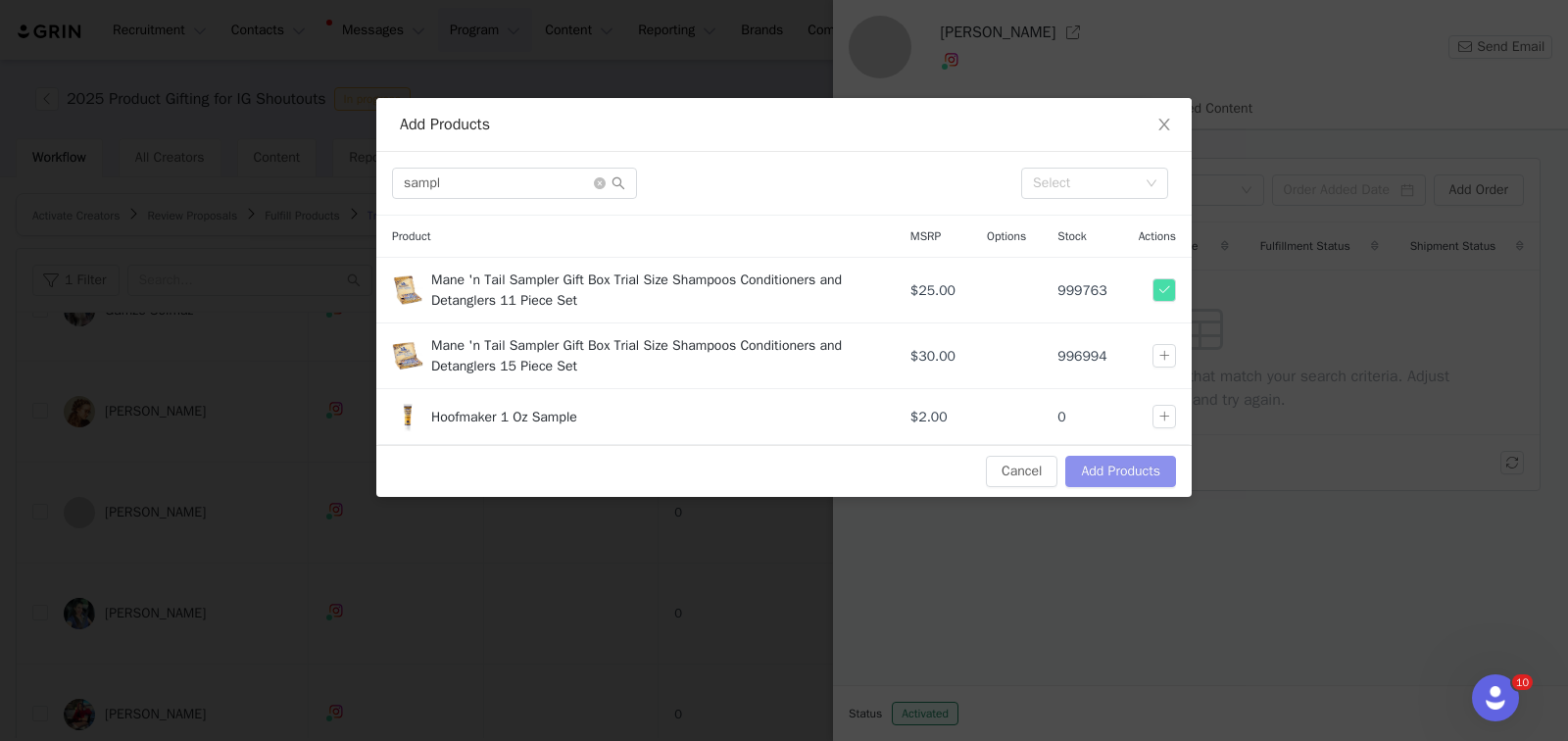 click on "Add Products" at bounding box center (1120, 471) 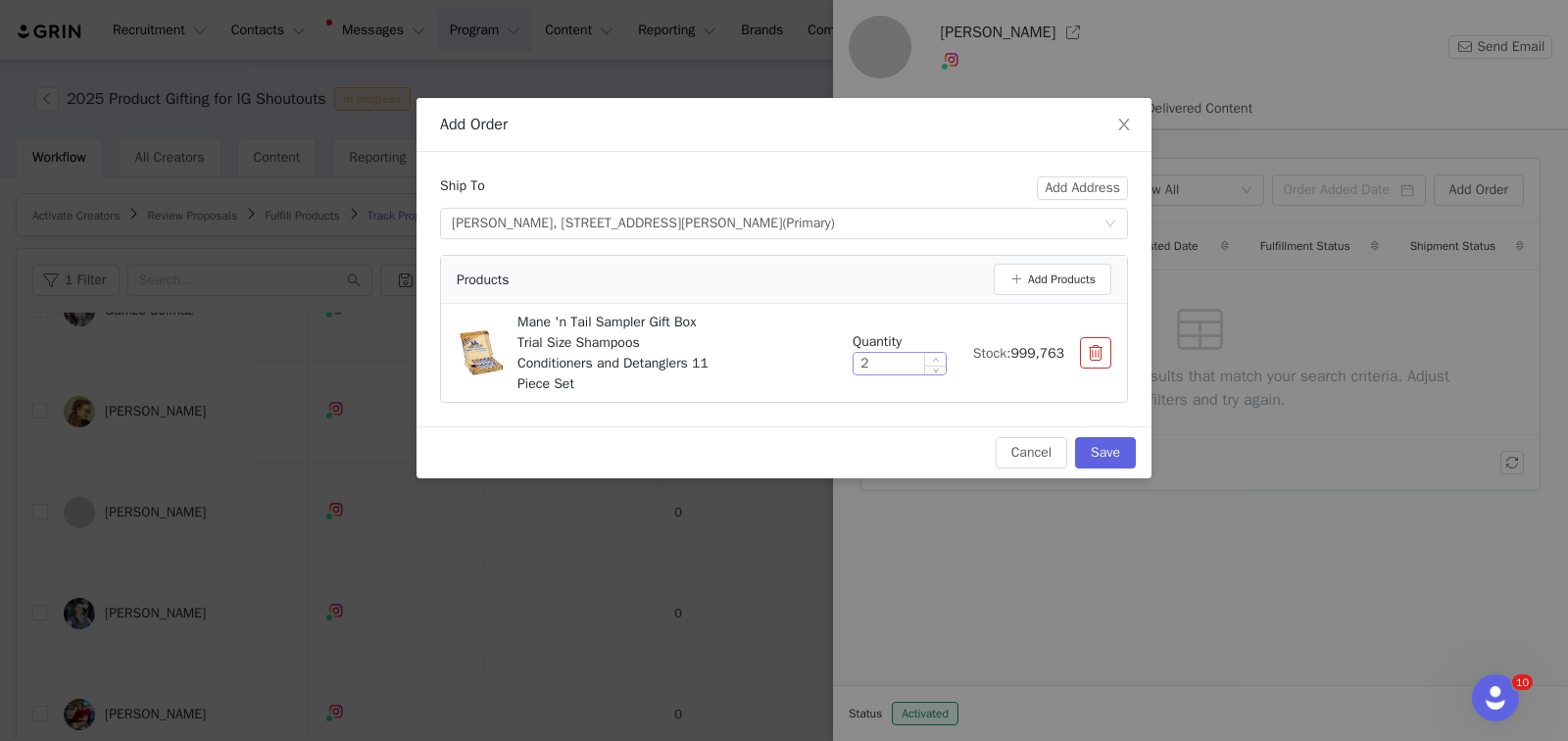 click 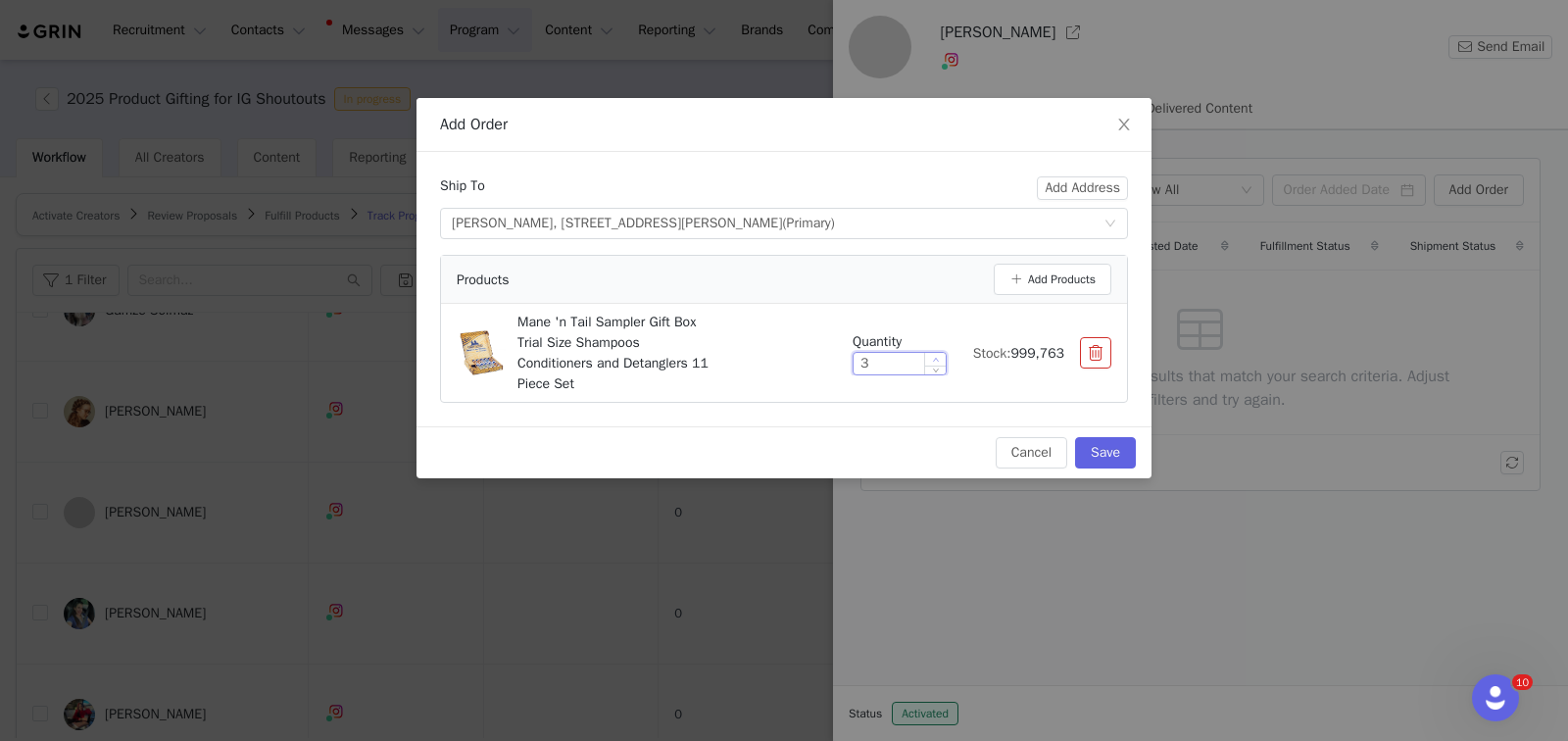 click 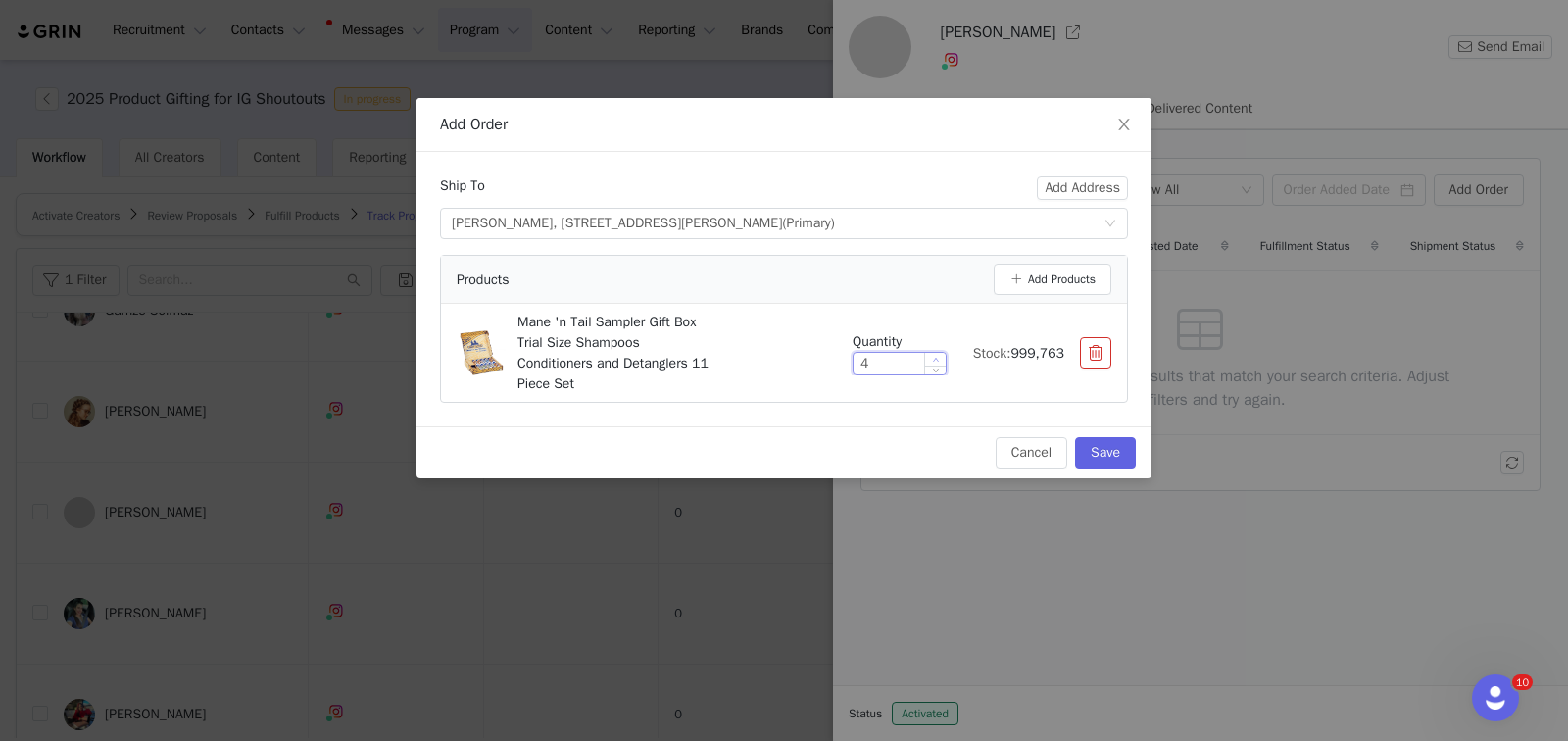 click 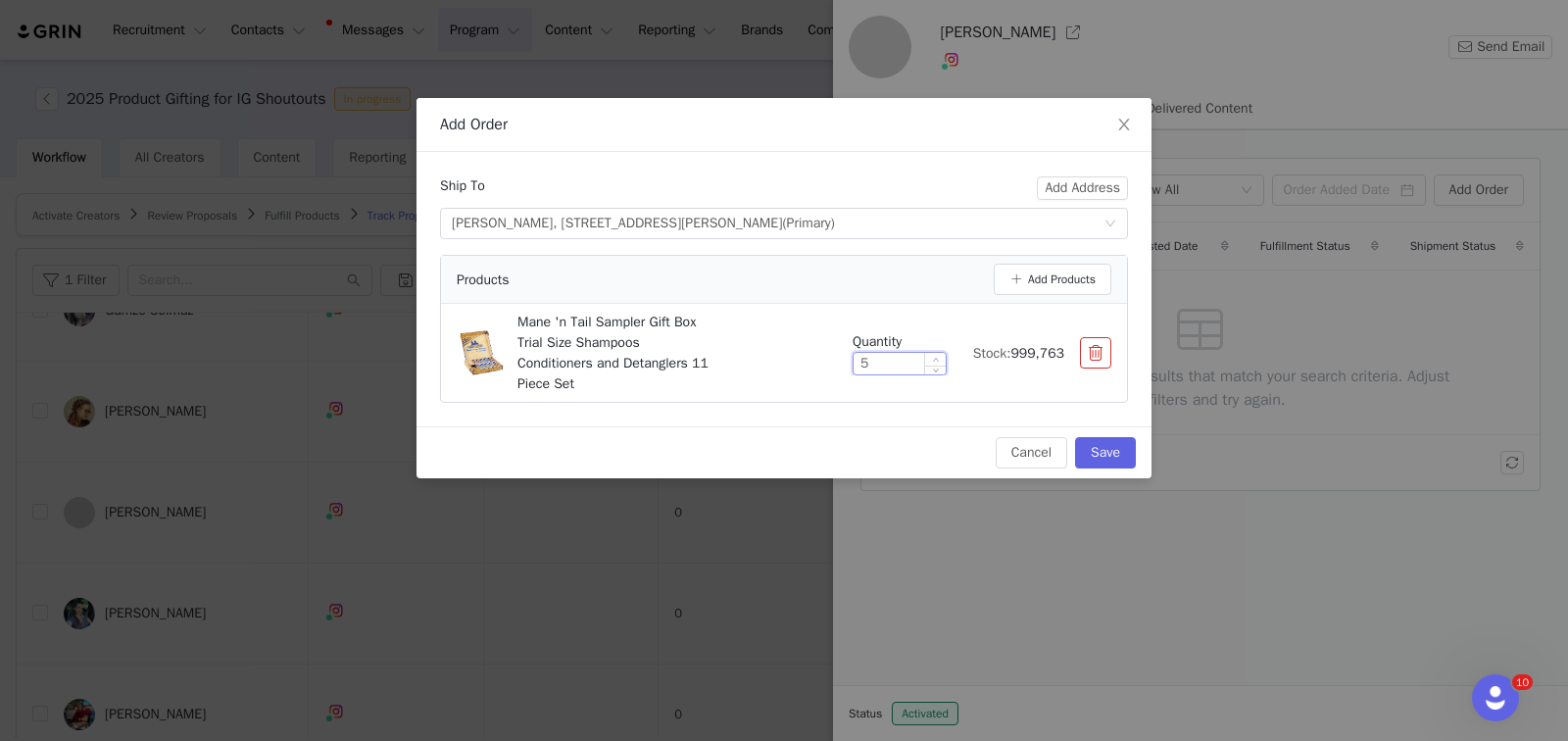 click 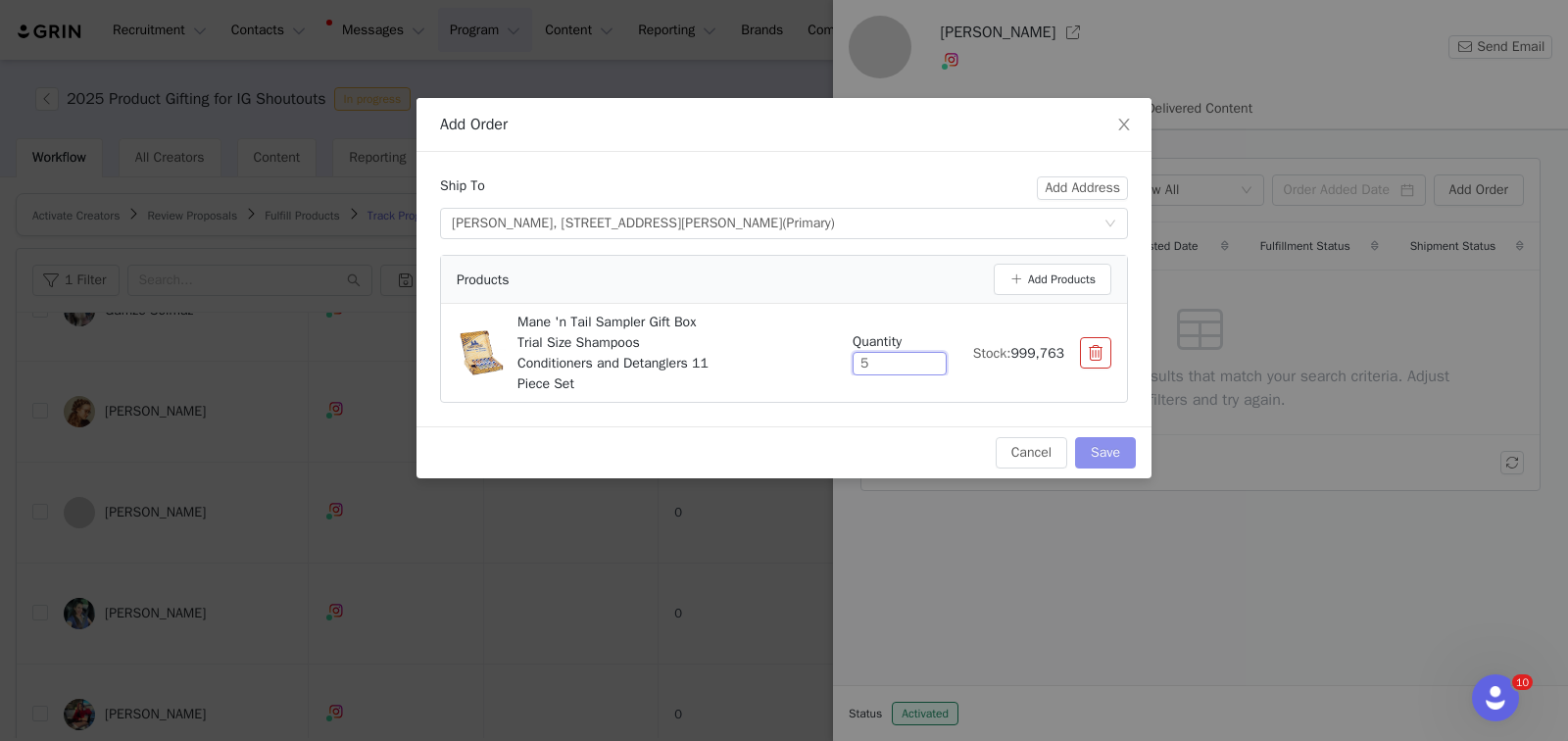 click on "Save" at bounding box center [1105, 453] 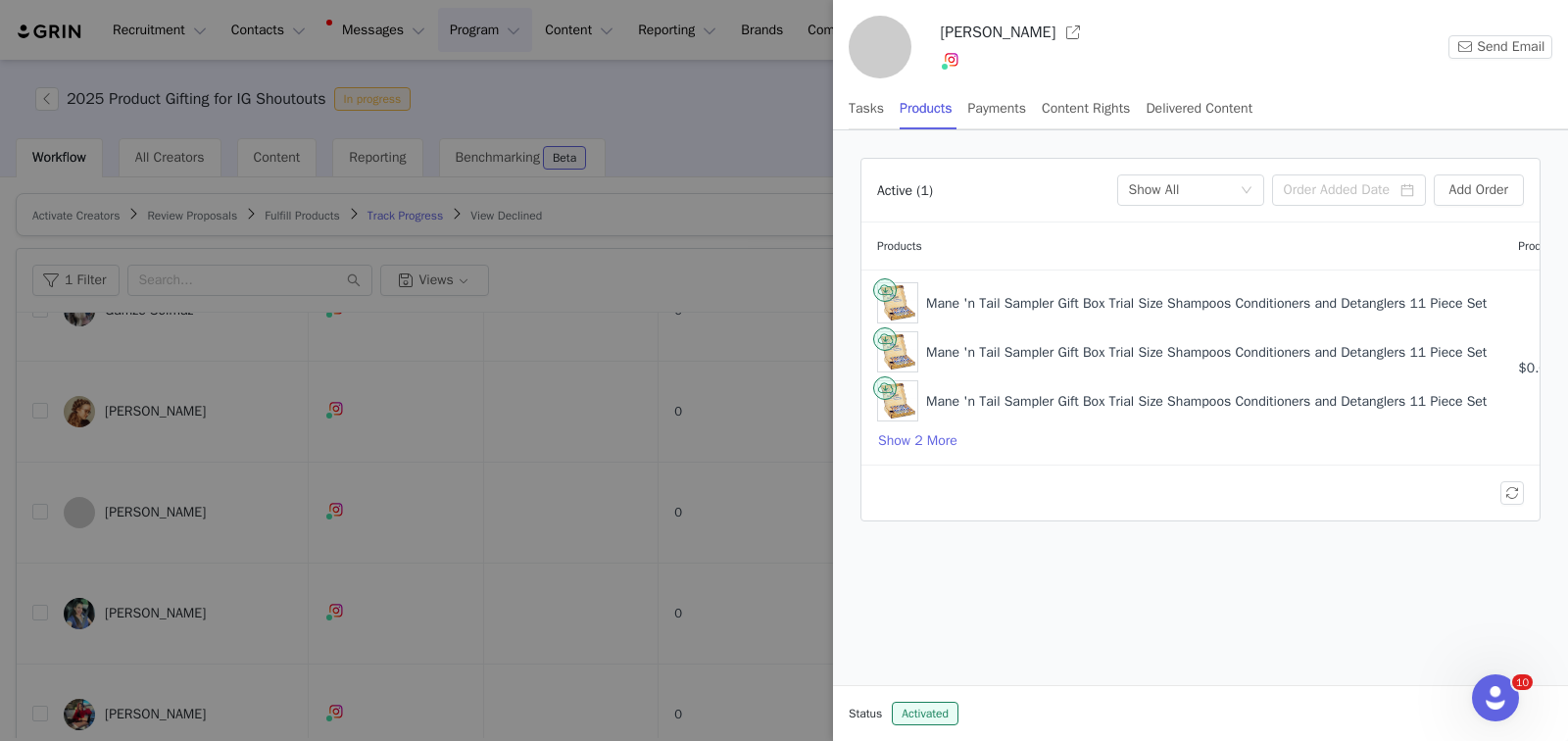 click at bounding box center (784, 370) 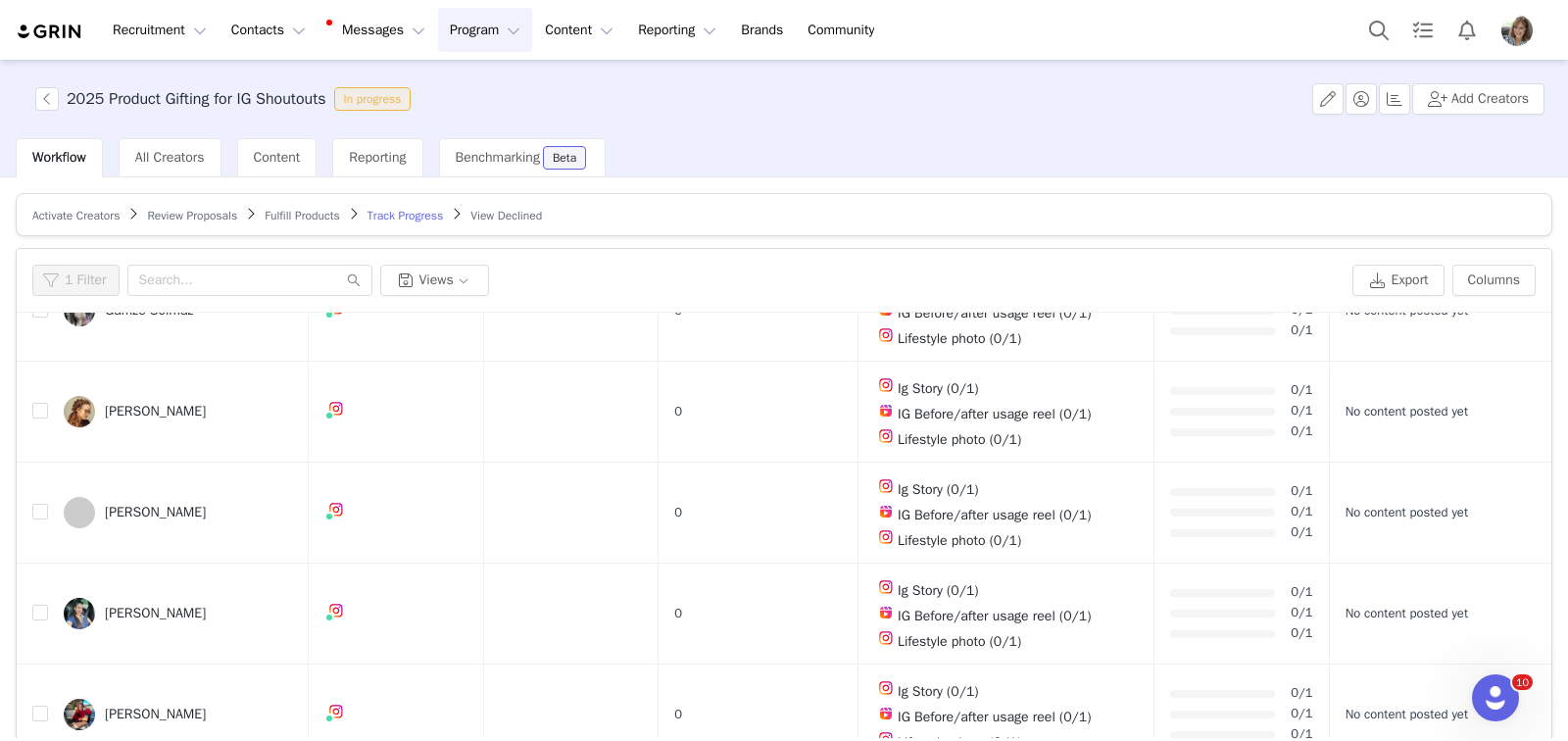 scroll, scrollTop: 0, scrollLeft: 0, axis: both 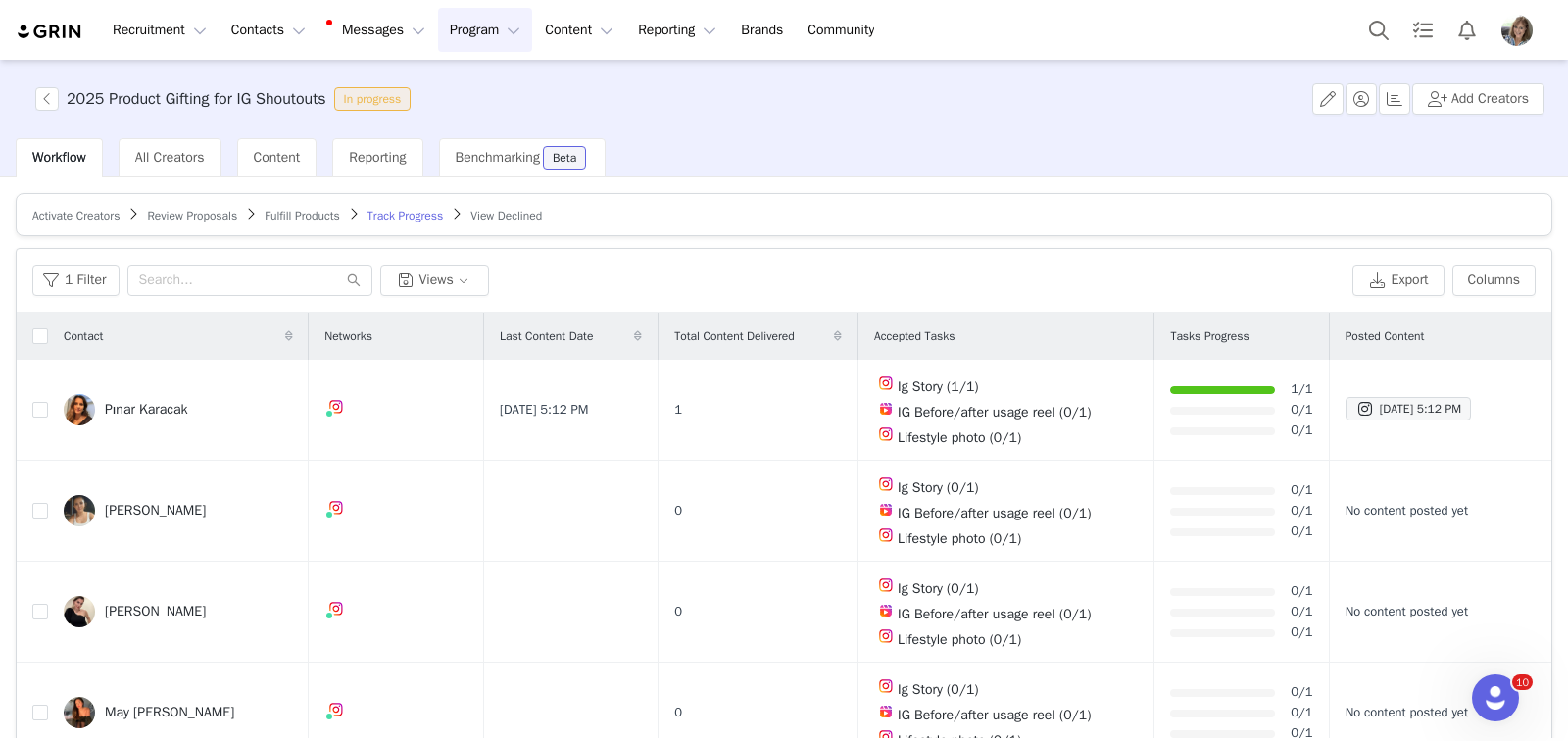 click on "Fulfill Products" at bounding box center [302, 216] 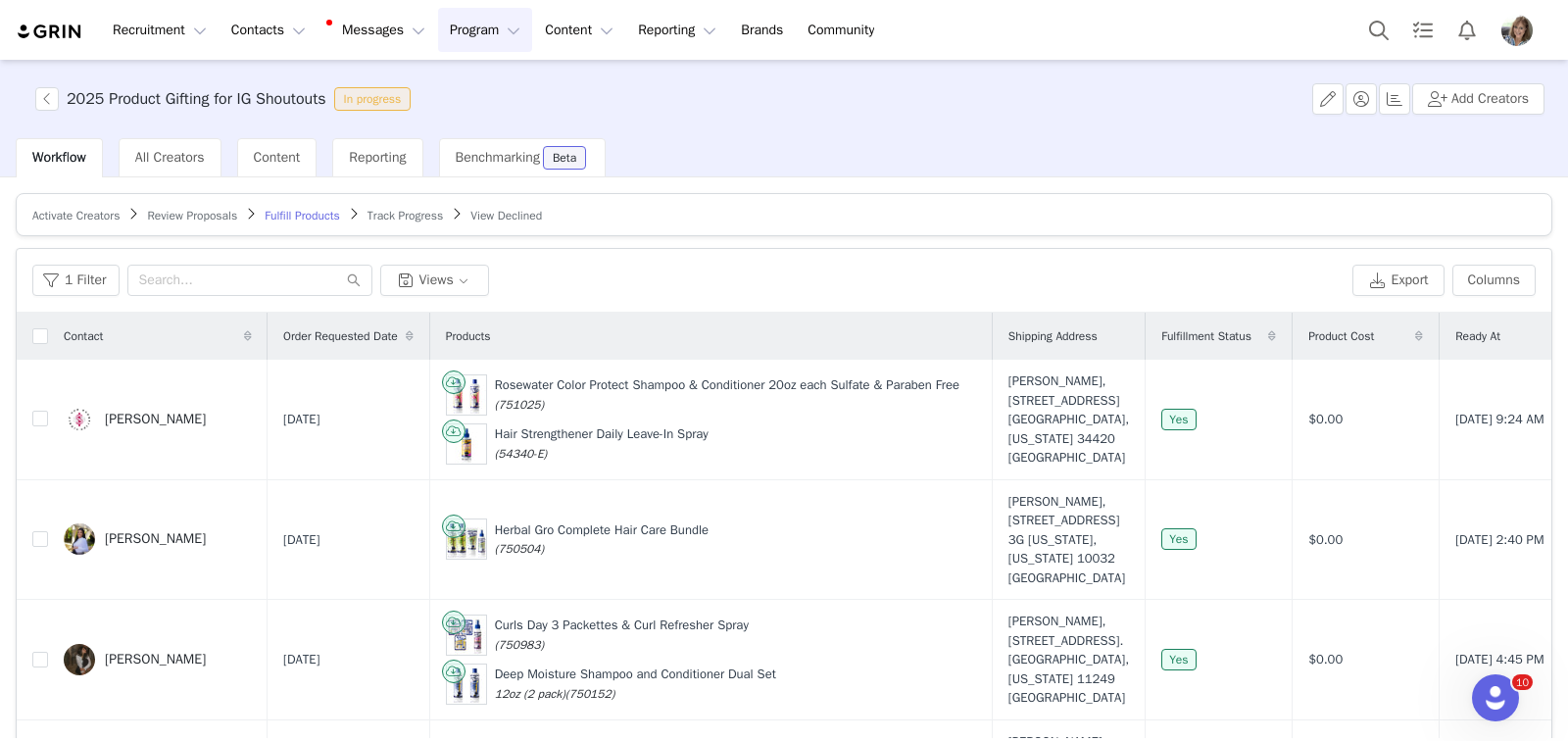 drag, startPoint x: 812, startPoint y: 691, endPoint x: 585, endPoint y: 487, distance: 305.19666 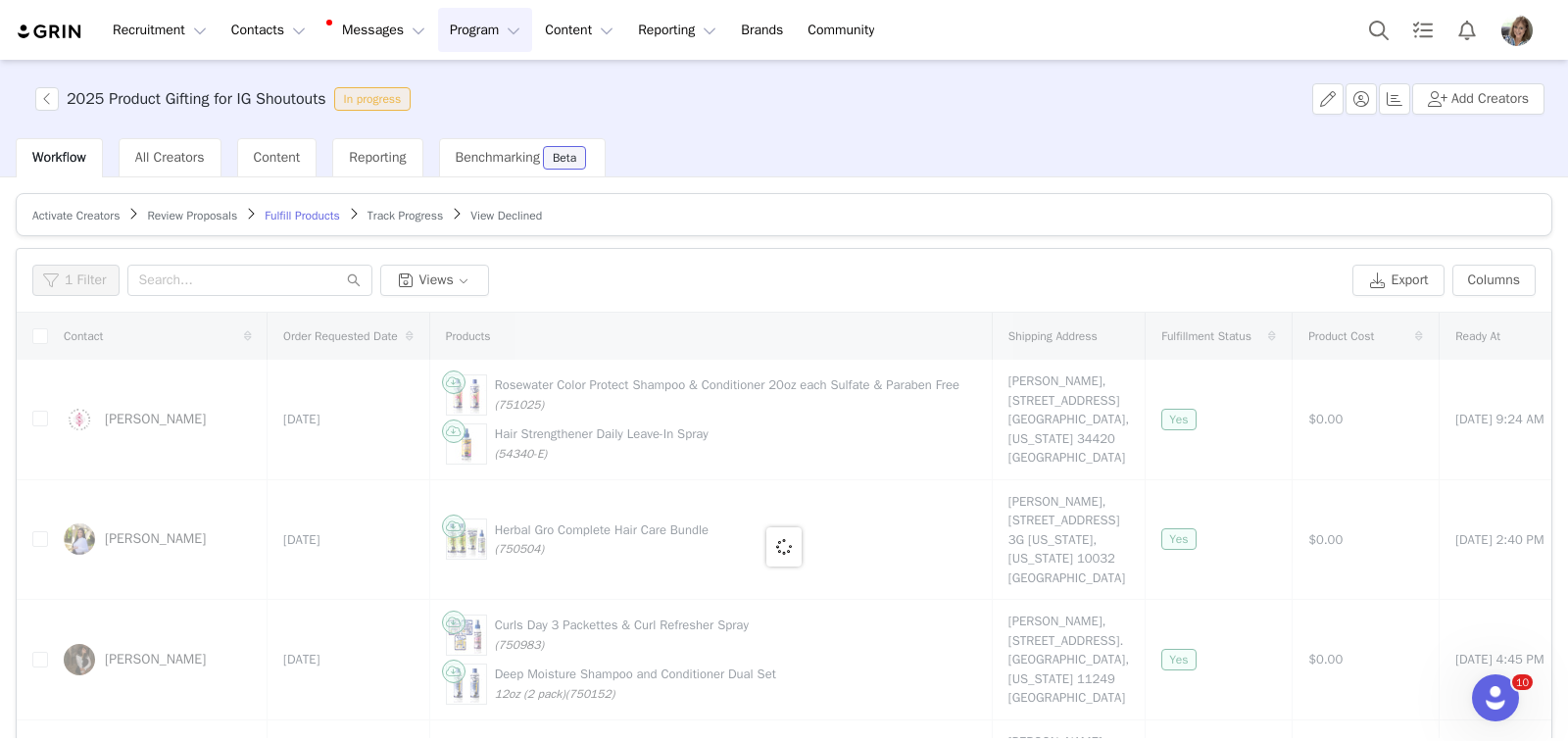 scroll, scrollTop: 0, scrollLeft: 0, axis: both 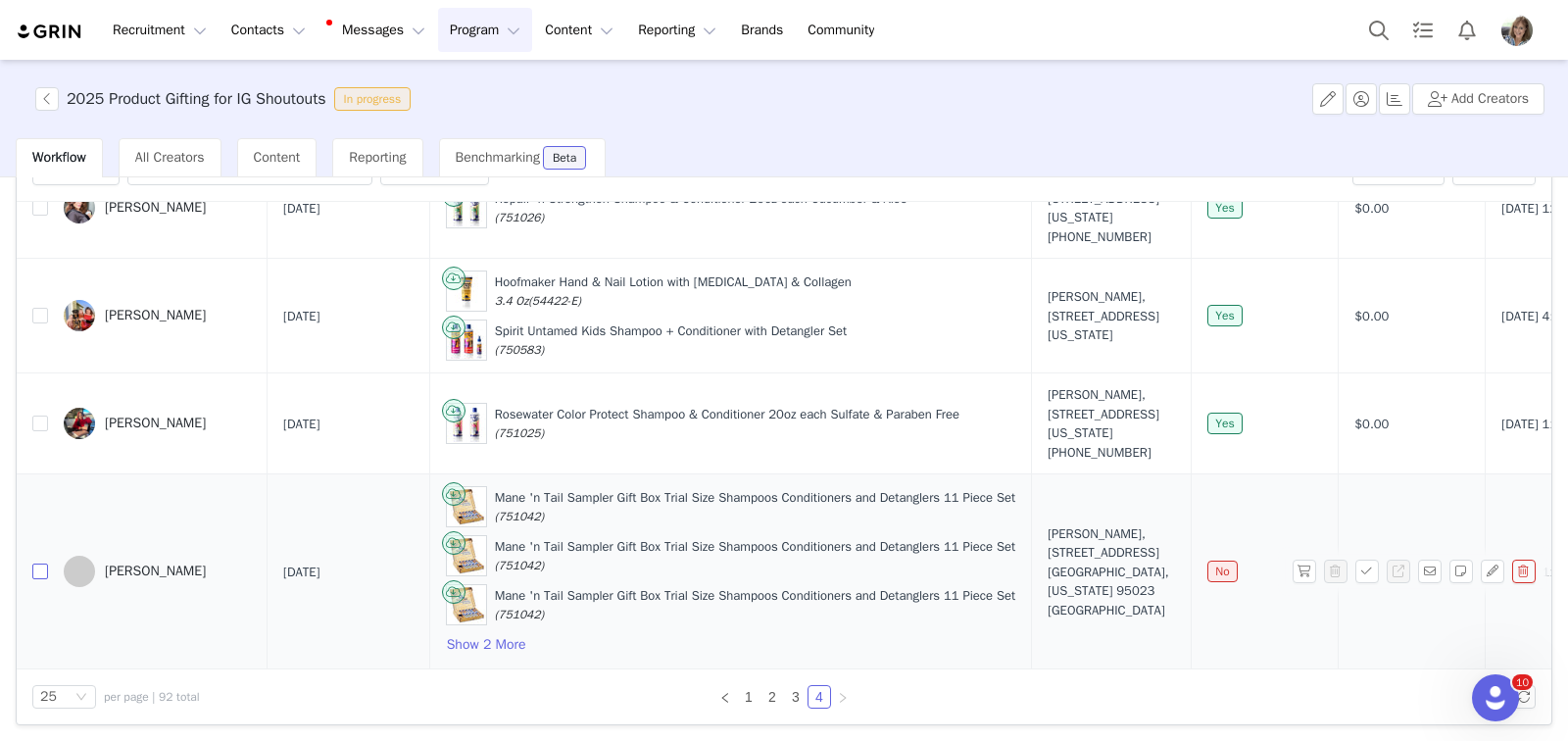 click at bounding box center (40, 571) 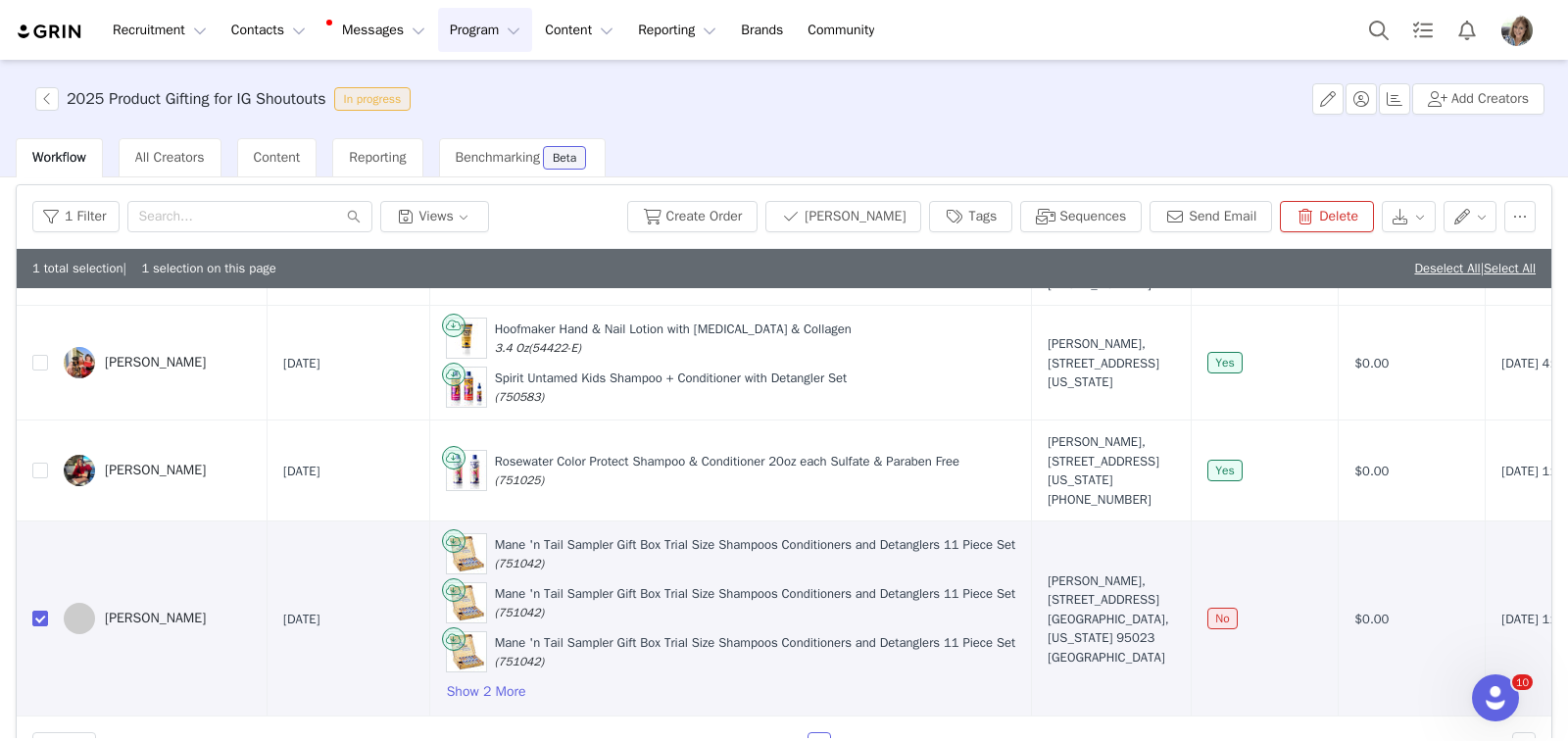 scroll, scrollTop: 0, scrollLeft: 0, axis: both 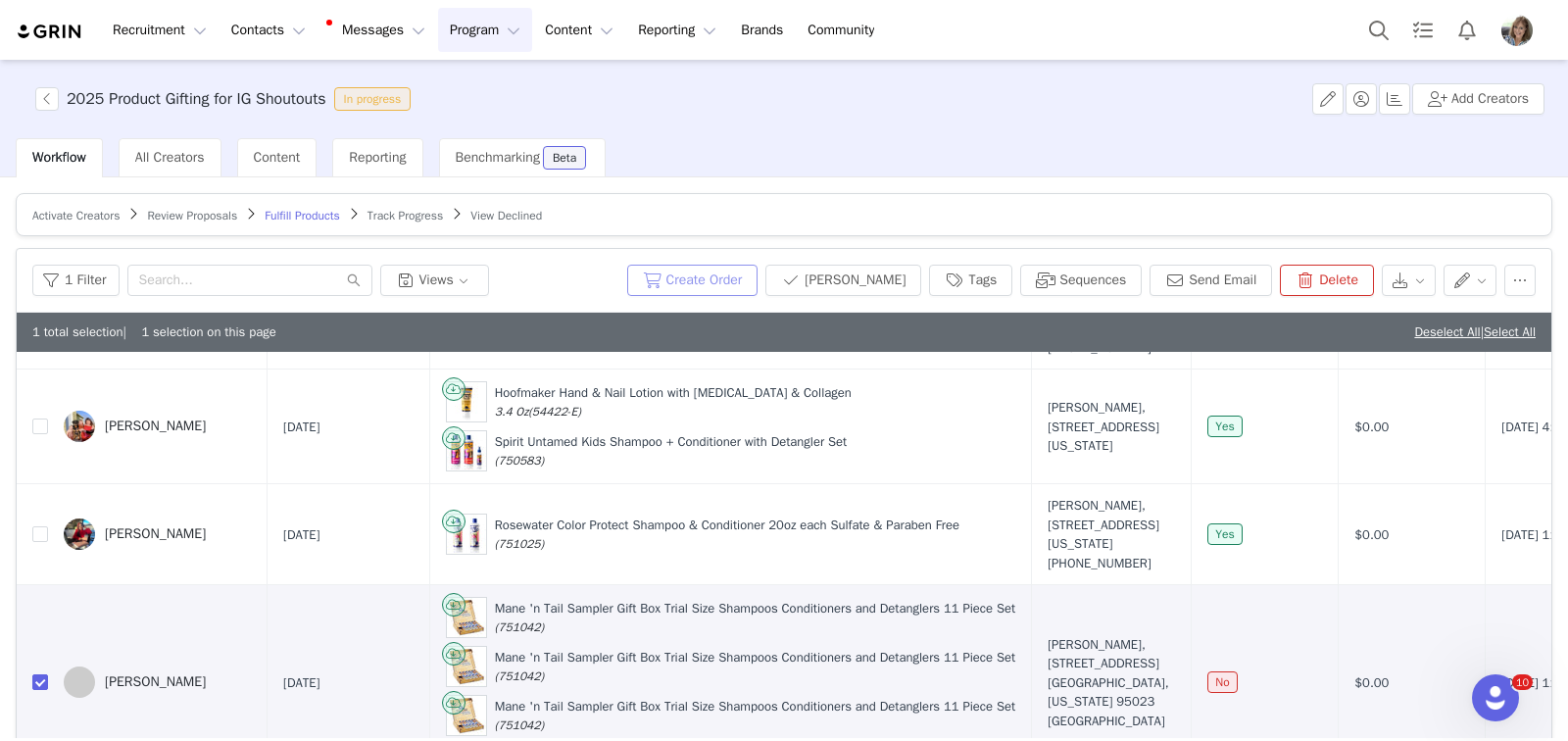 click on "Create Order" at bounding box center [693, 280] 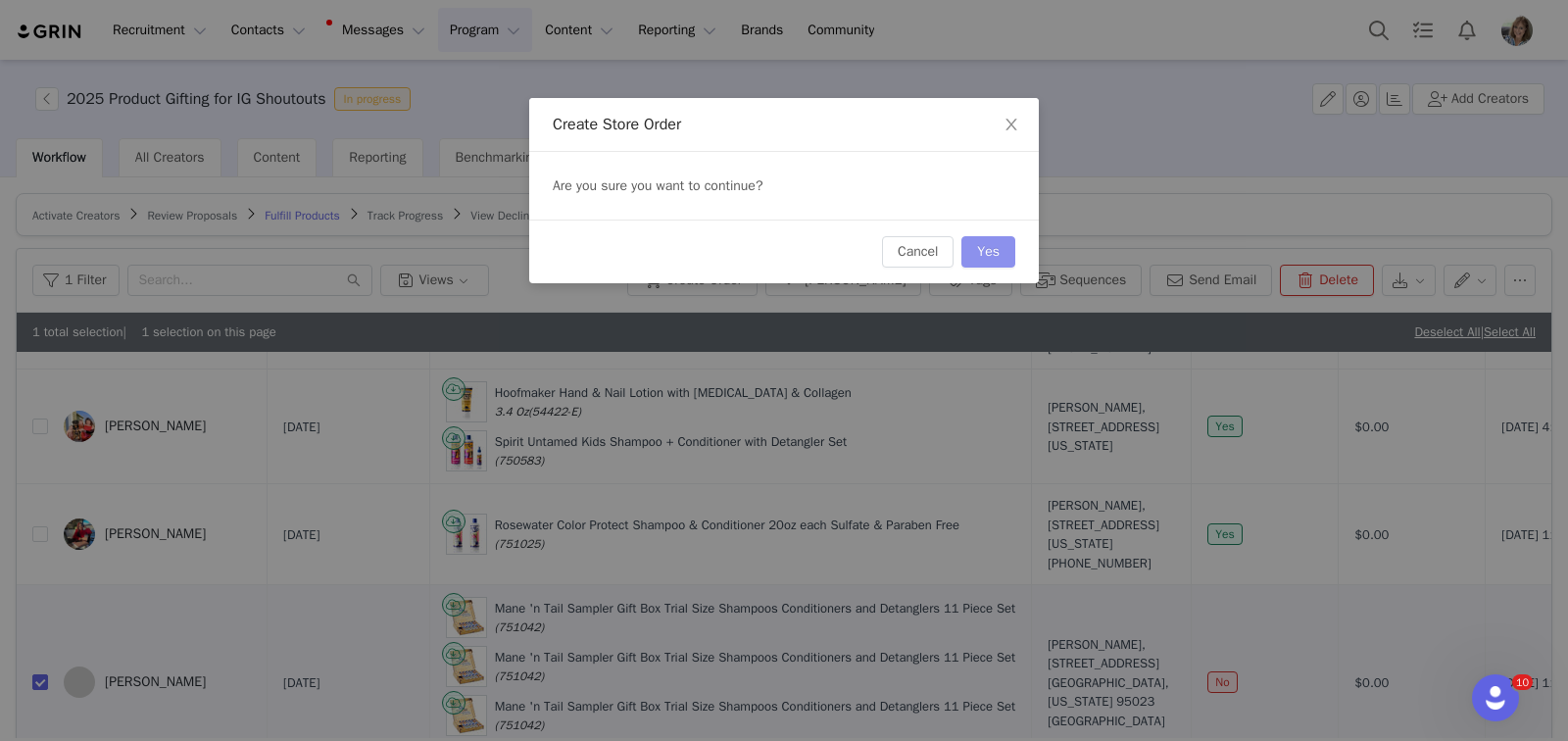 click on "Yes" at bounding box center [988, 252] 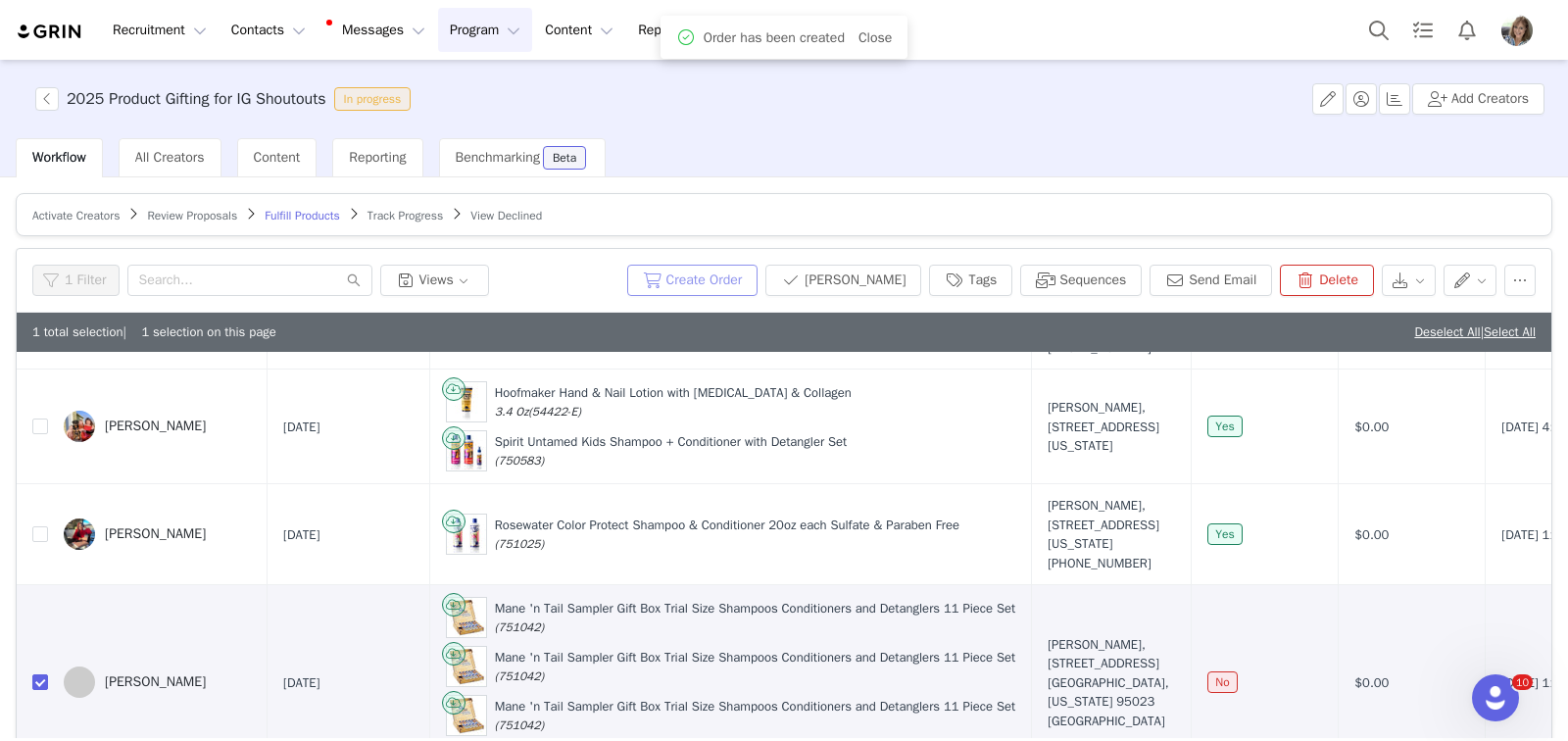scroll, scrollTop: 0, scrollLeft: 0, axis: both 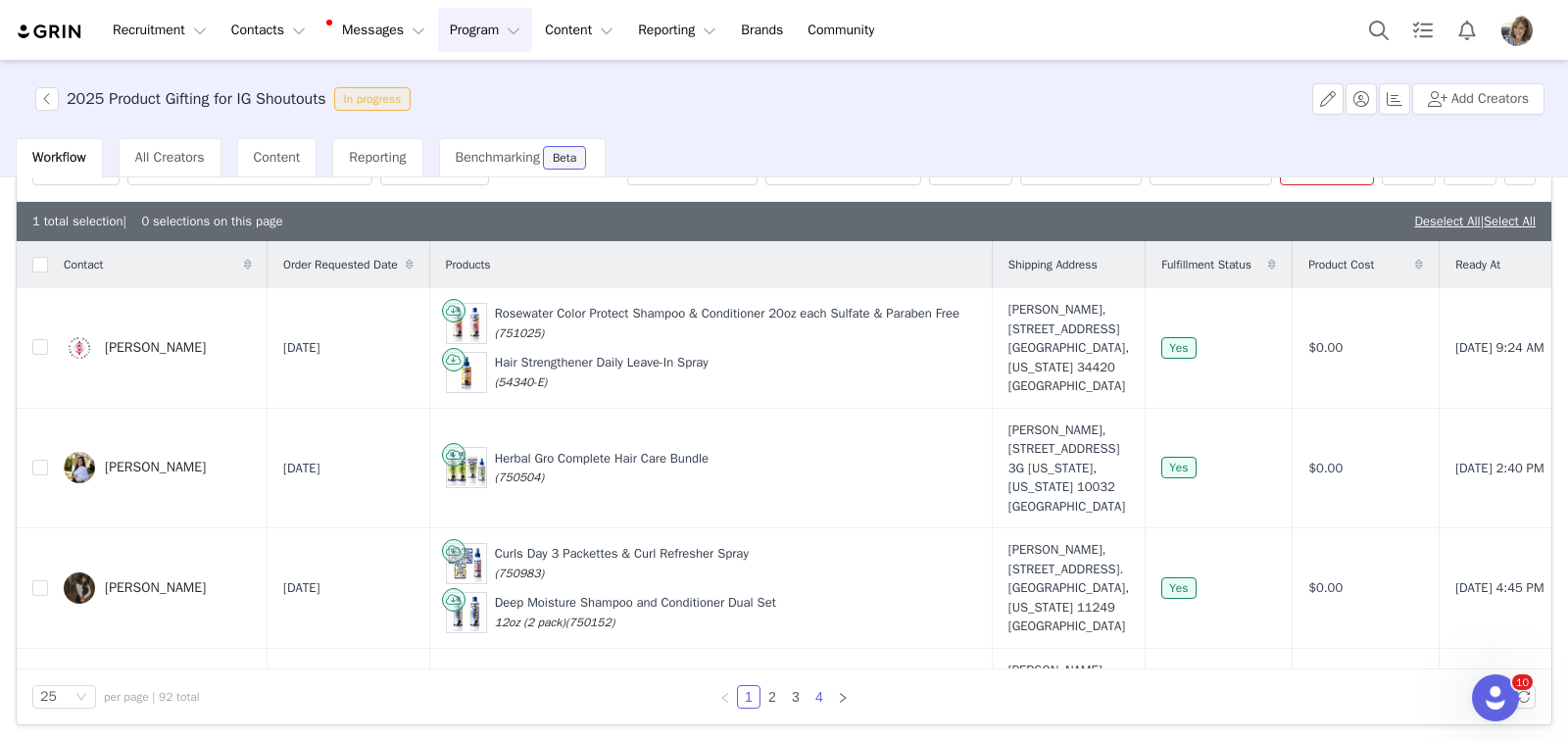 click on "4" at bounding box center (819, 697) 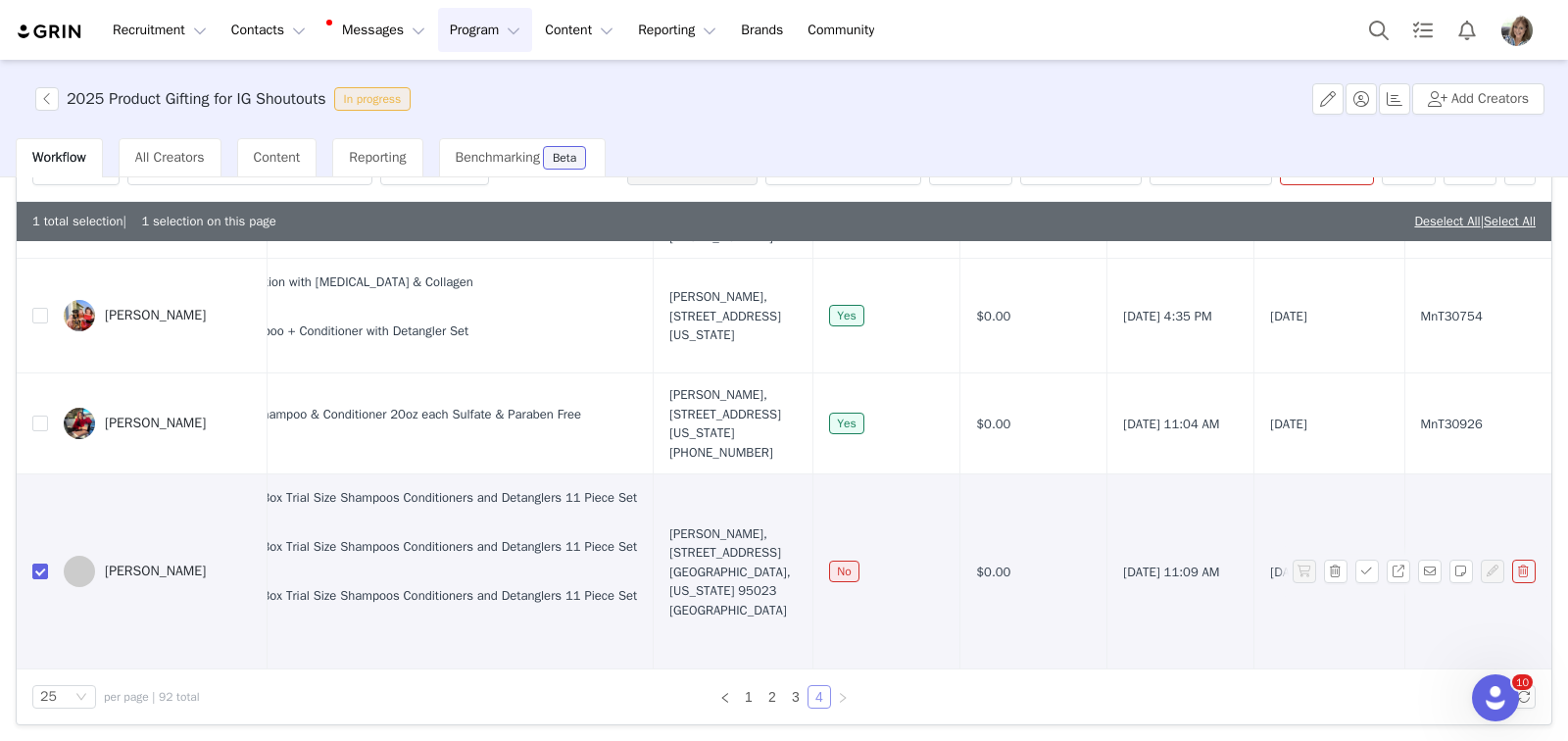 scroll, scrollTop: 1975, scrollLeft: 0, axis: vertical 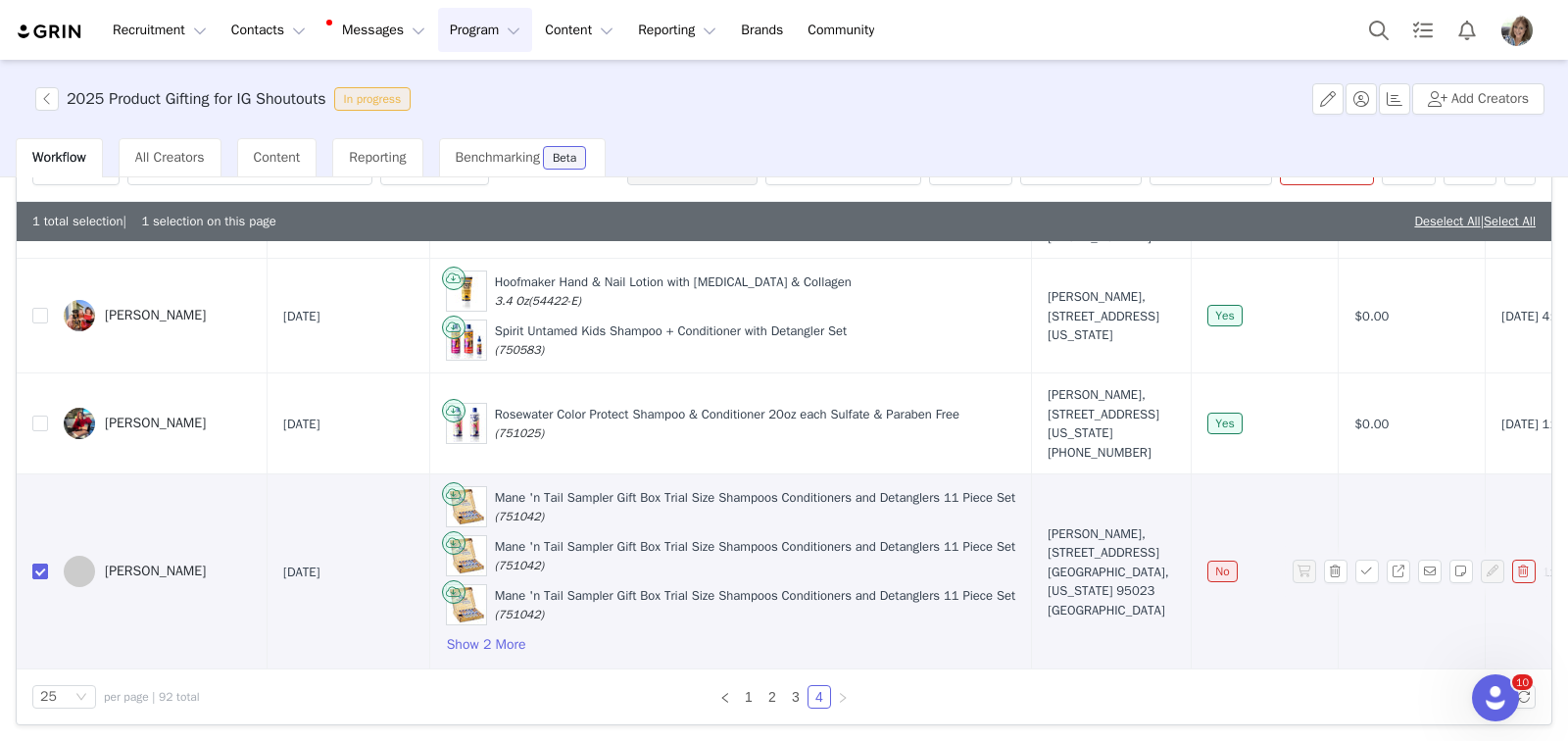 drag, startPoint x: 37, startPoint y: 554, endPoint x: 45, endPoint y: 545, distance: 12.0415946 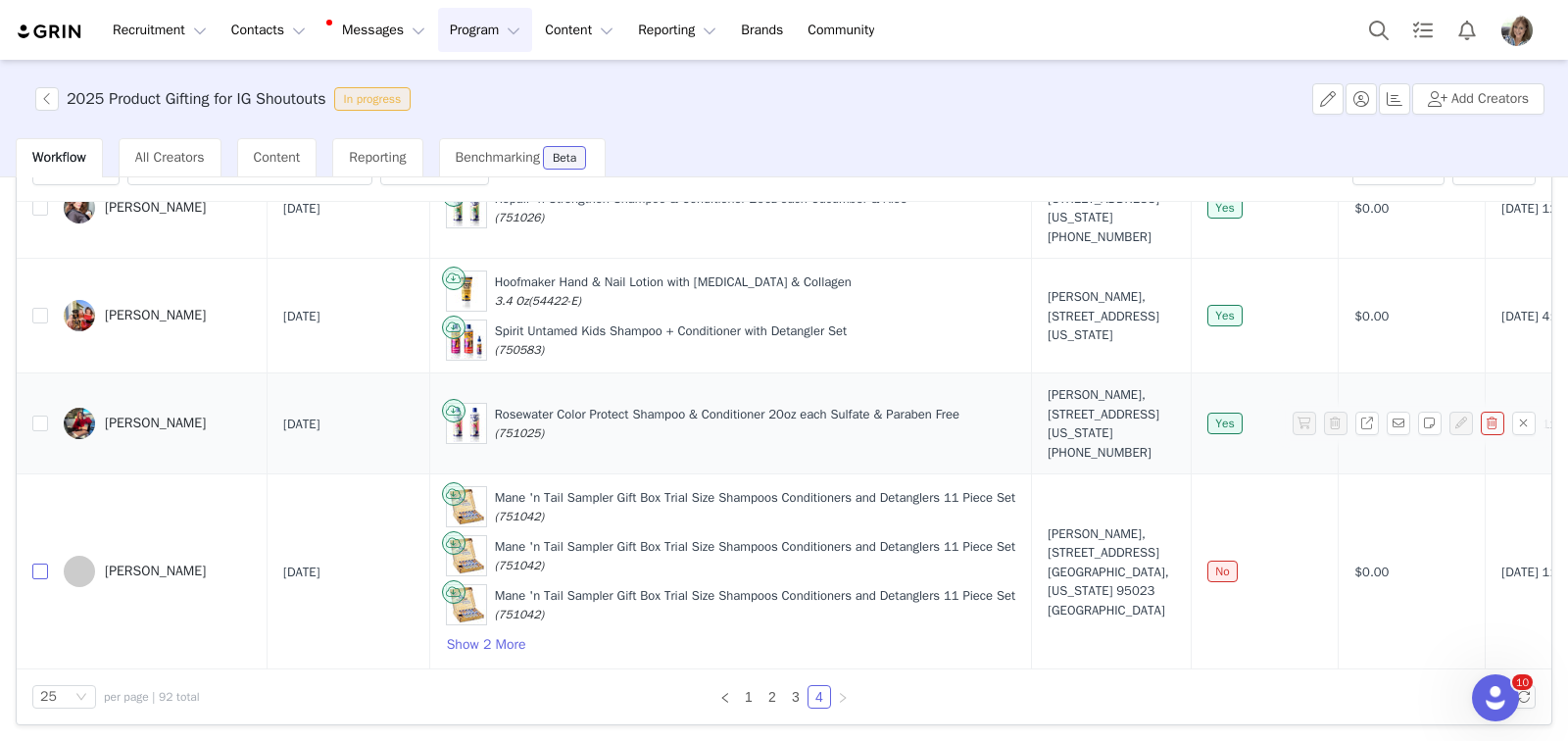 scroll, scrollTop: 1936, scrollLeft: 0, axis: vertical 